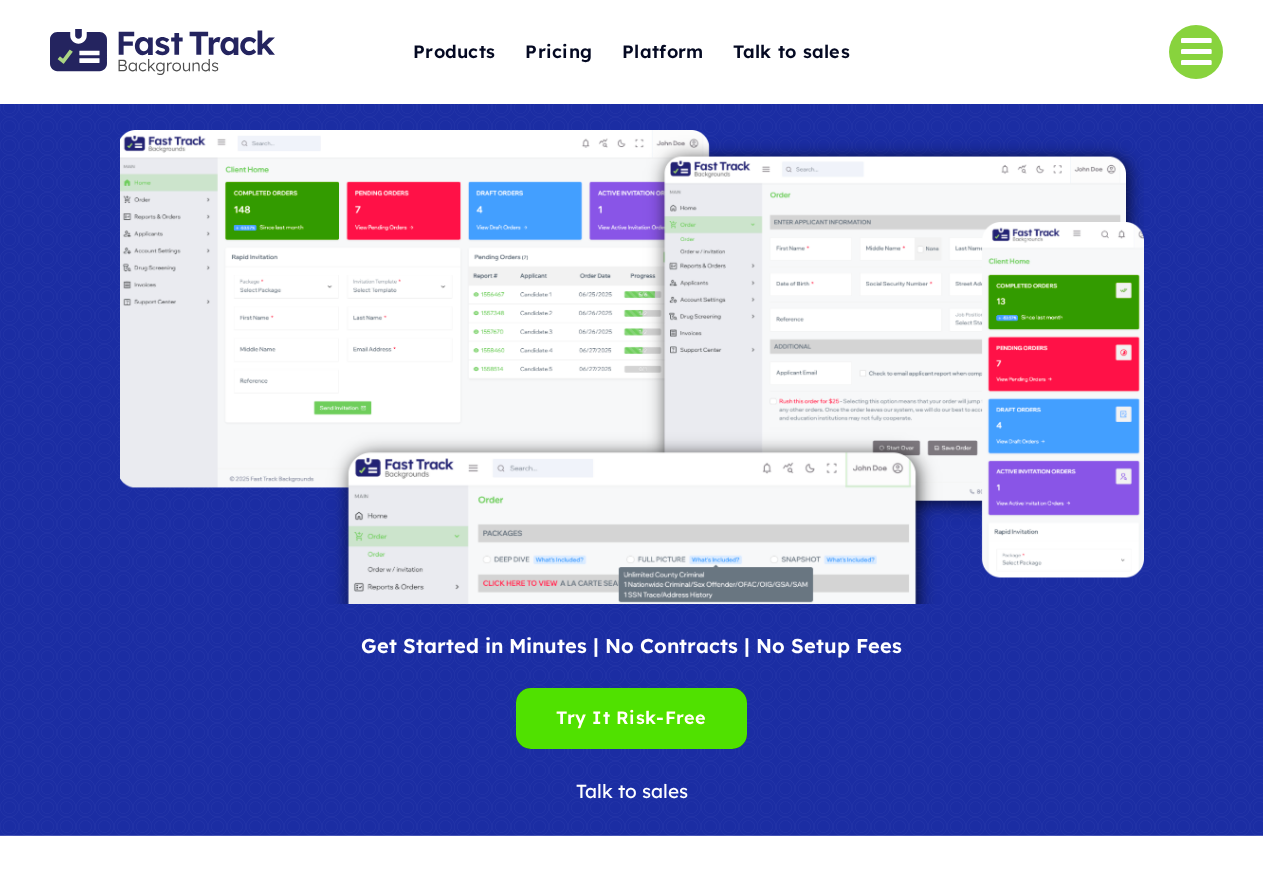 scroll, scrollTop: 0, scrollLeft: 0, axis: both 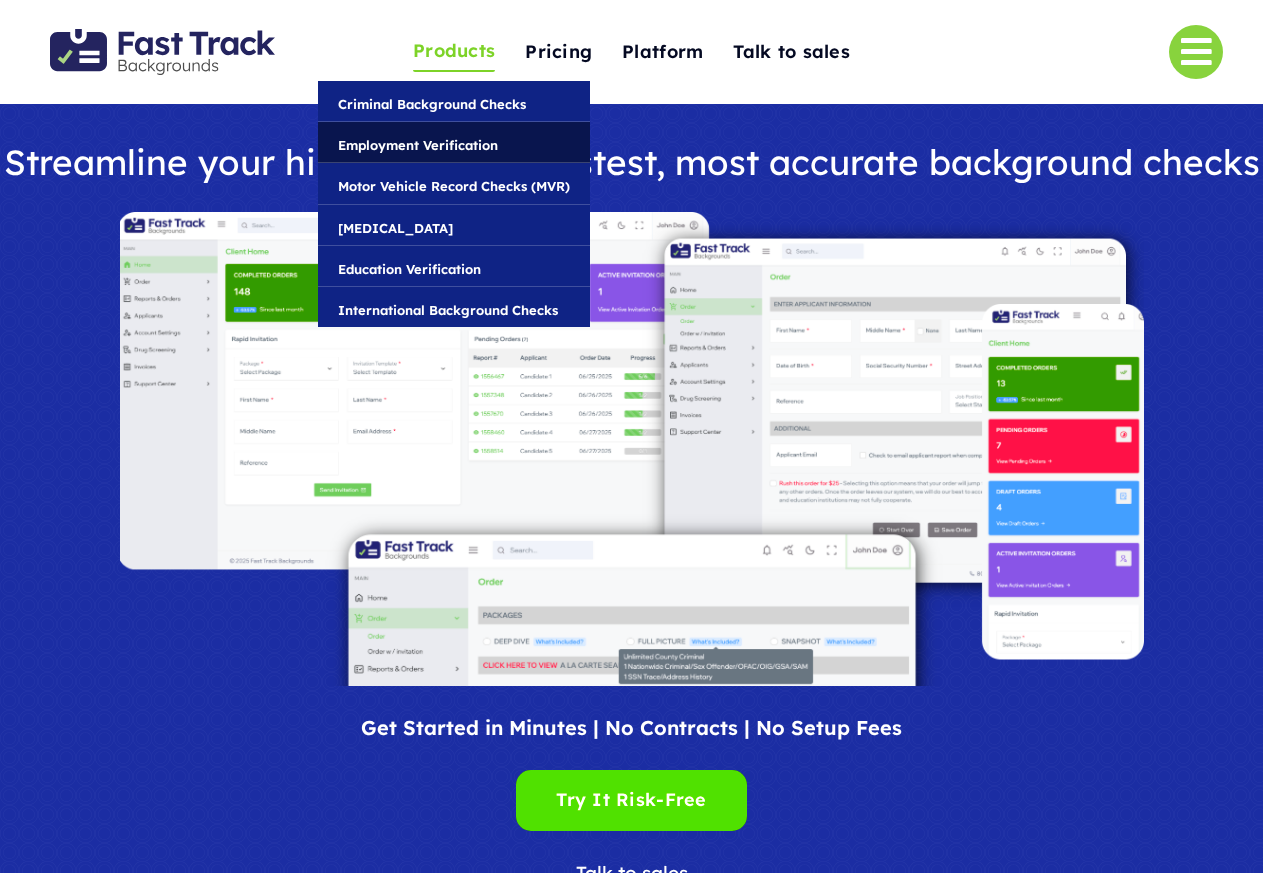 click on "Employment Verification" at bounding box center (418, 145) 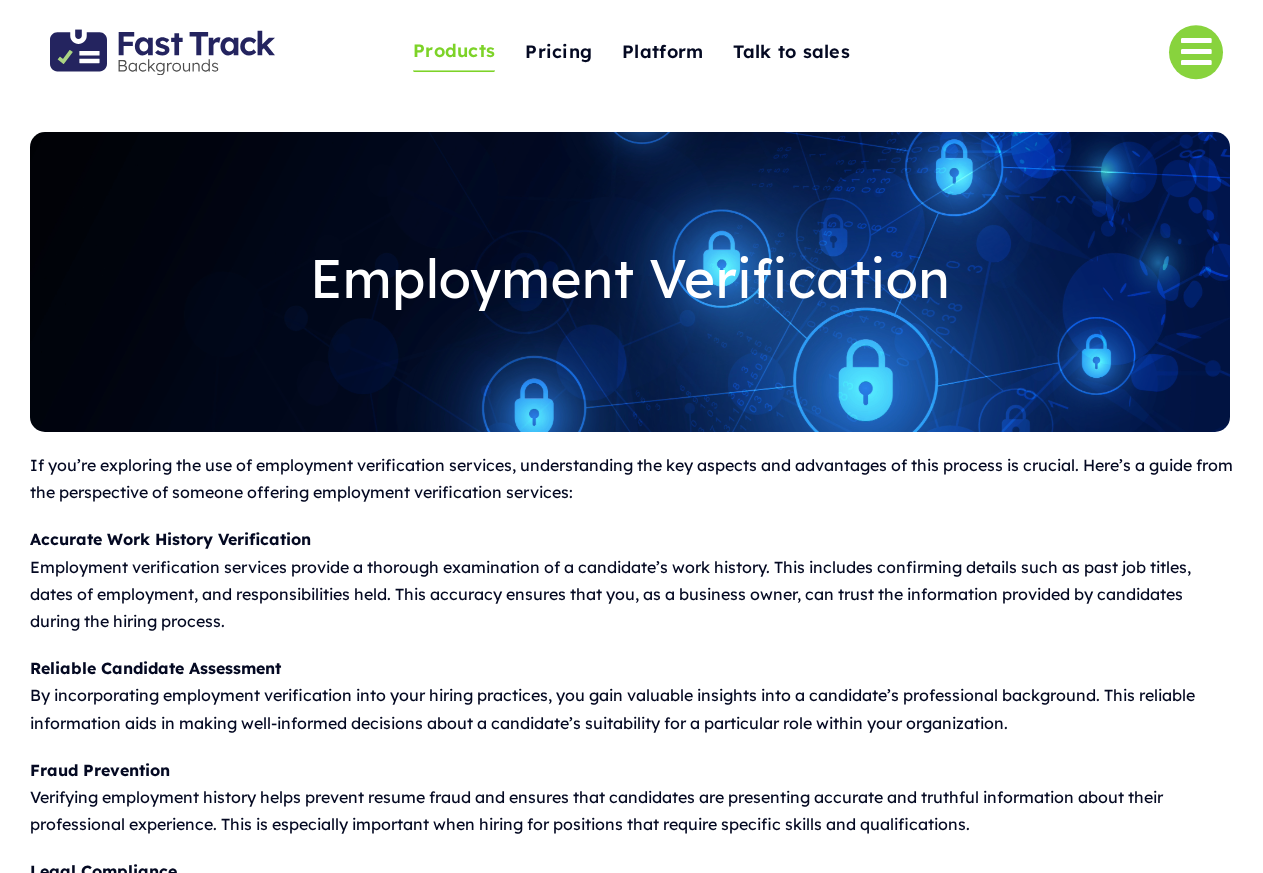 scroll, scrollTop: 0, scrollLeft: 0, axis: both 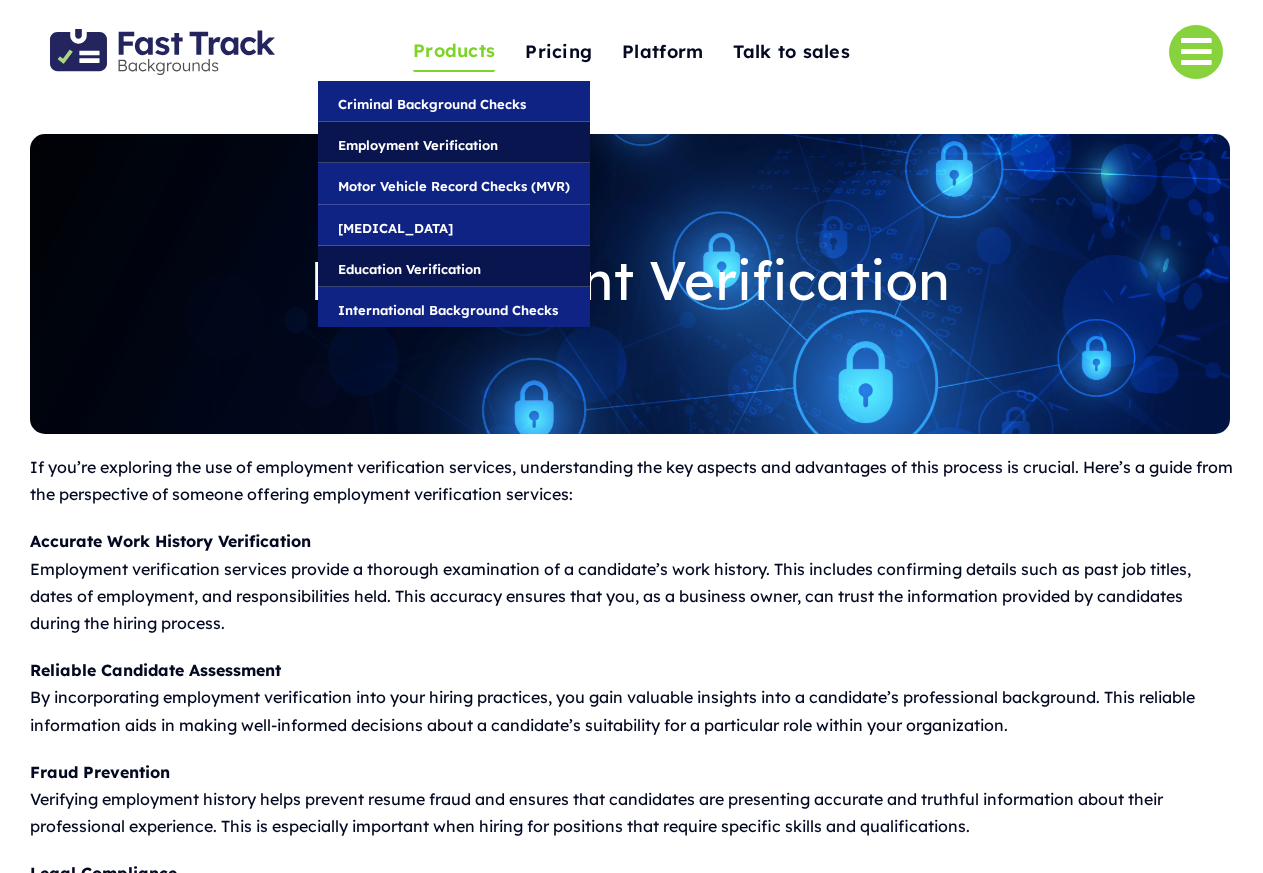 click on "Education Verification" at bounding box center (409, 269) 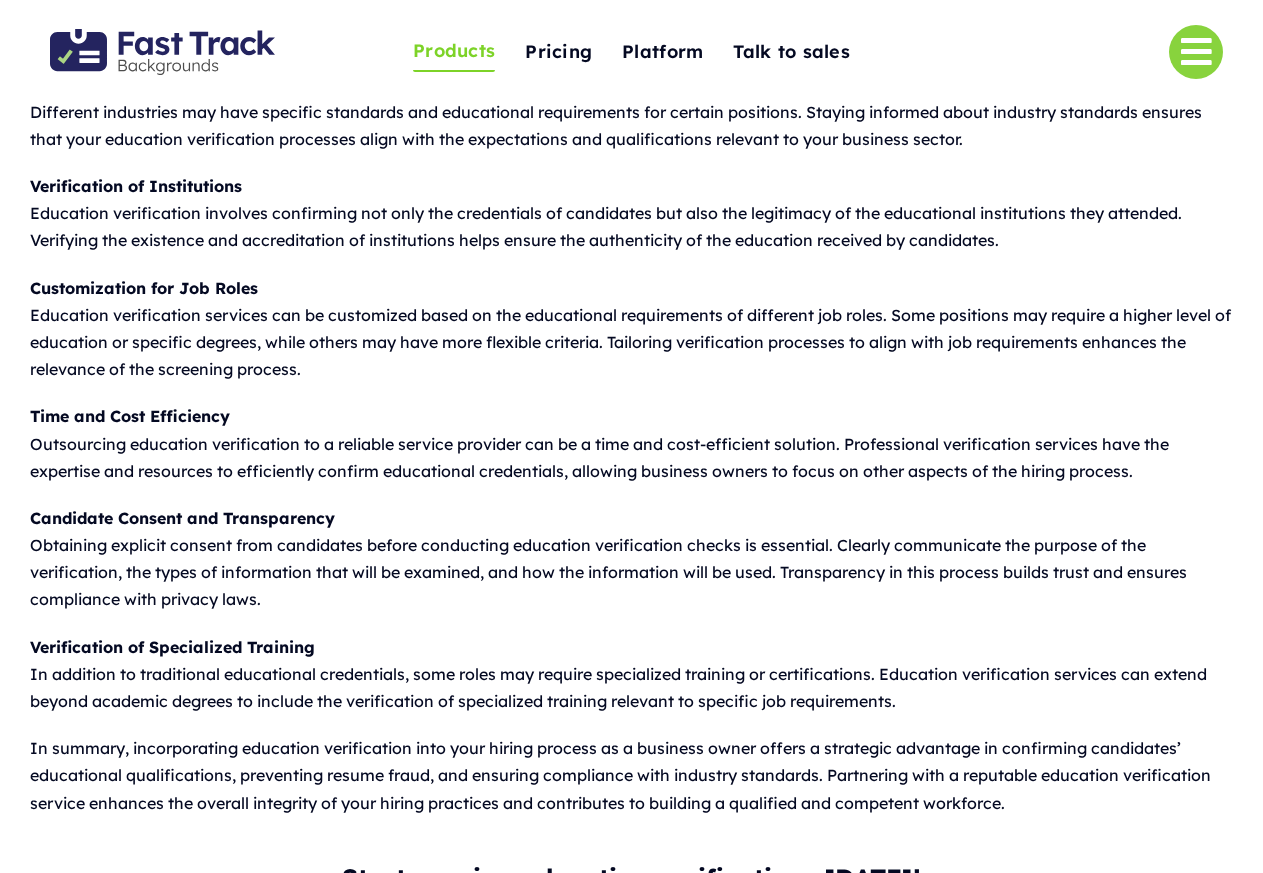 scroll, scrollTop: 408, scrollLeft: 0, axis: vertical 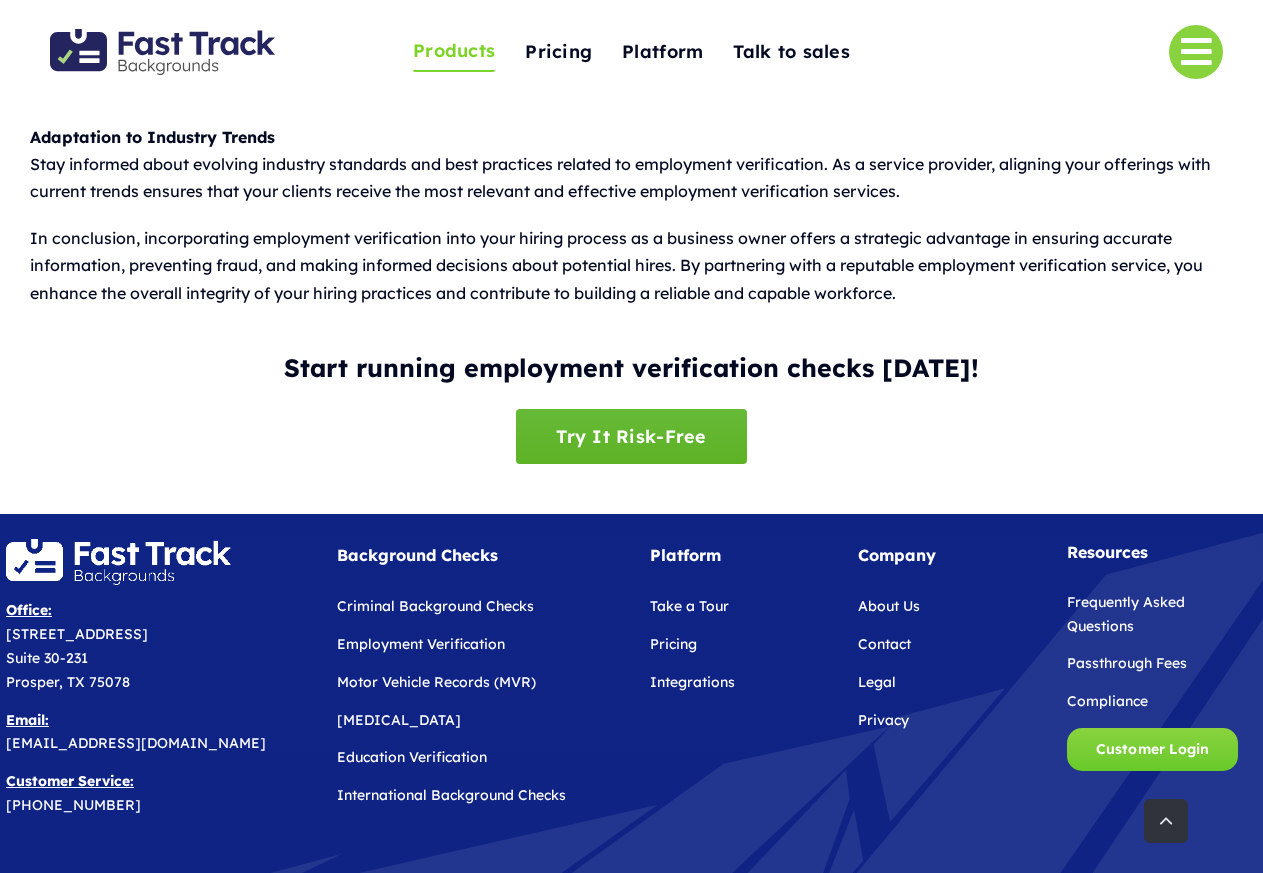 click on "Try It Risk-Free" at bounding box center [631, 436] 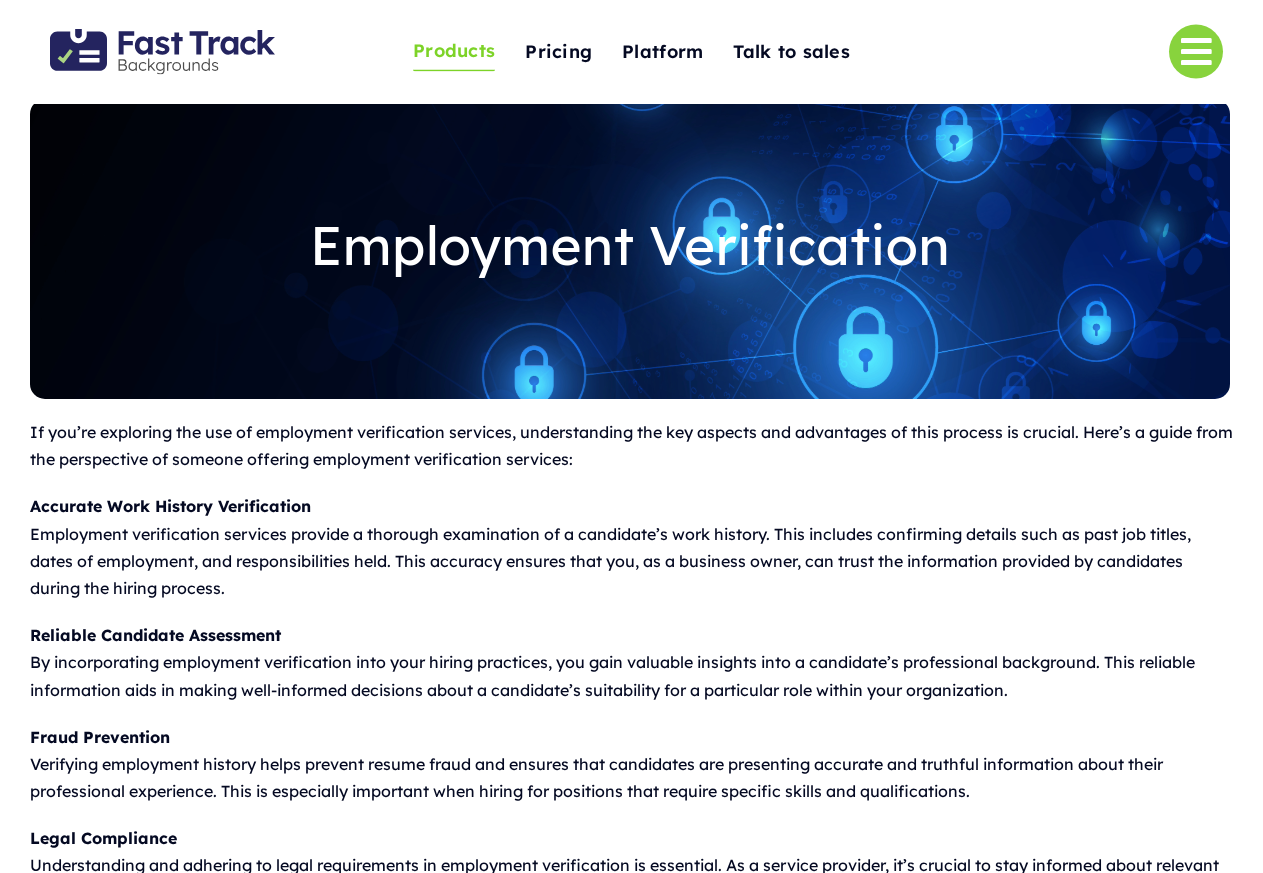 scroll, scrollTop: 0, scrollLeft: 0, axis: both 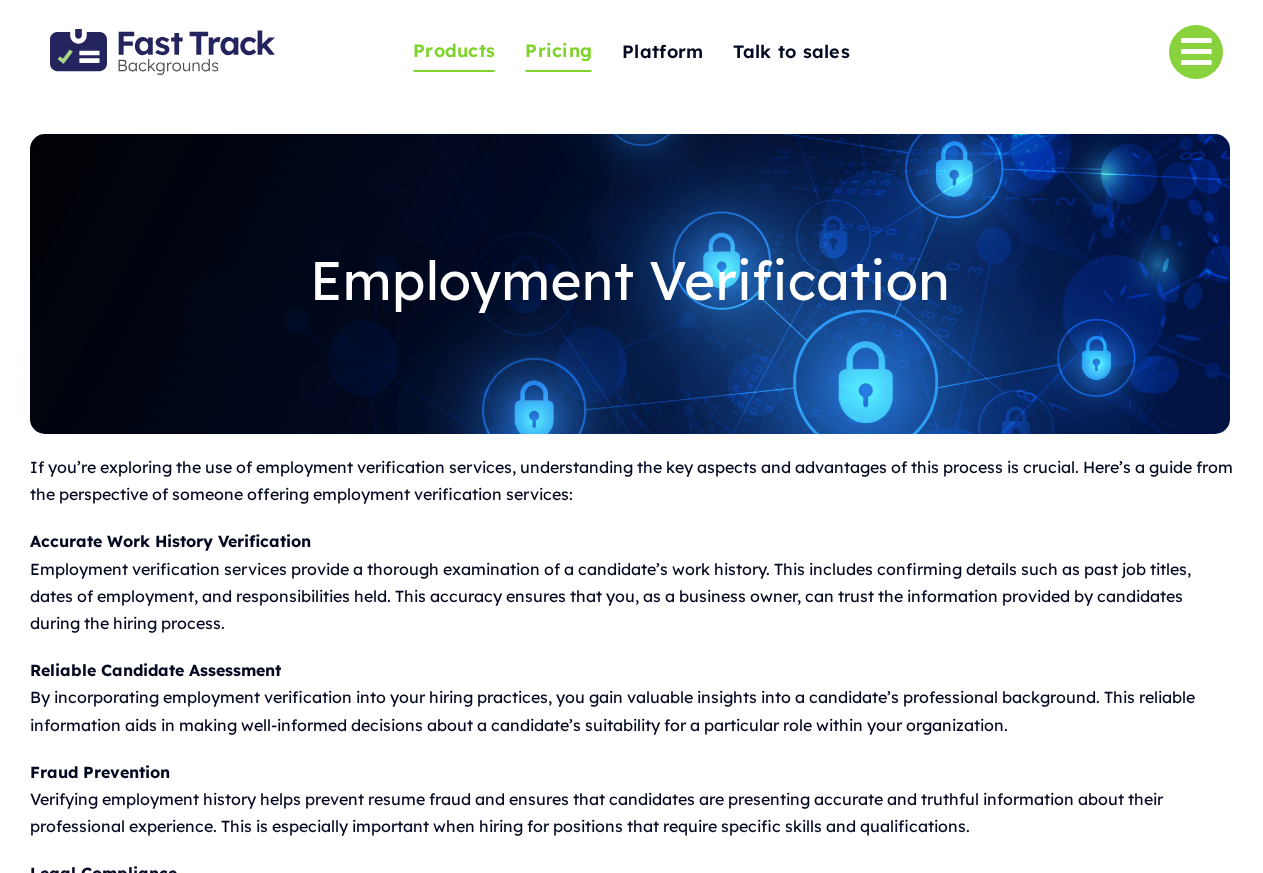 click on "Pricing" at bounding box center [558, 51] 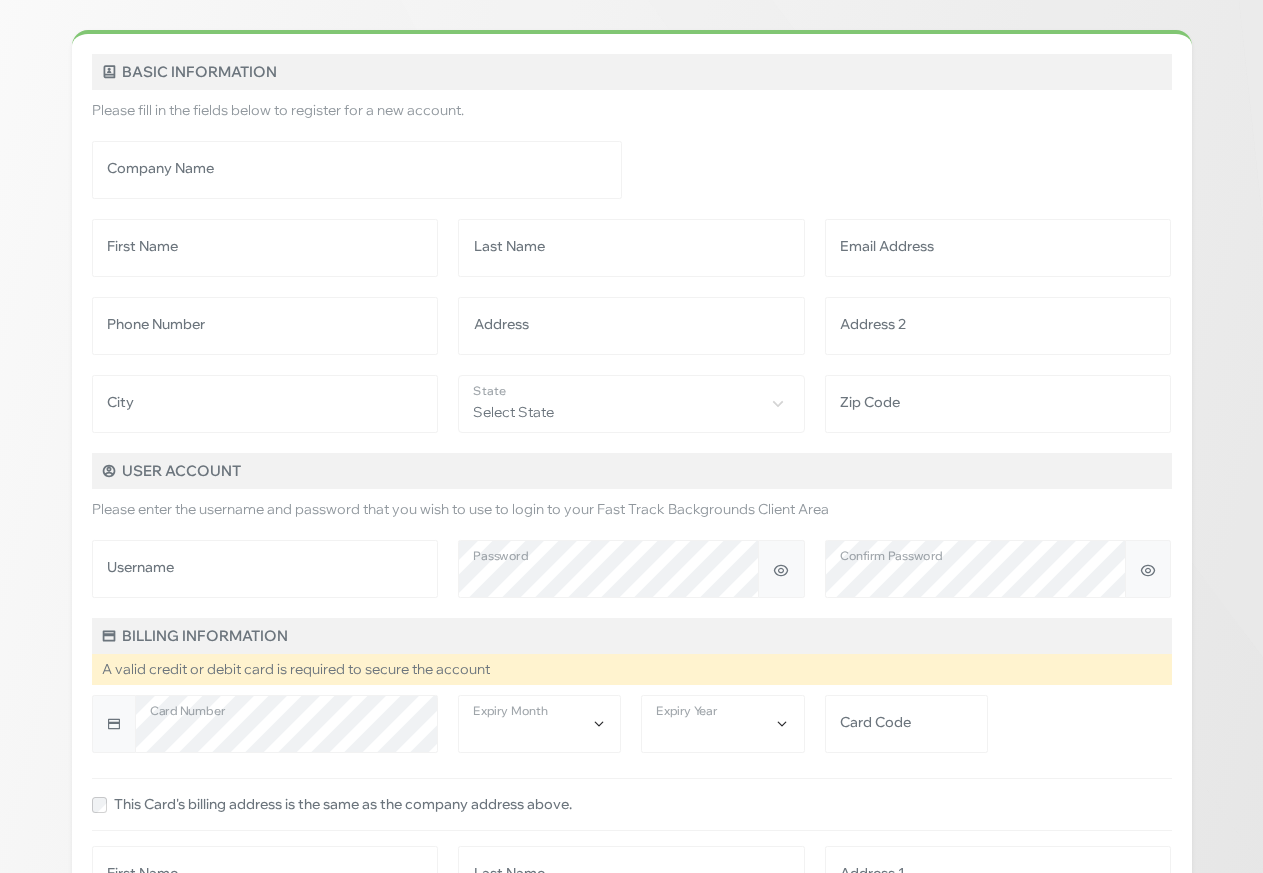 scroll, scrollTop: 0, scrollLeft: 0, axis: both 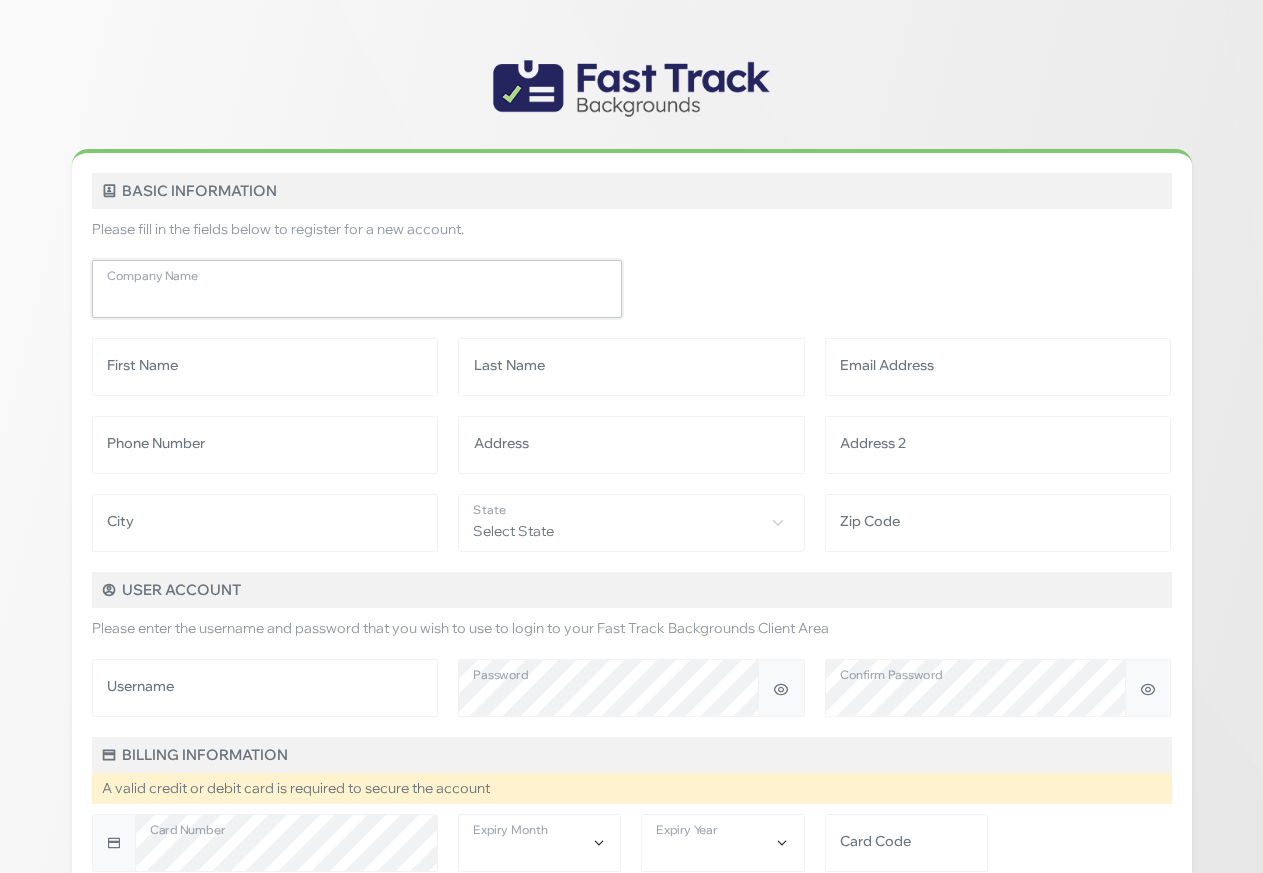click on "Company Name" at bounding box center [357, 289] 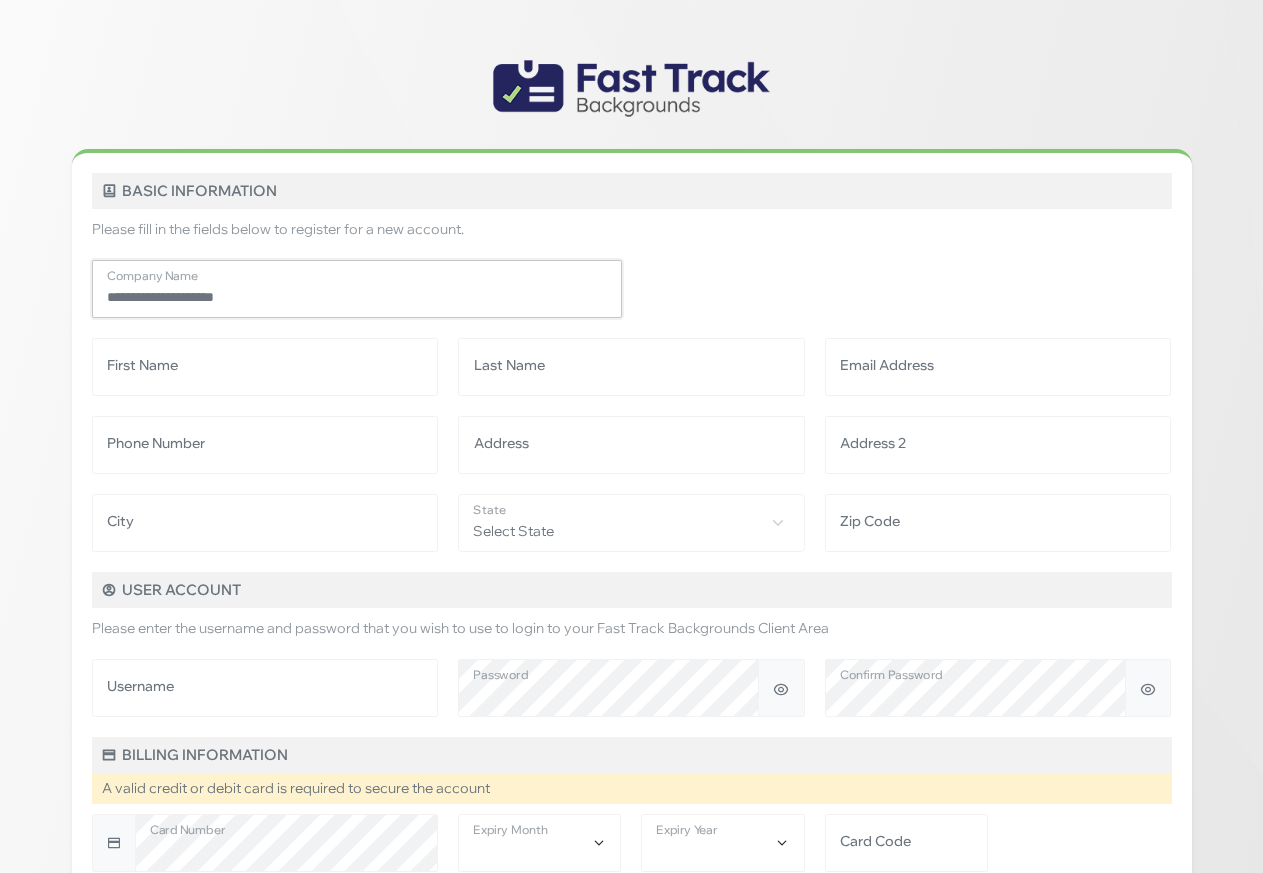 type on "**********" 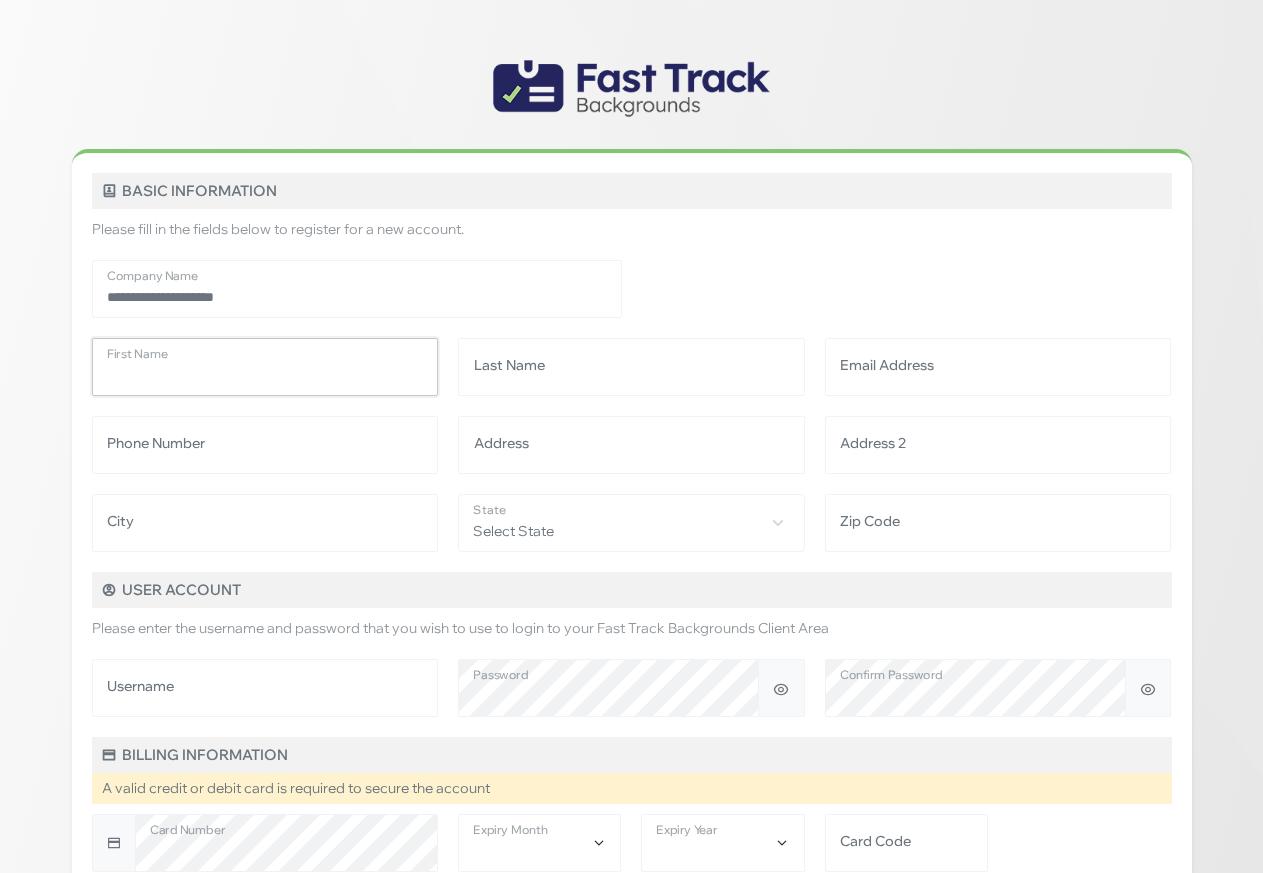 click on "First Name" at bounding box center [265, 367] 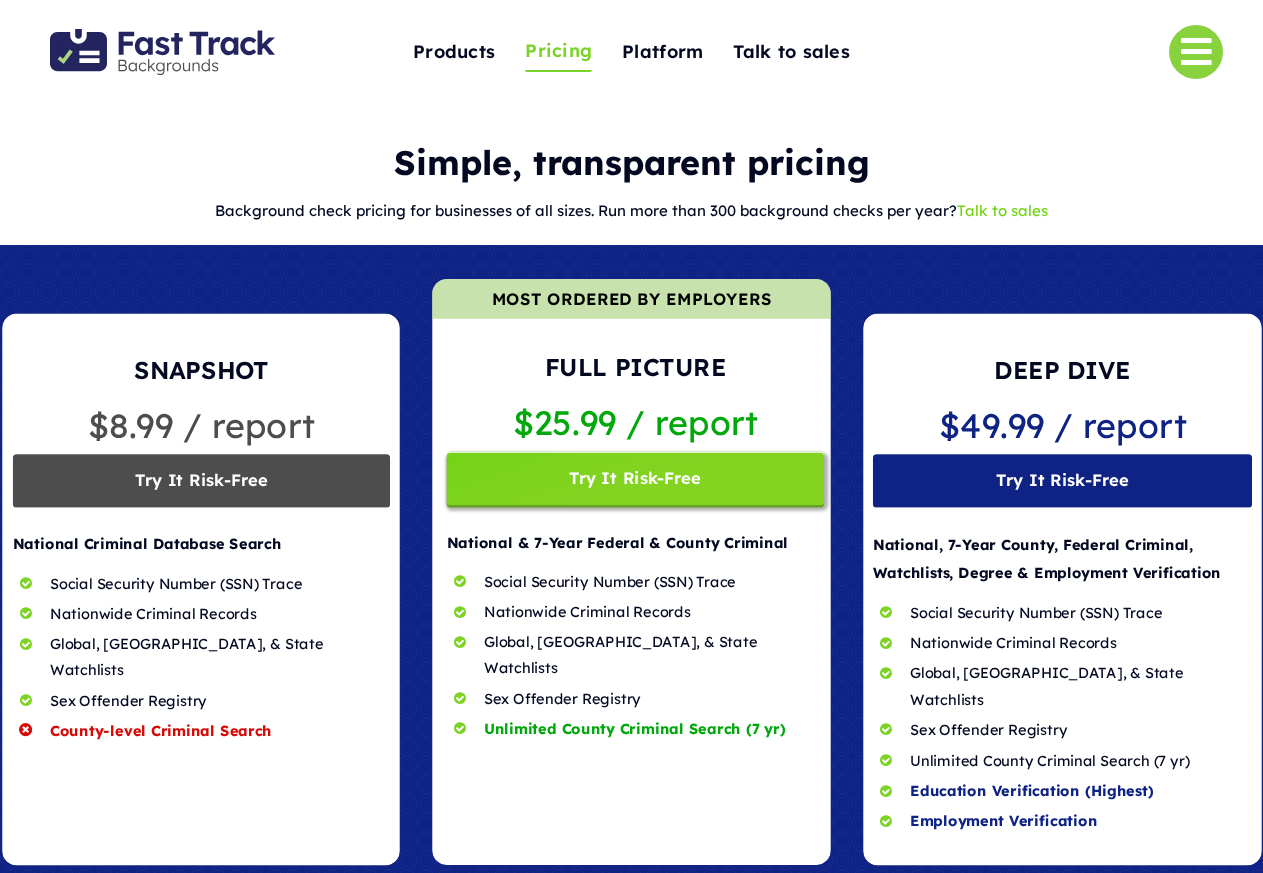 scroll, scrollTop: 0, scrollLeft: 0, axis: both 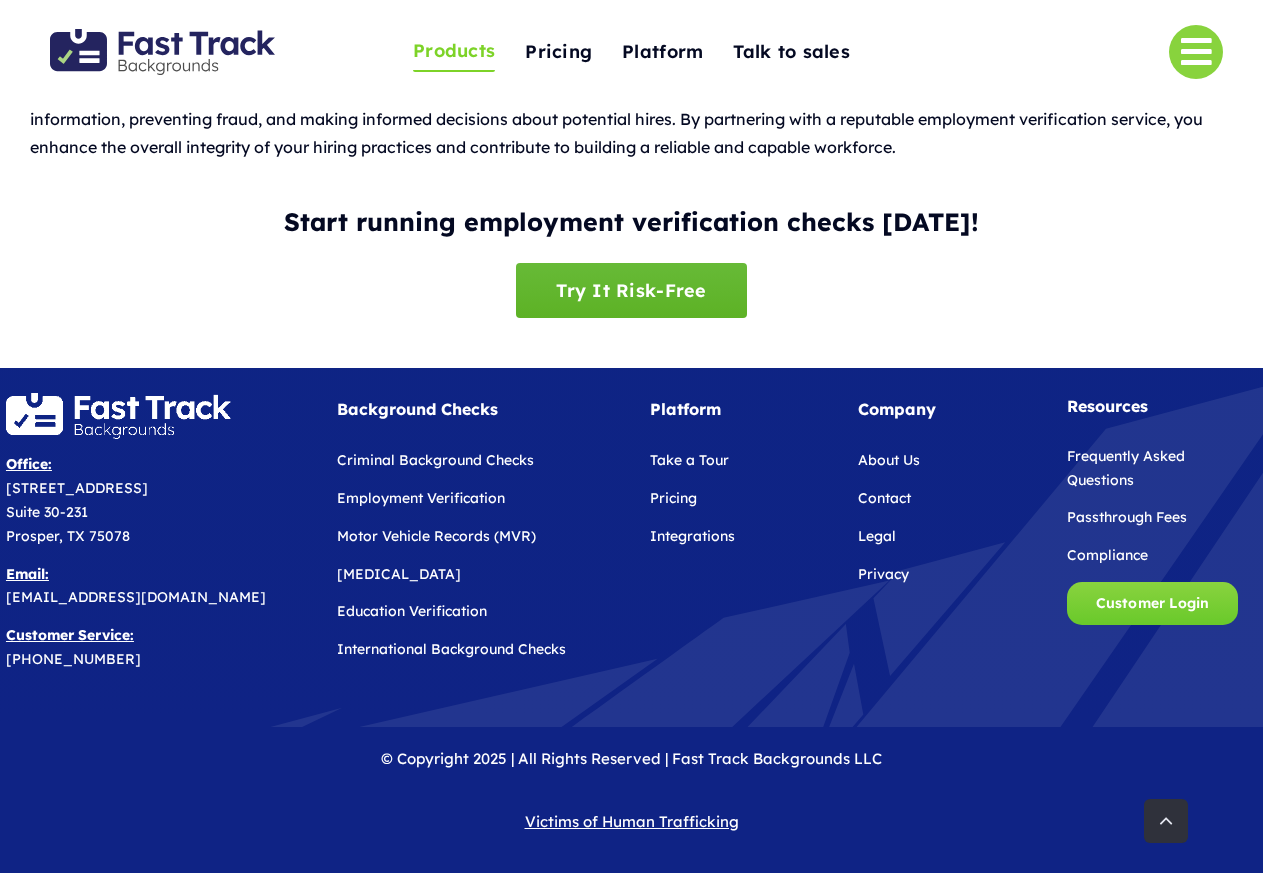 click on "Try It Risk-Free" at bounding box center [631, 290] 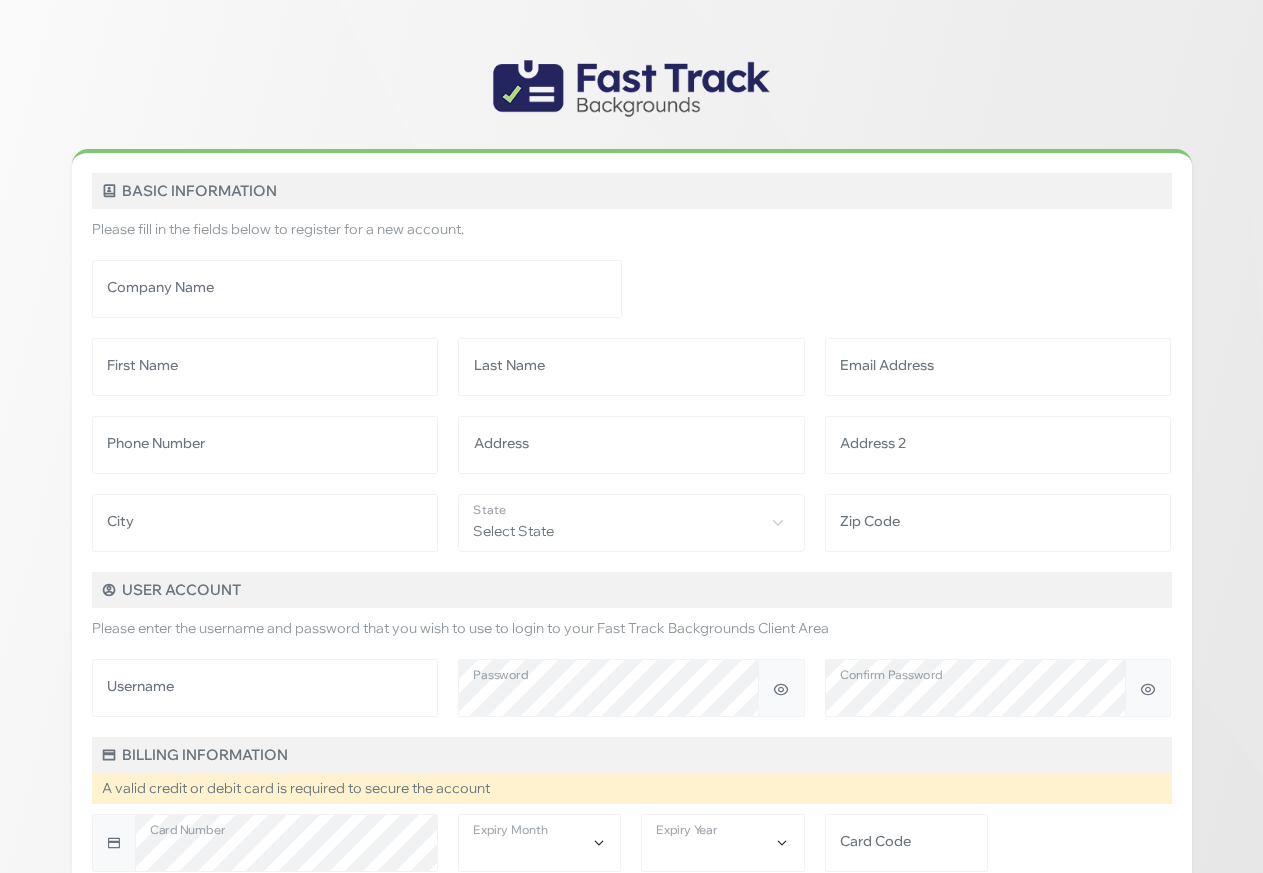 scroll, scrollTop: 0, scrollLeft: 0, axis: both 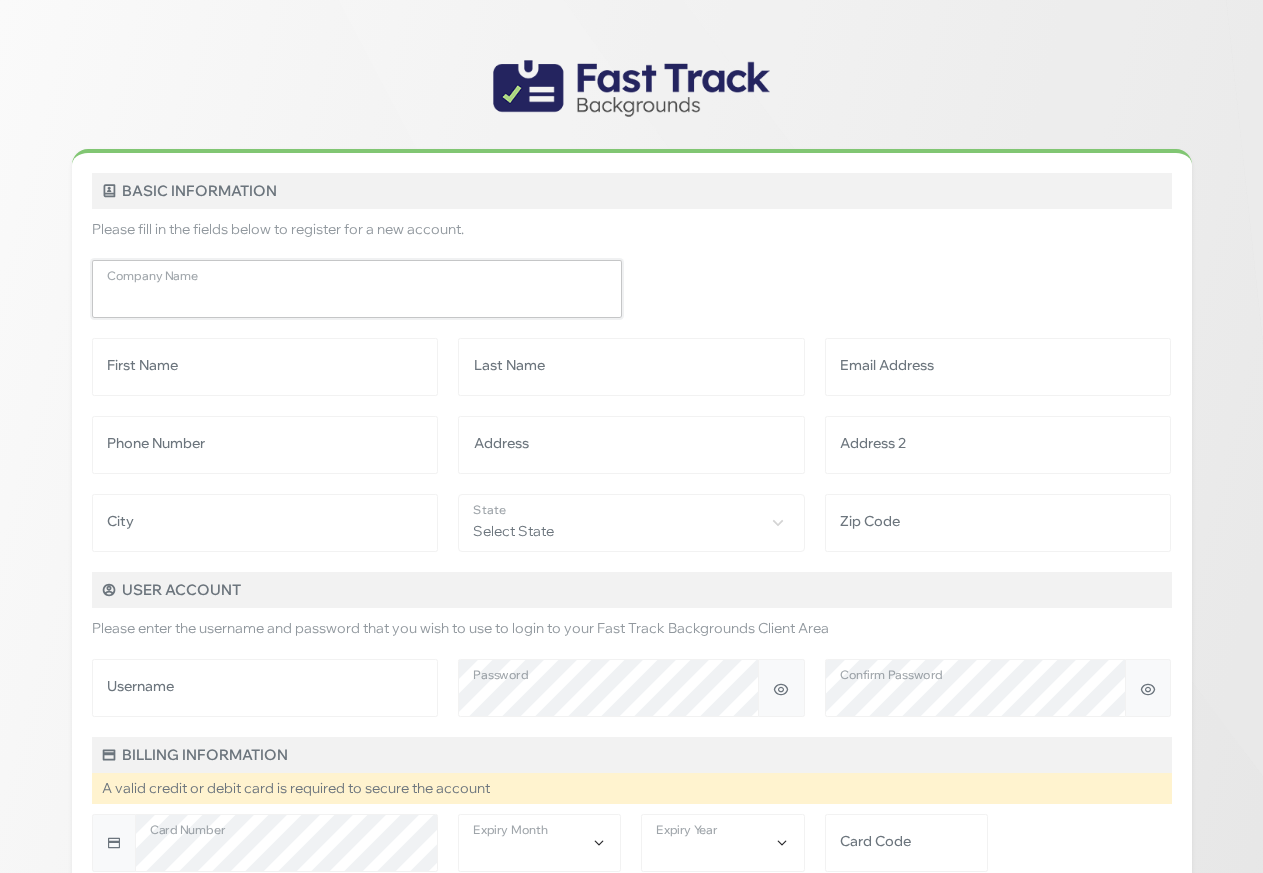 click on "Company Name" at bounding box center (357, 289) 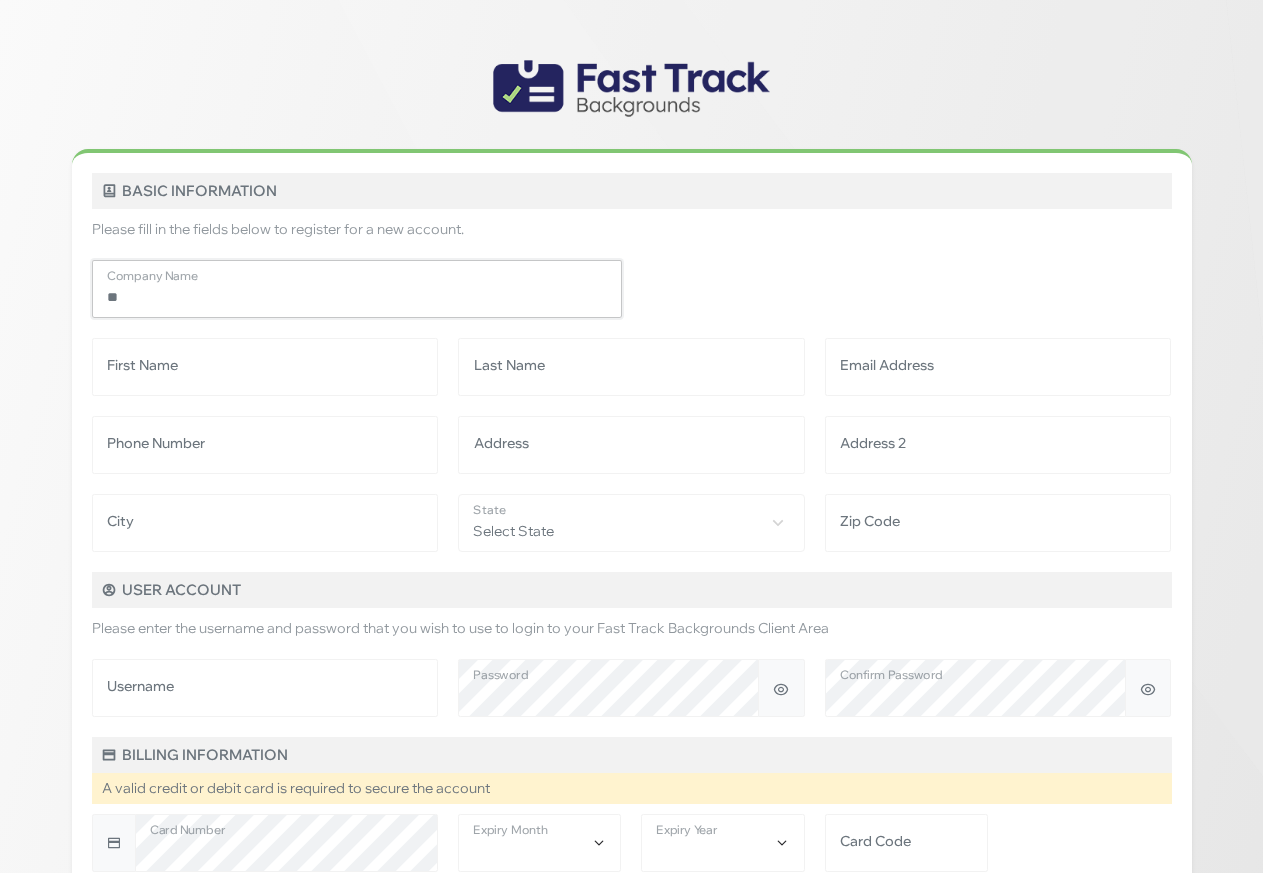 type on "*" 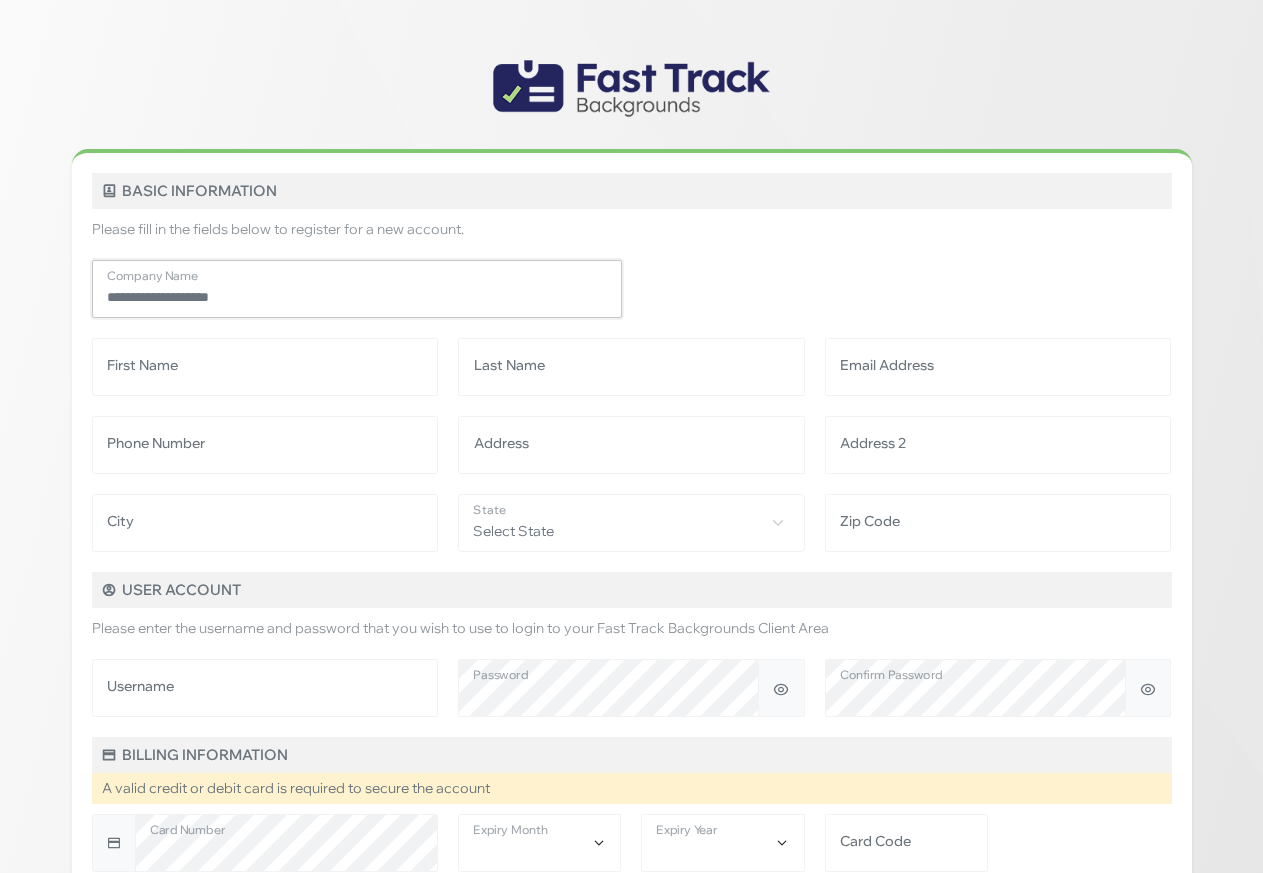 type on "**********" 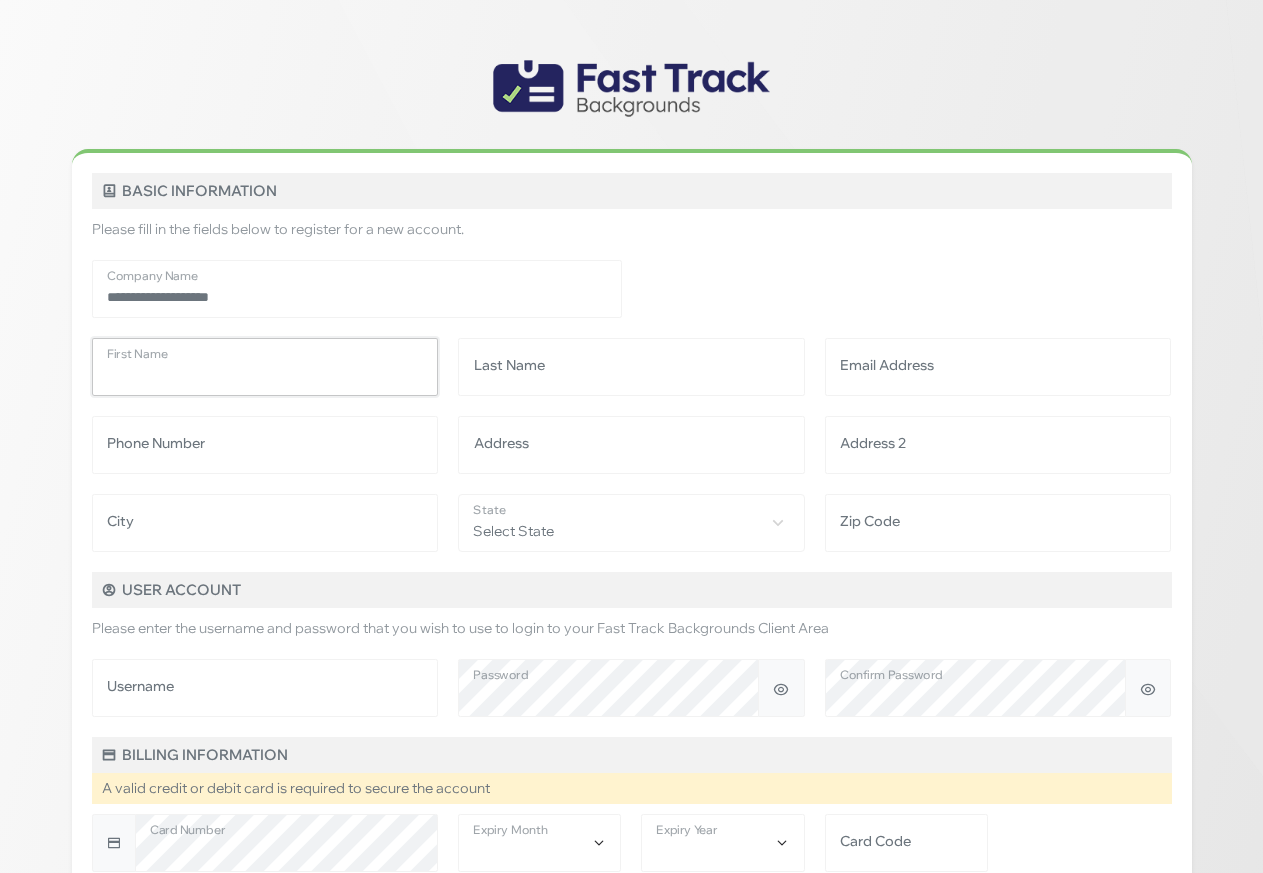 click on "First Name" at bounding box center [265, 367] 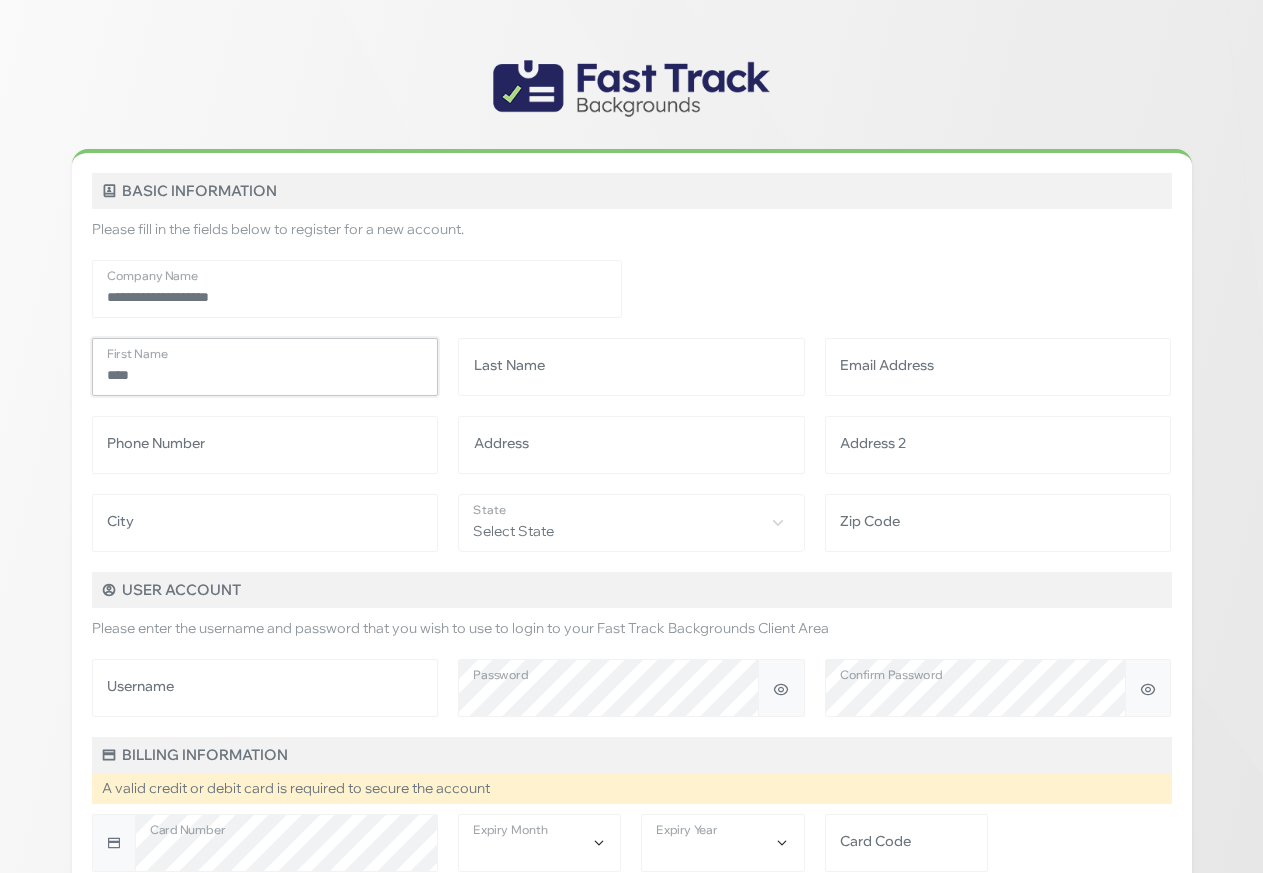 type on "****" 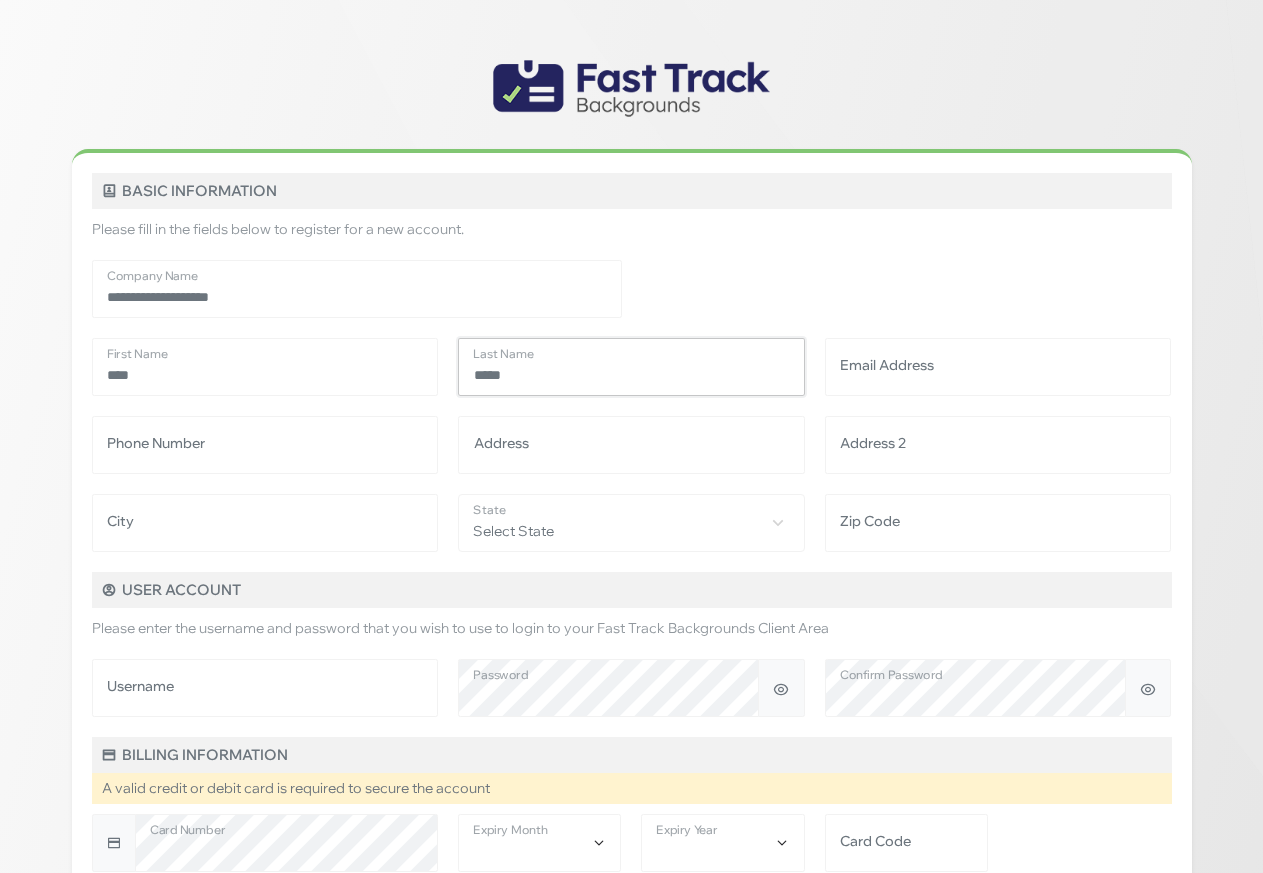 type on "*****" 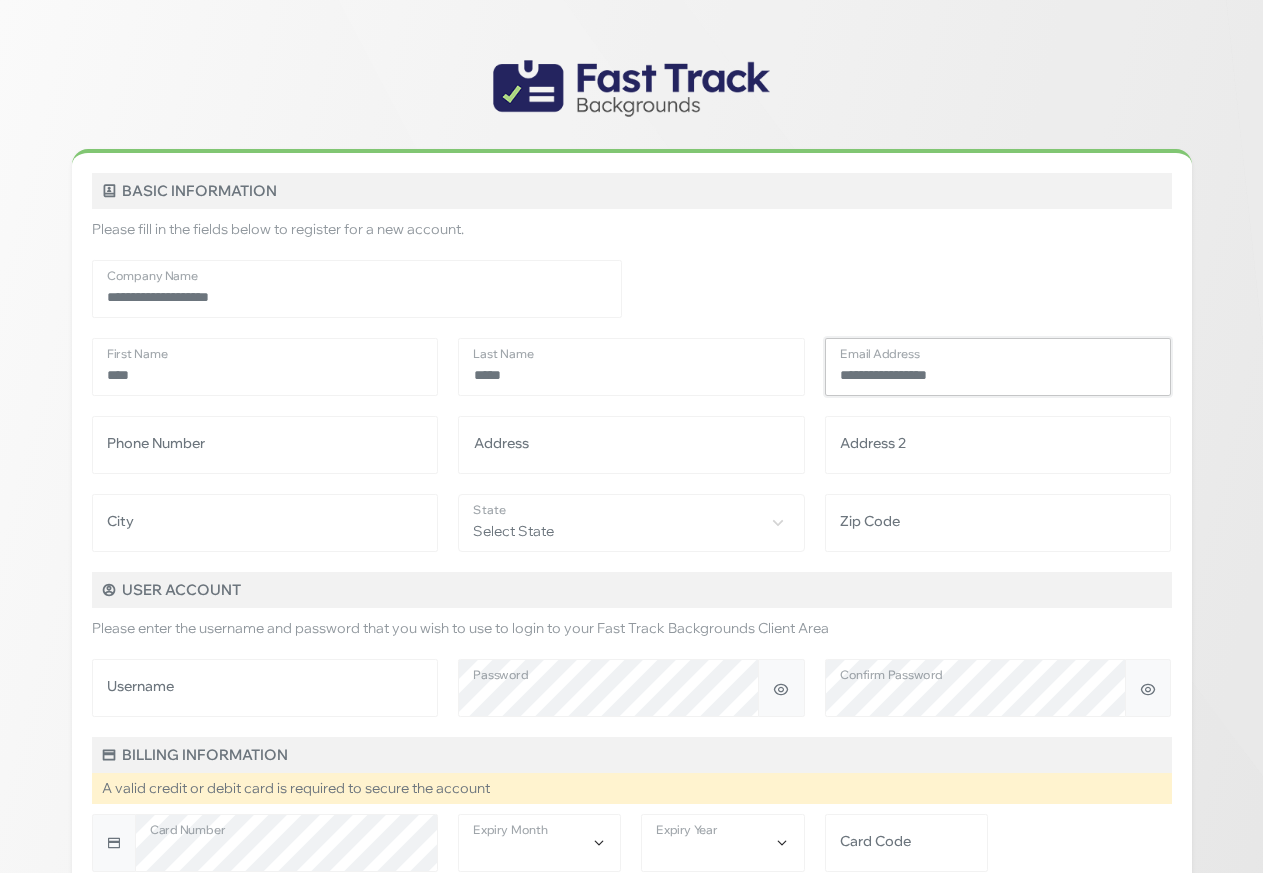 type on "**********" 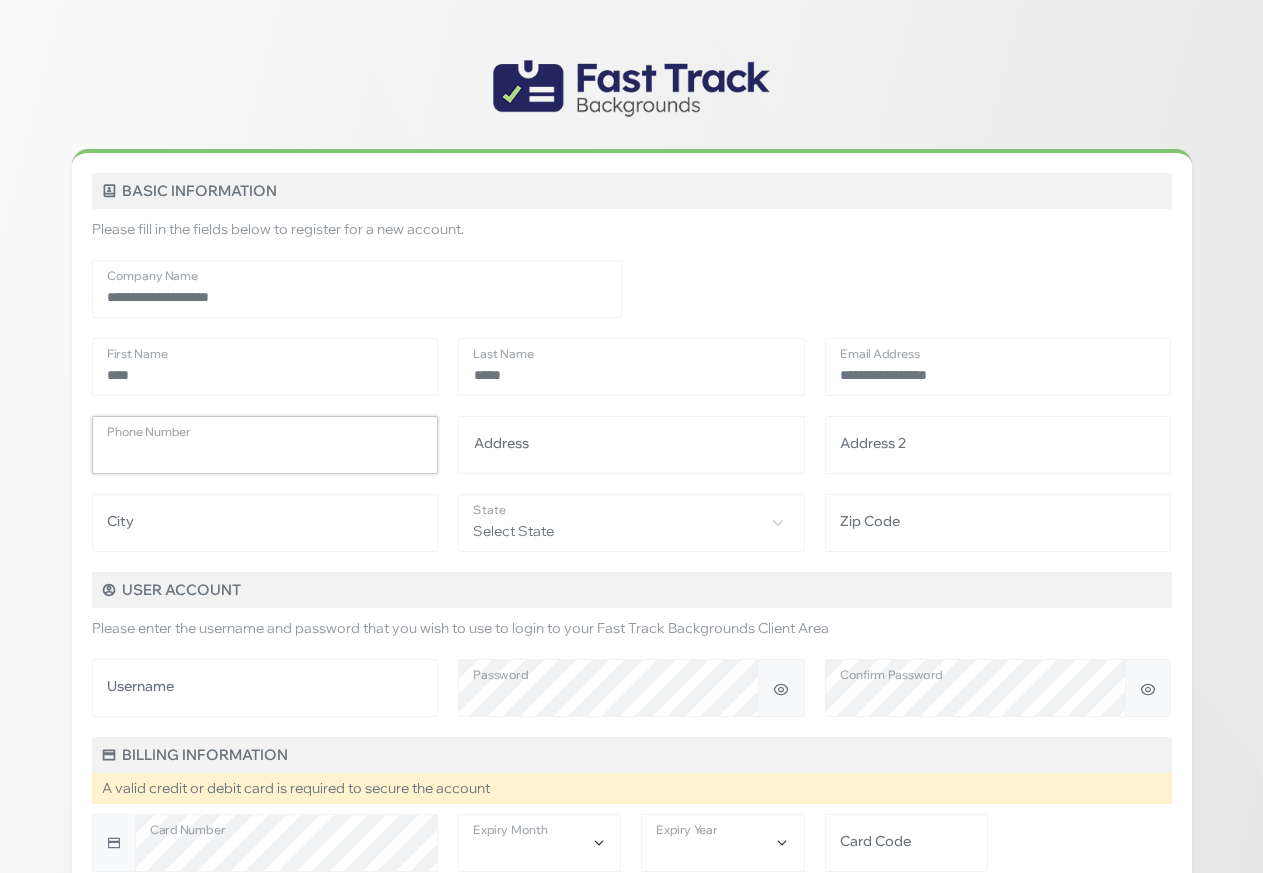 click on "Phone Number" at bounding box center [265, 445] 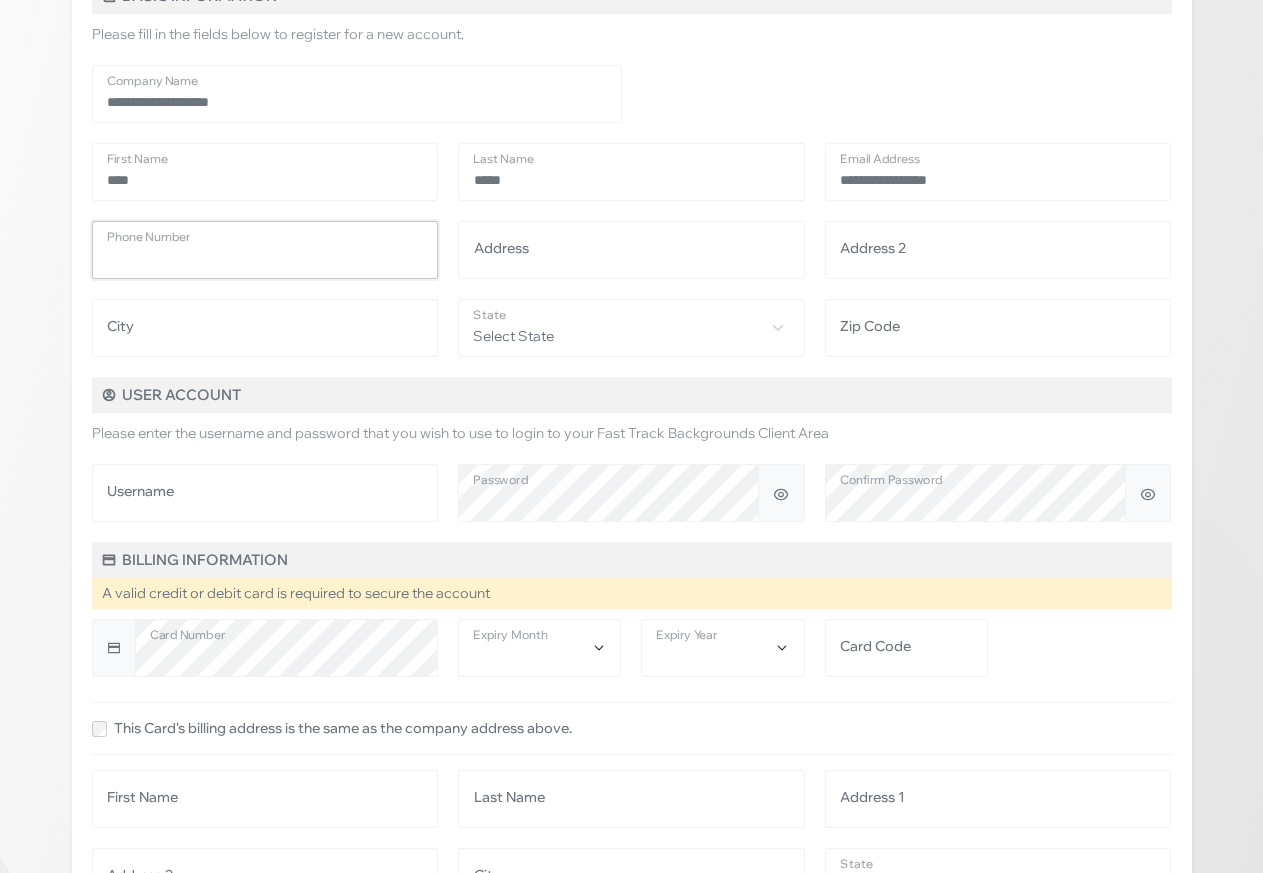 scroll, scrollTop: 204, scrollLeft: 0, axis: vertical 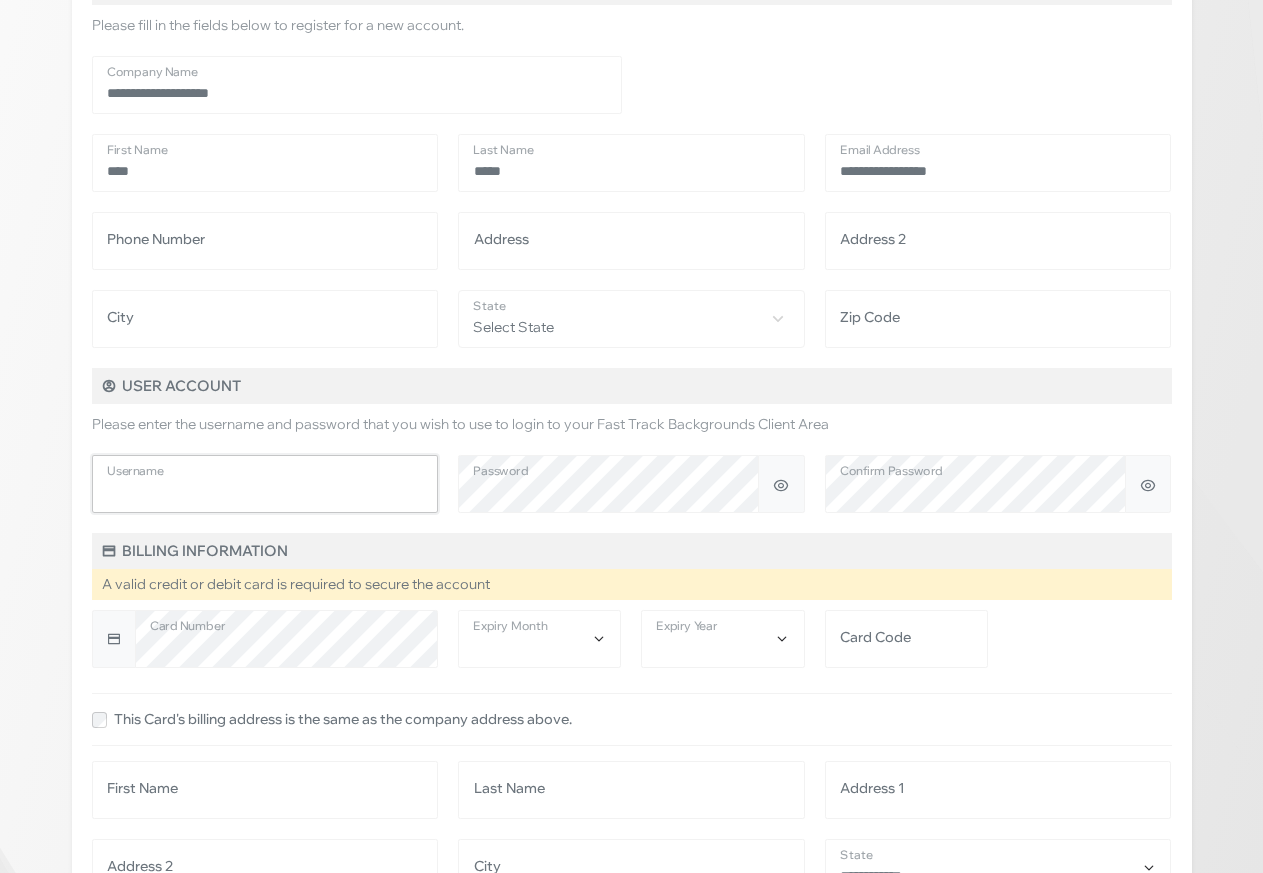 click on "Username" at bounding box center (265, 484) 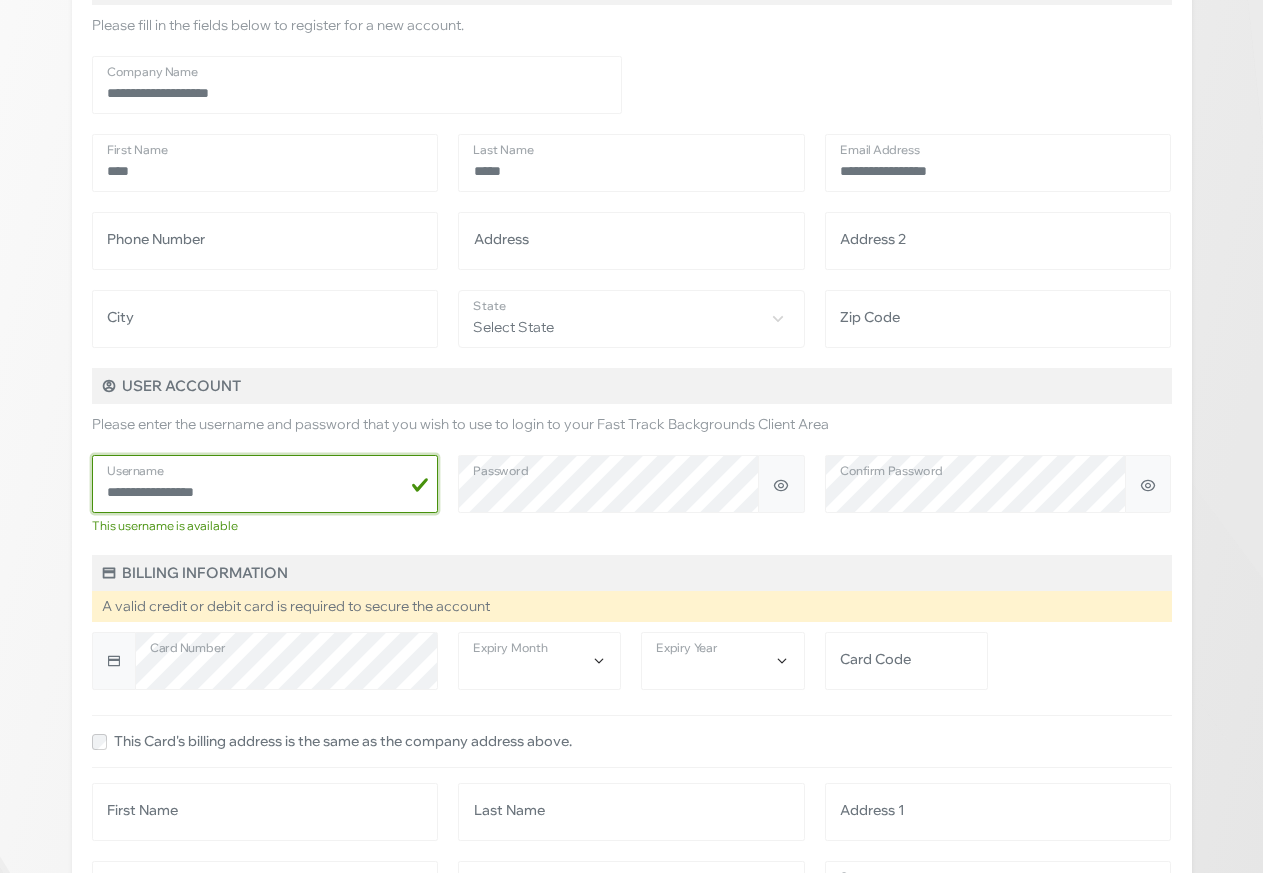 type on "**********" 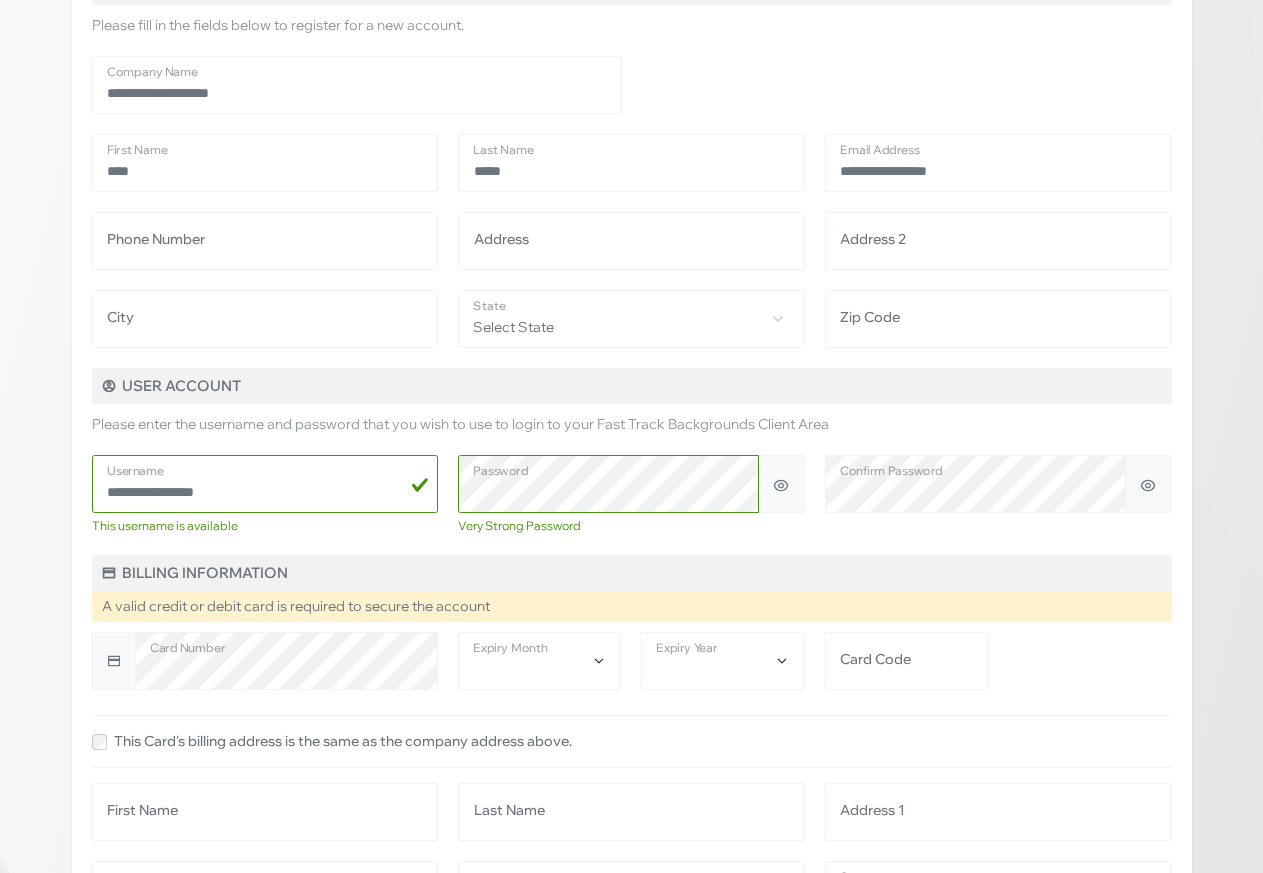 click at bounding box center [781, 484] 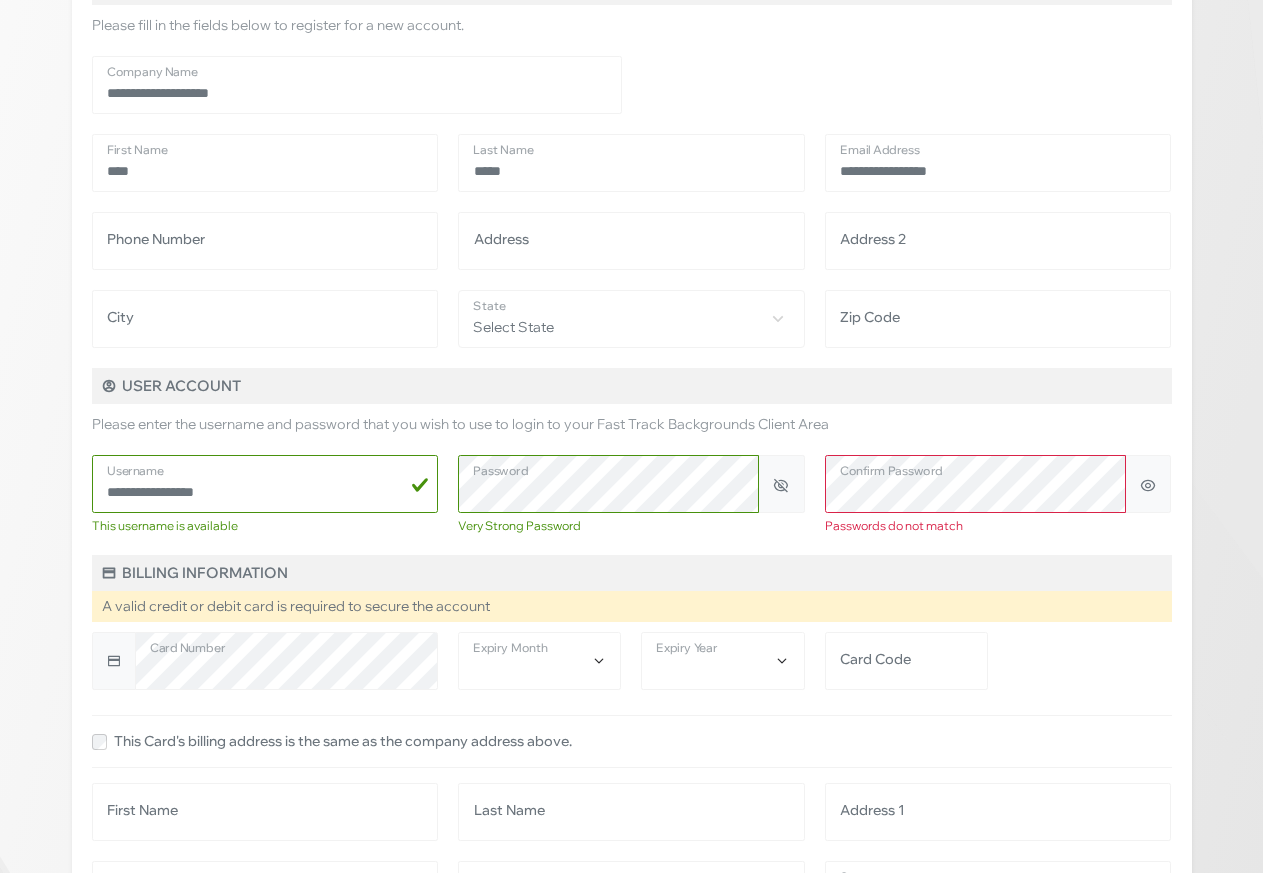 click at bounding box center [1148, 484] 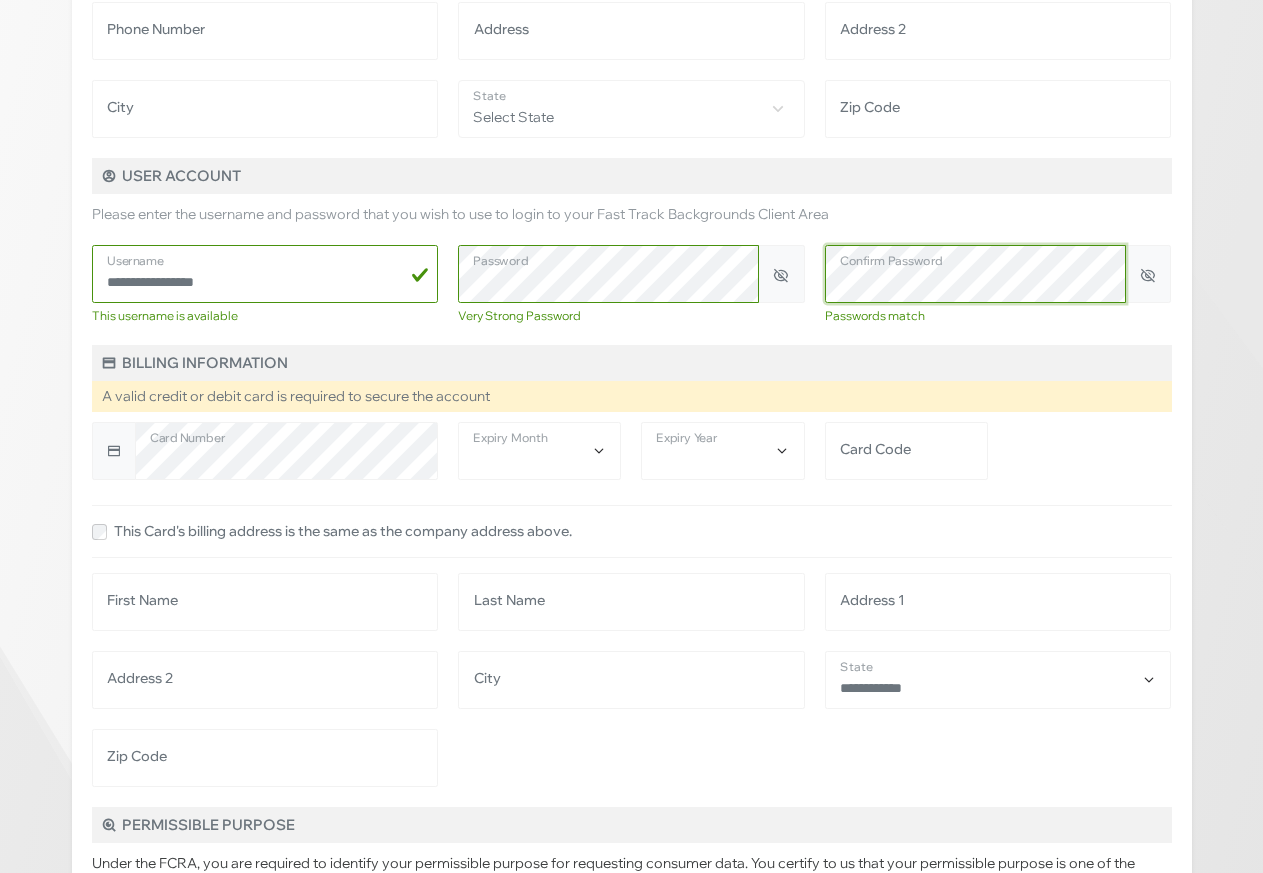 scroll, scrollTop: 510, scrollLeft: 0, axis: vertical 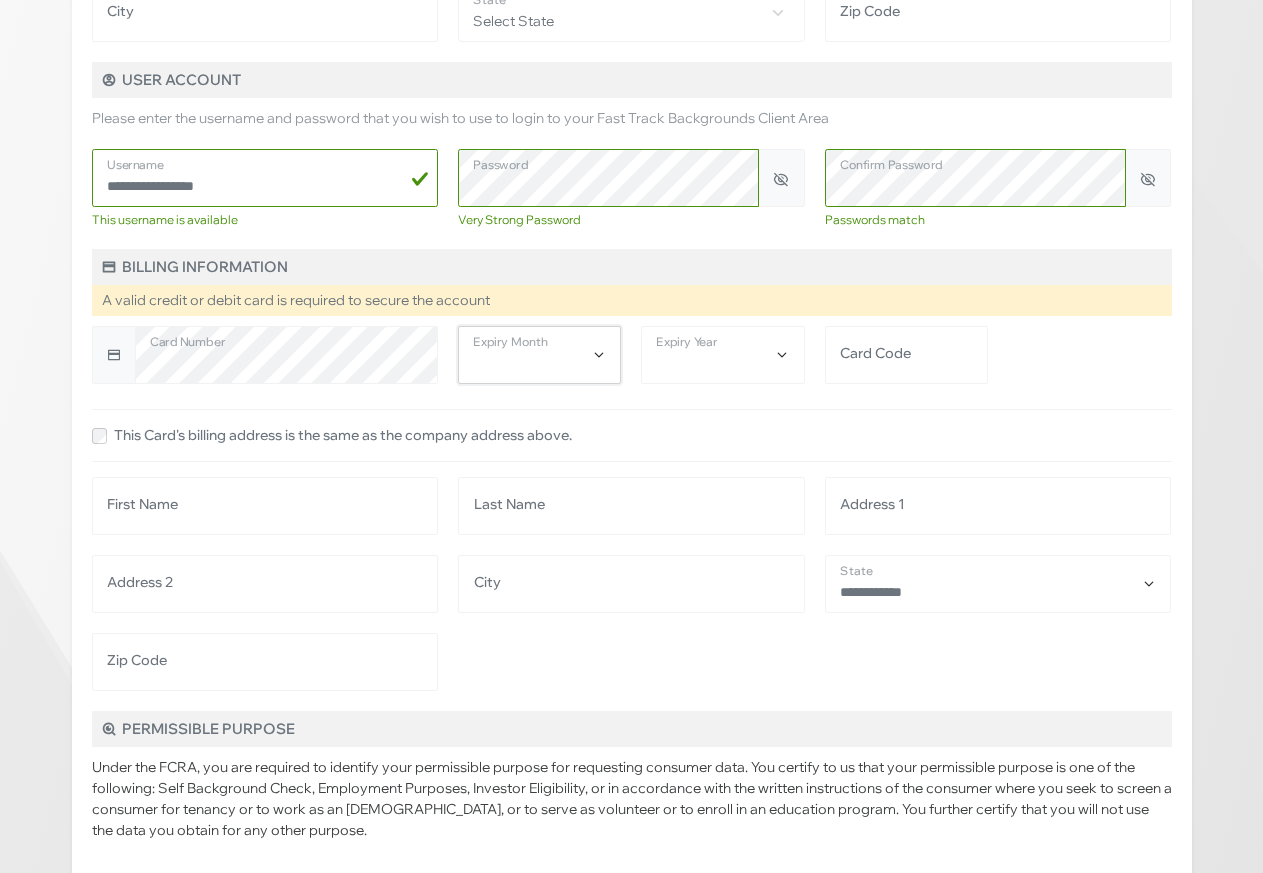 select on "**" 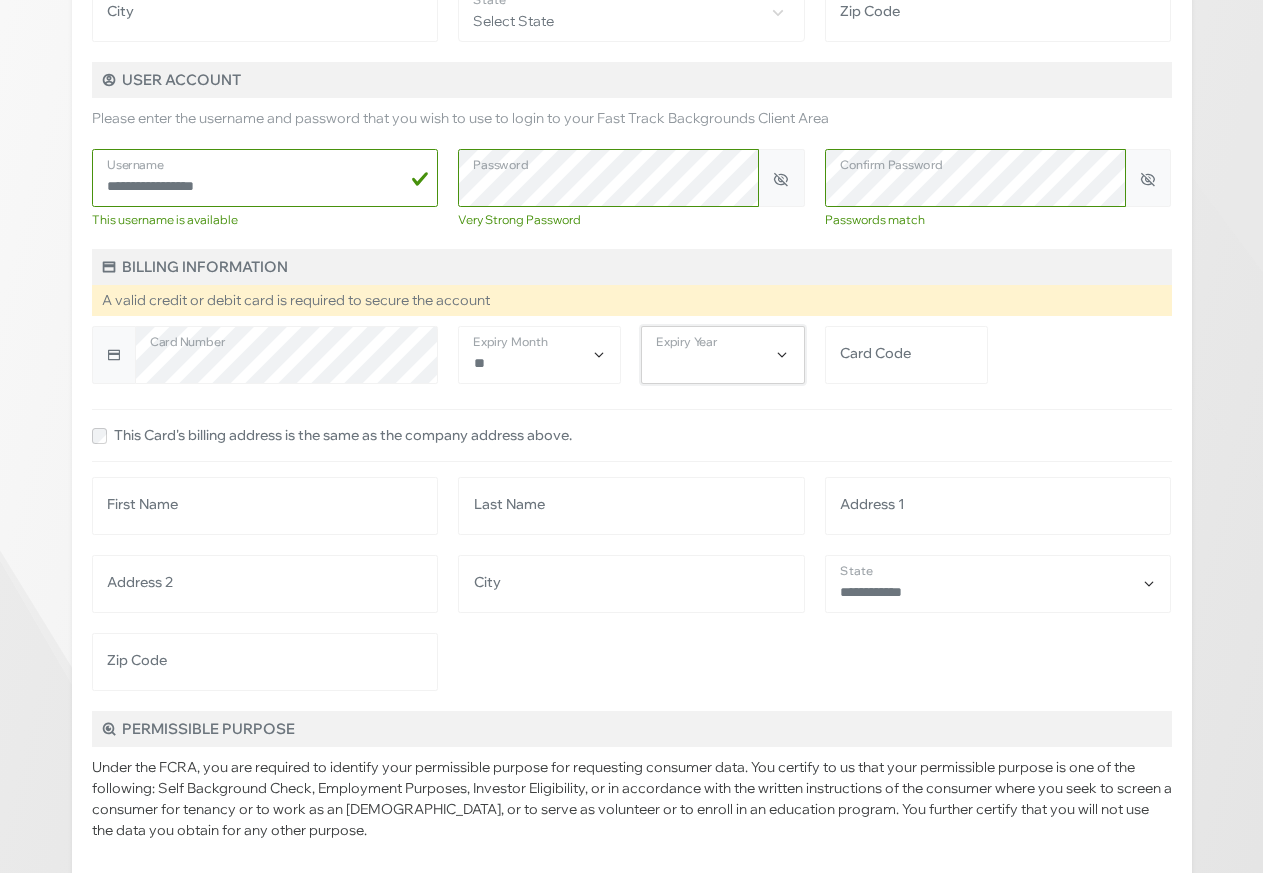 select on "****" 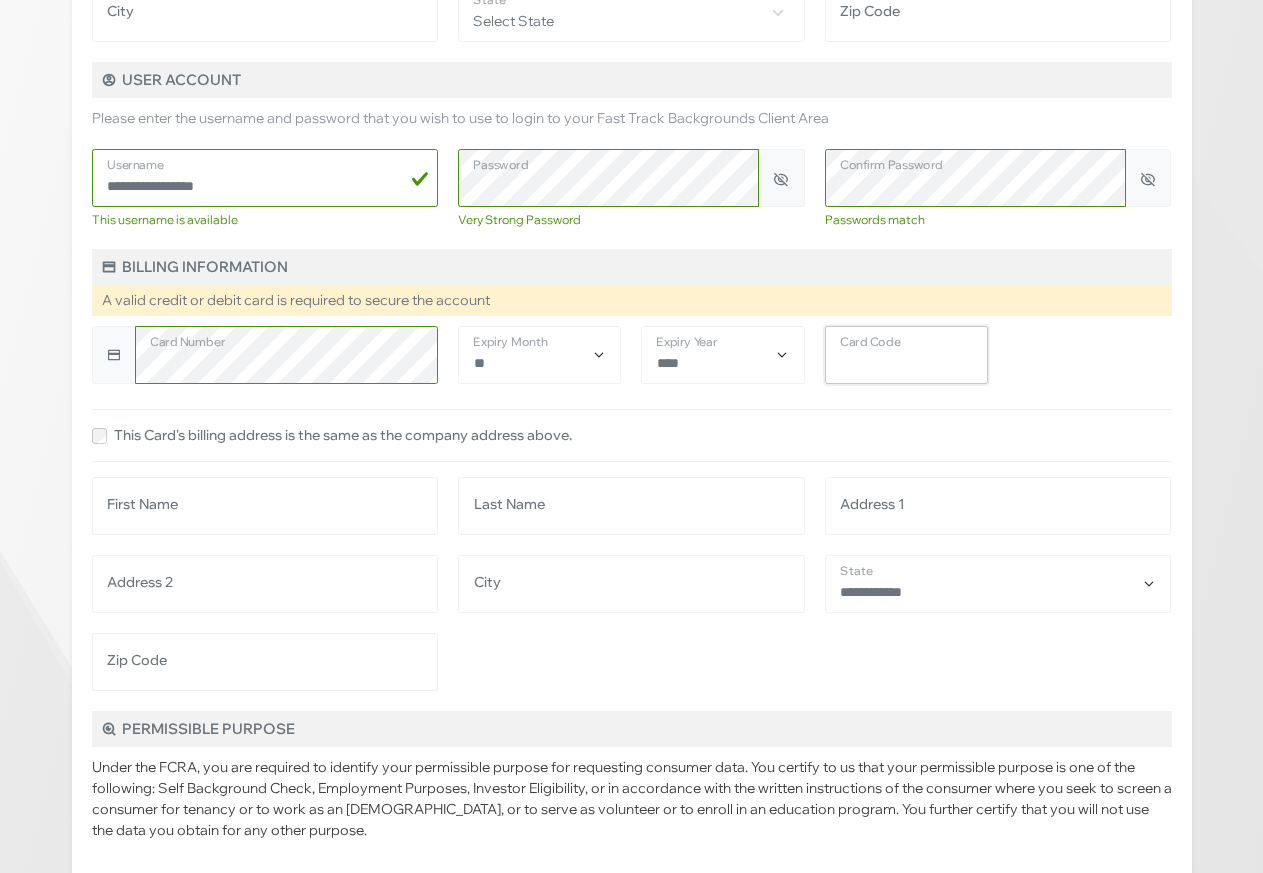 click on "Card Code" at bounding box center (906, 355) 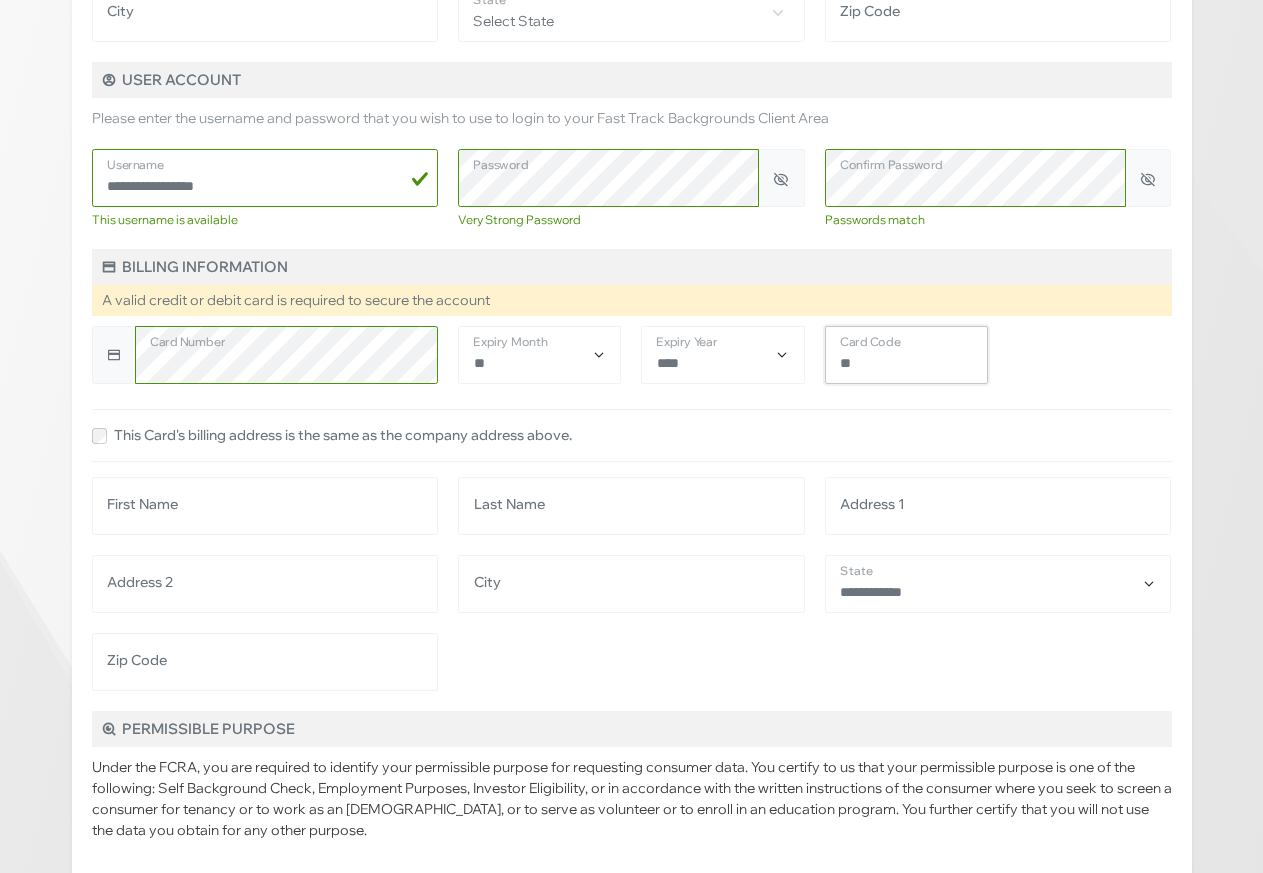 type on "***" 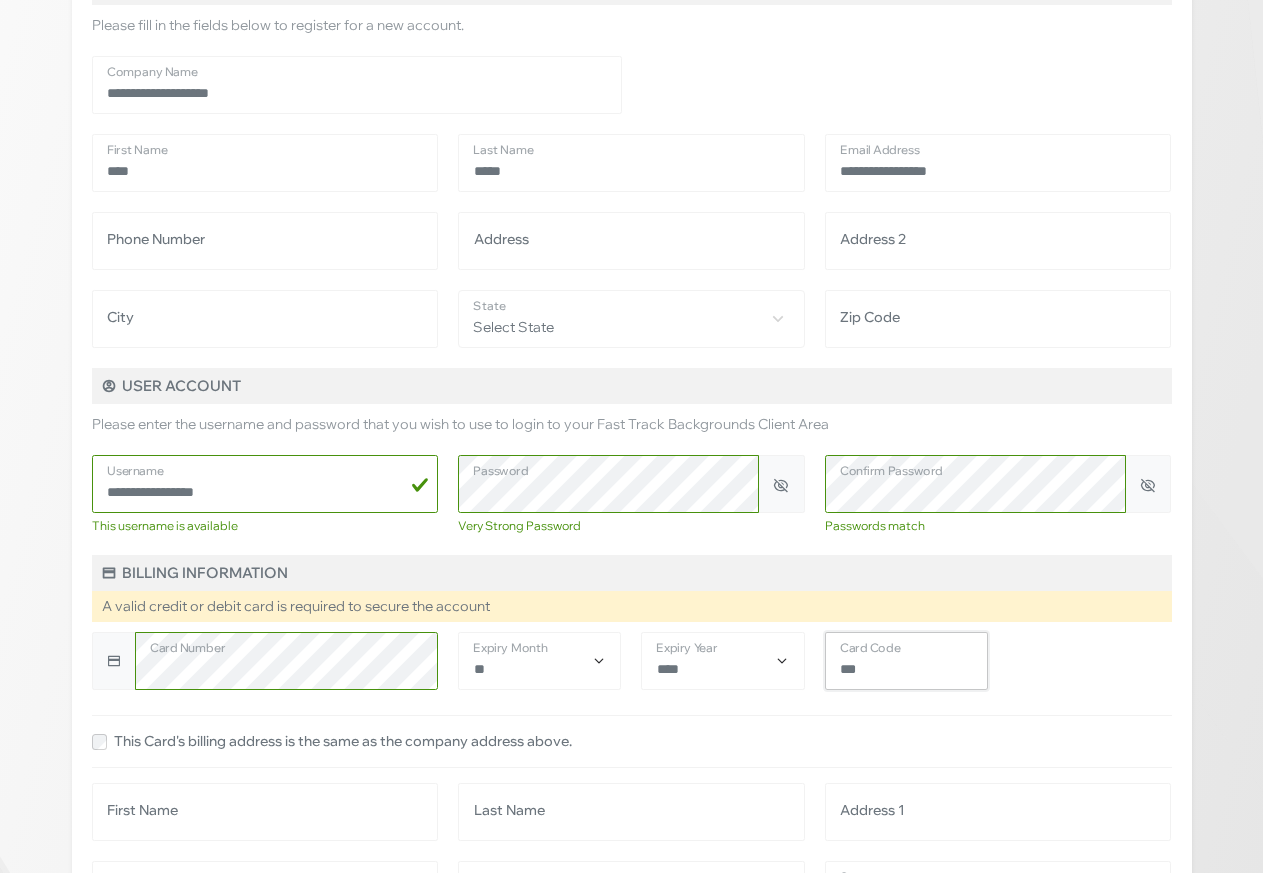 scroll, scrollTop: 306, scrollLeft: 0, axis: vertical 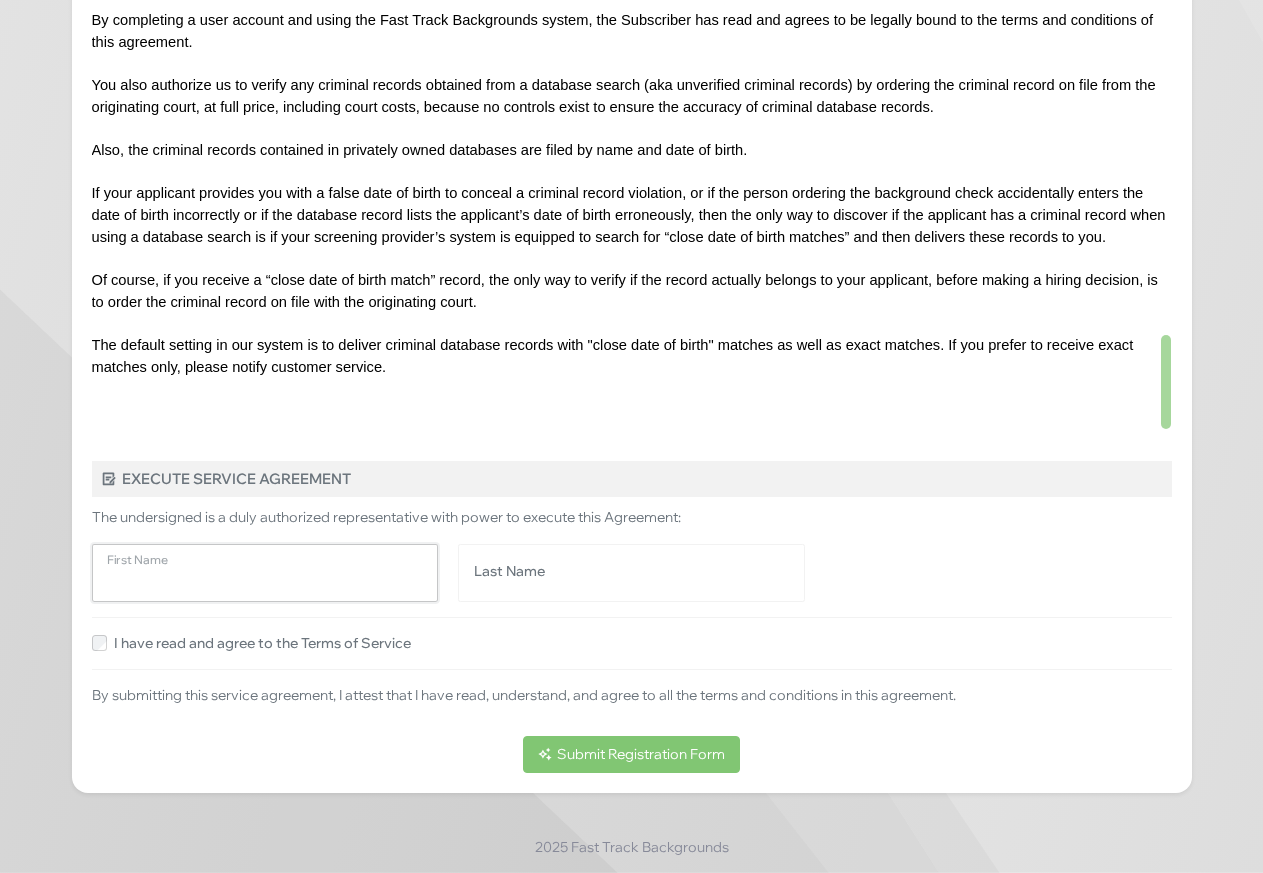 click on "First Name" at bounding box center (265, 573) 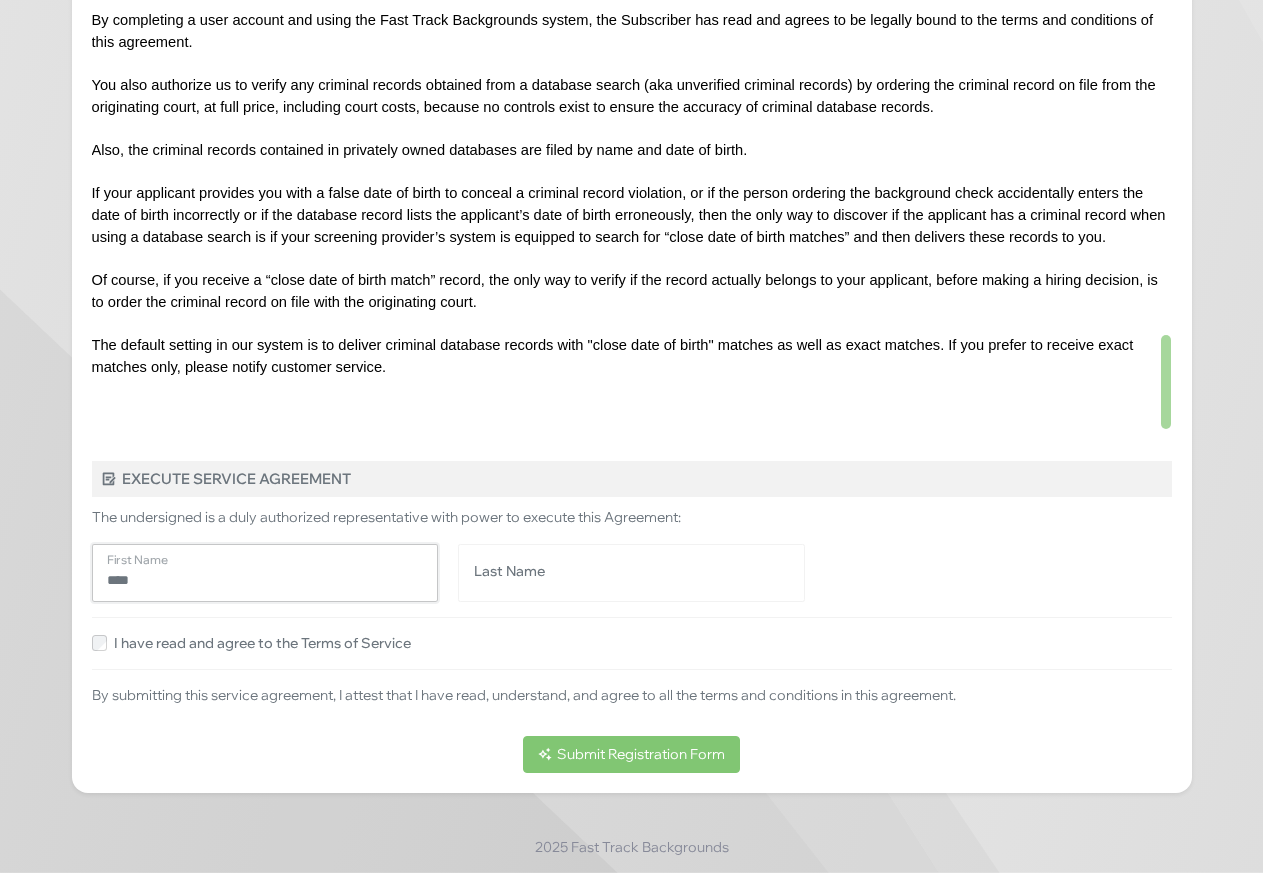 type on "****" 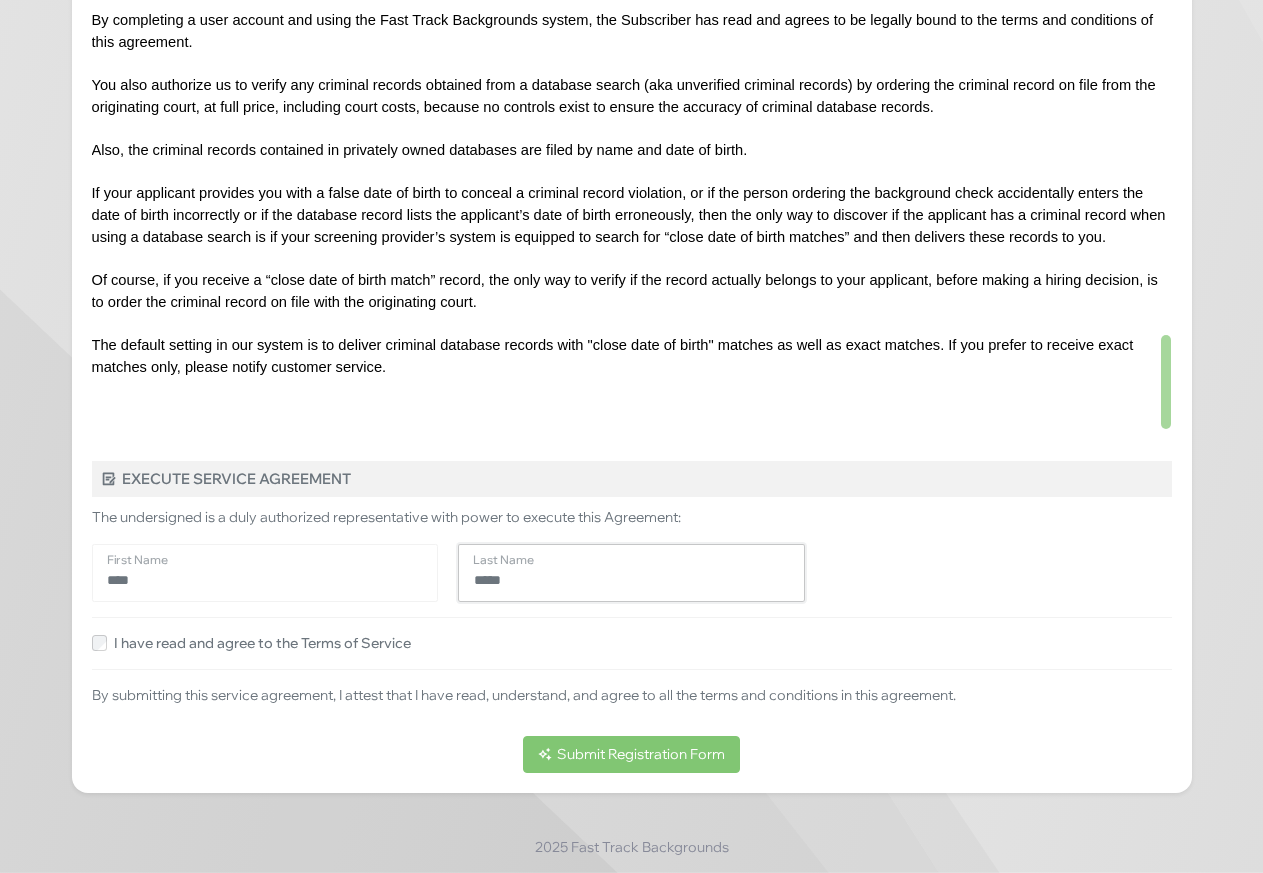 type on "*****" 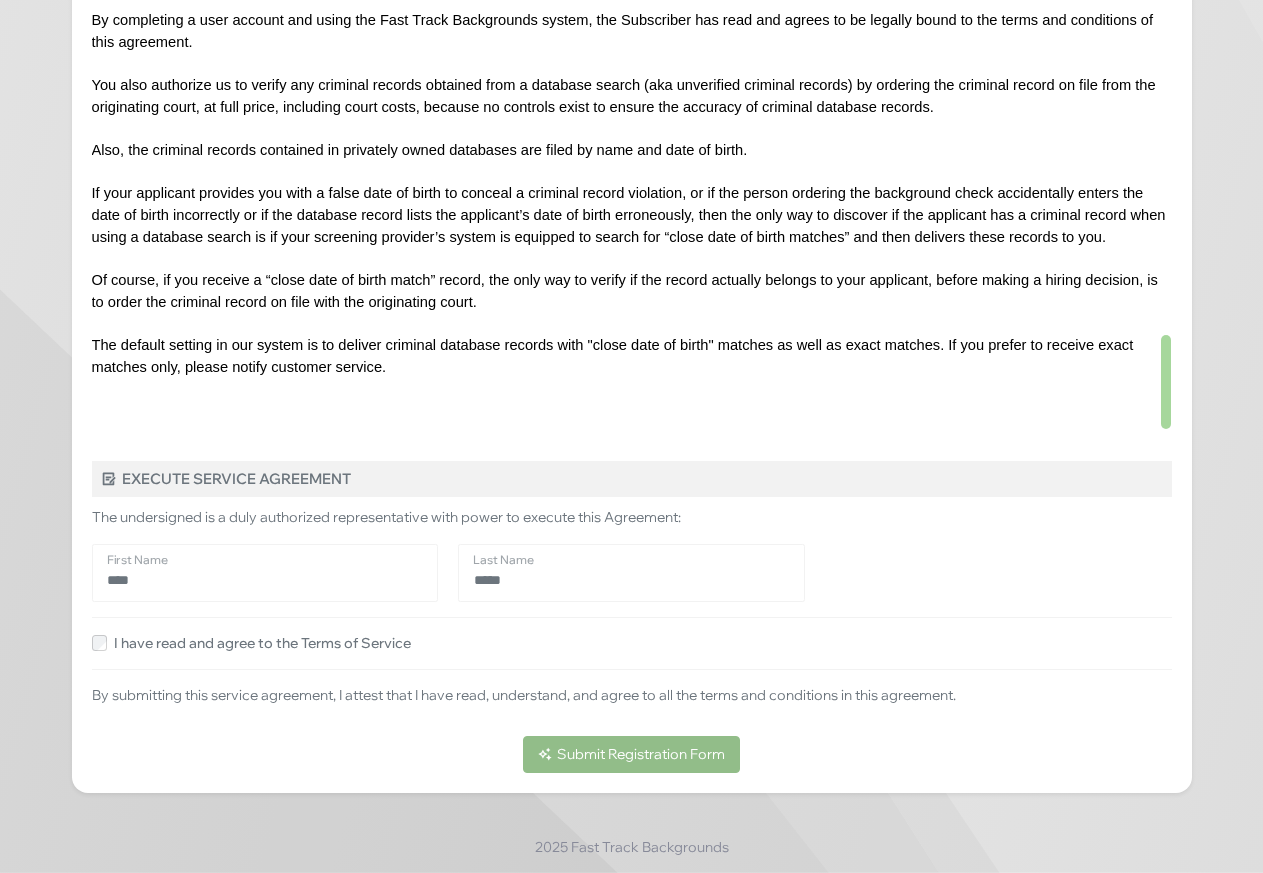 click on "Submit Registration Form" at bounding box center (632, 754) 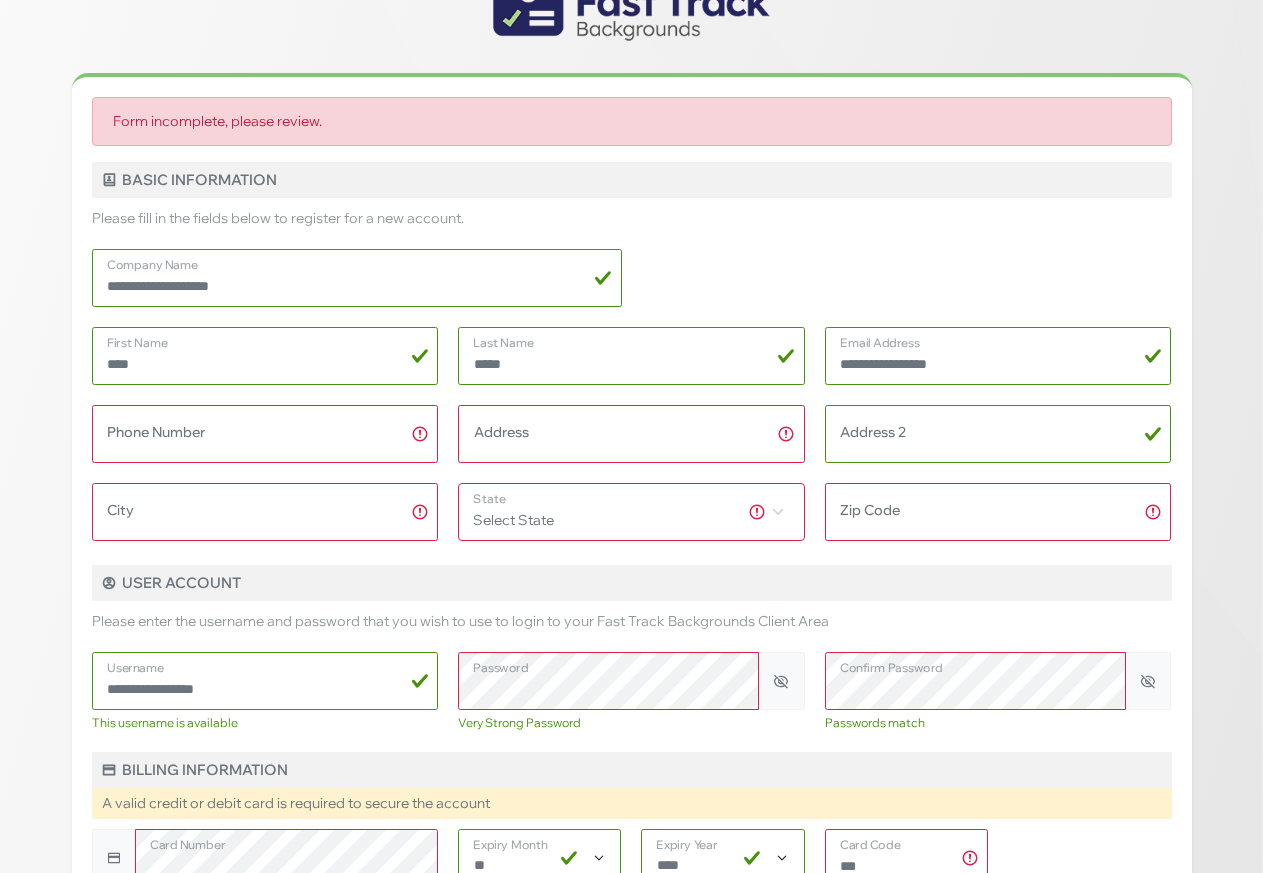 scroll, scrollTop: 74, scrollLeft: 0, axis: vertical 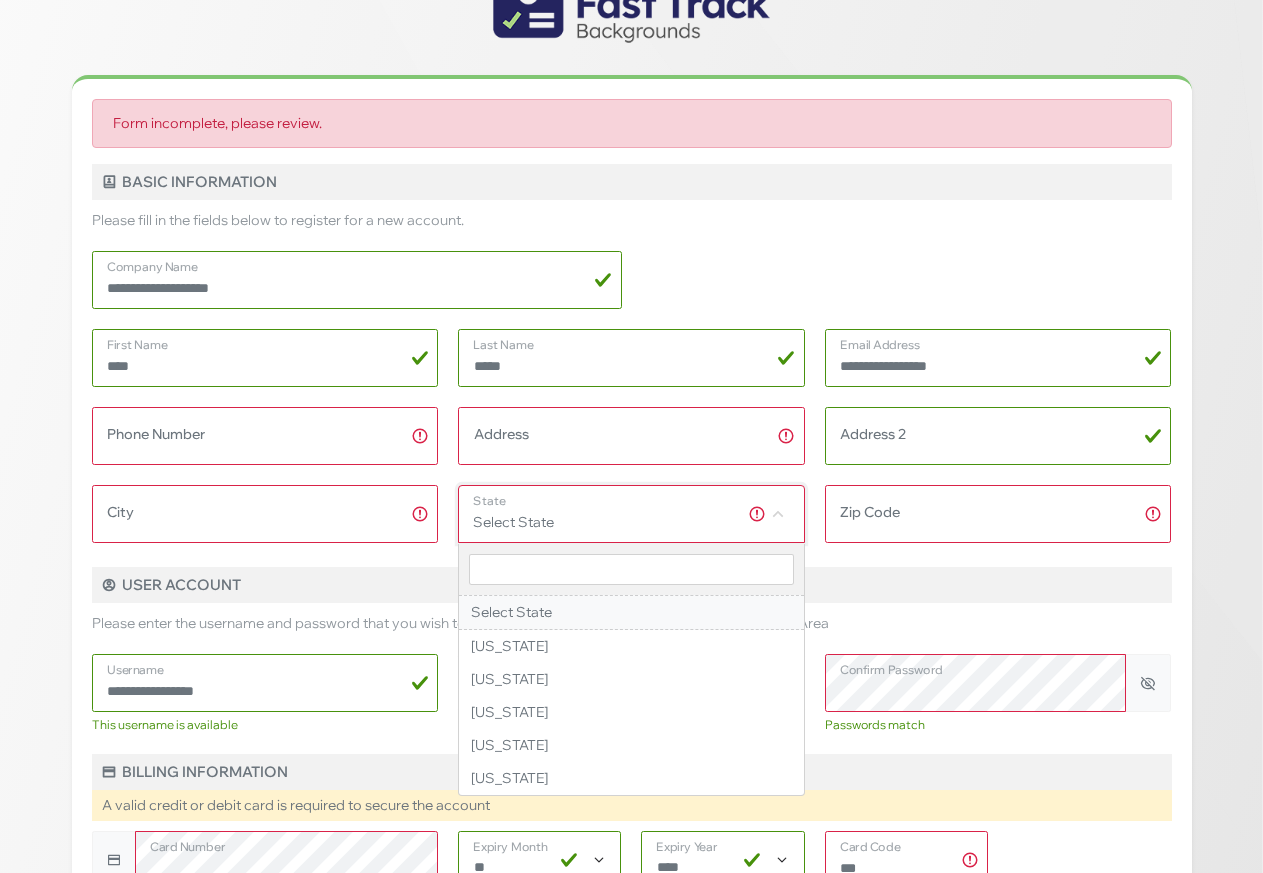 click on "Select State" at bounding box center (631, 513) 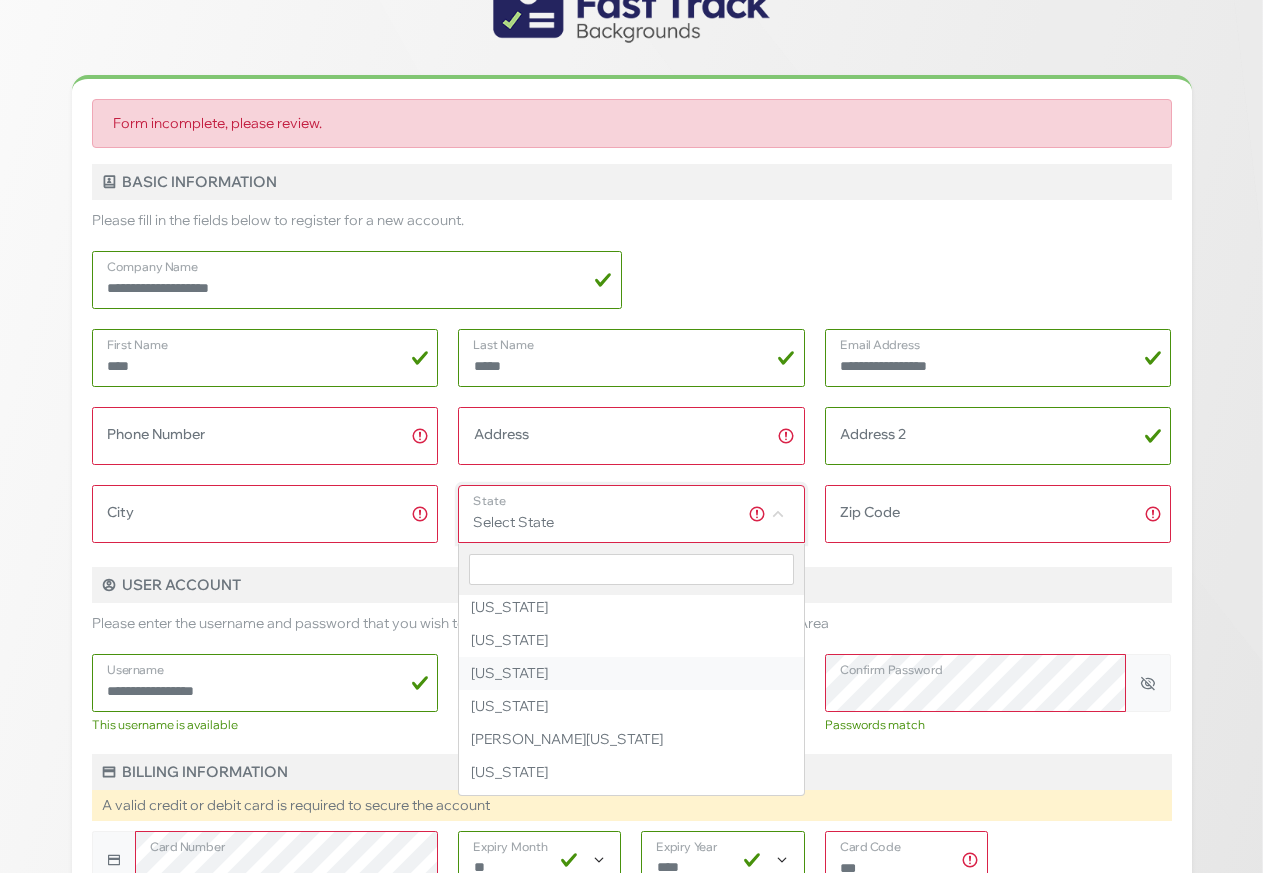 scroll, scrollTop: 756, scrollLeft: 0, axis: vertical 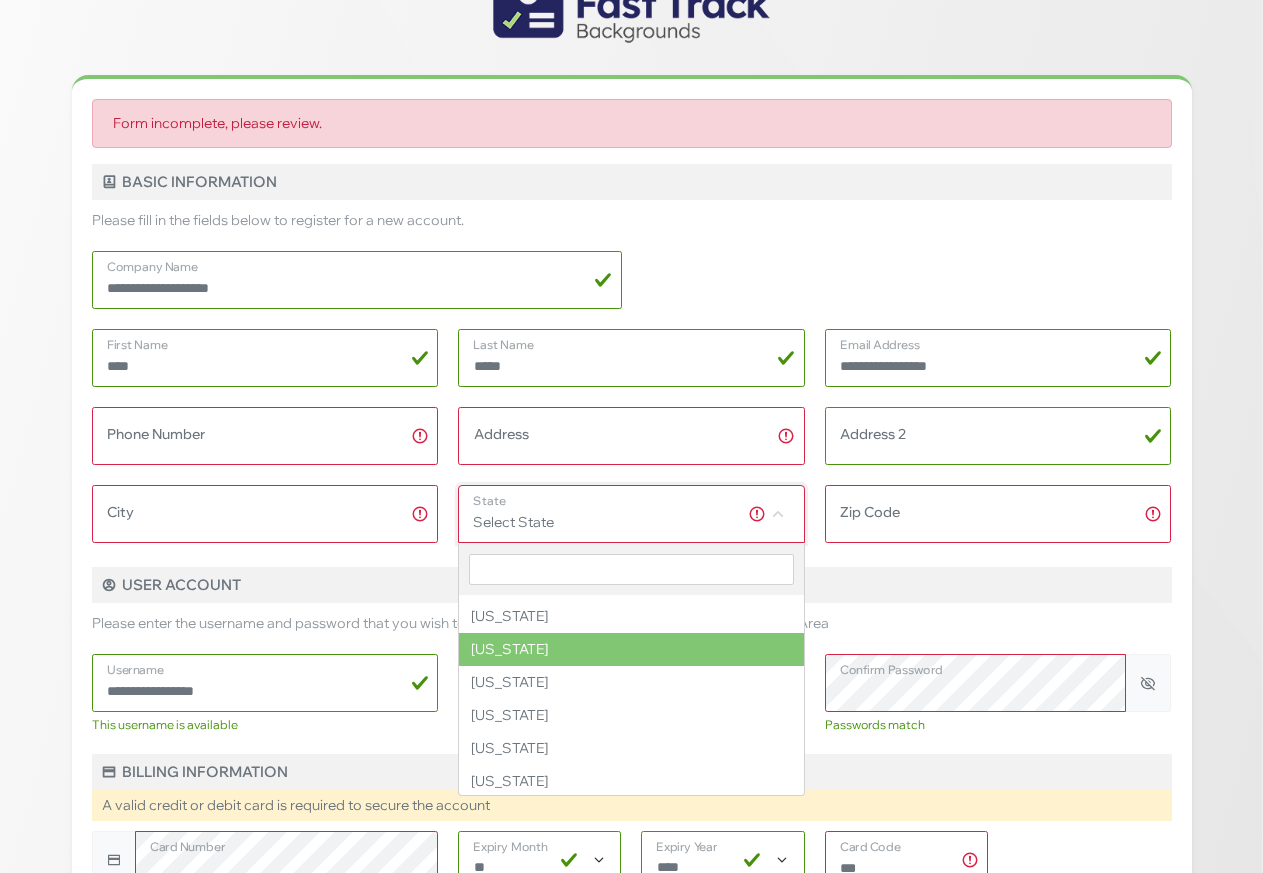 select on "**" 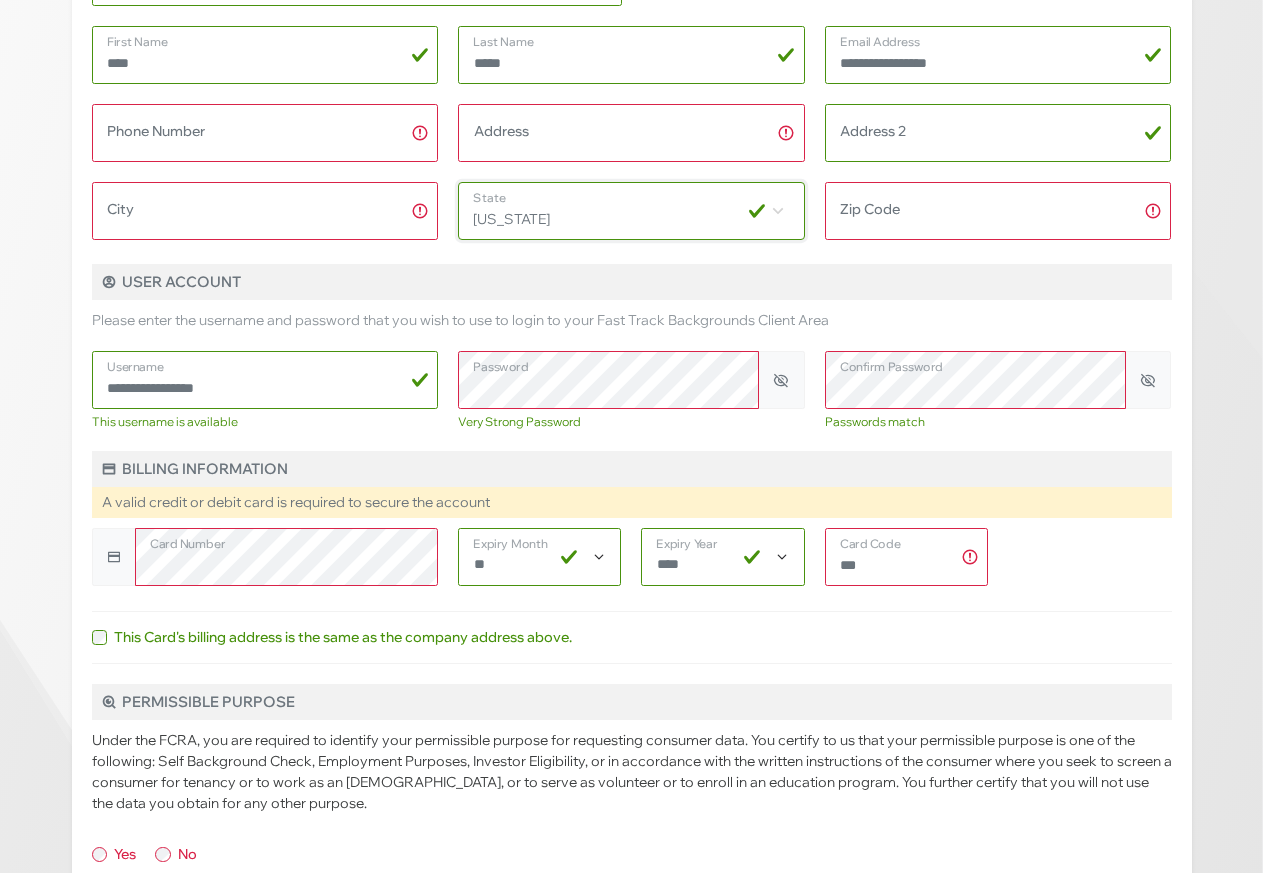 scroll, scrollTop: 380, scrollLeft: 0, axis: vertical 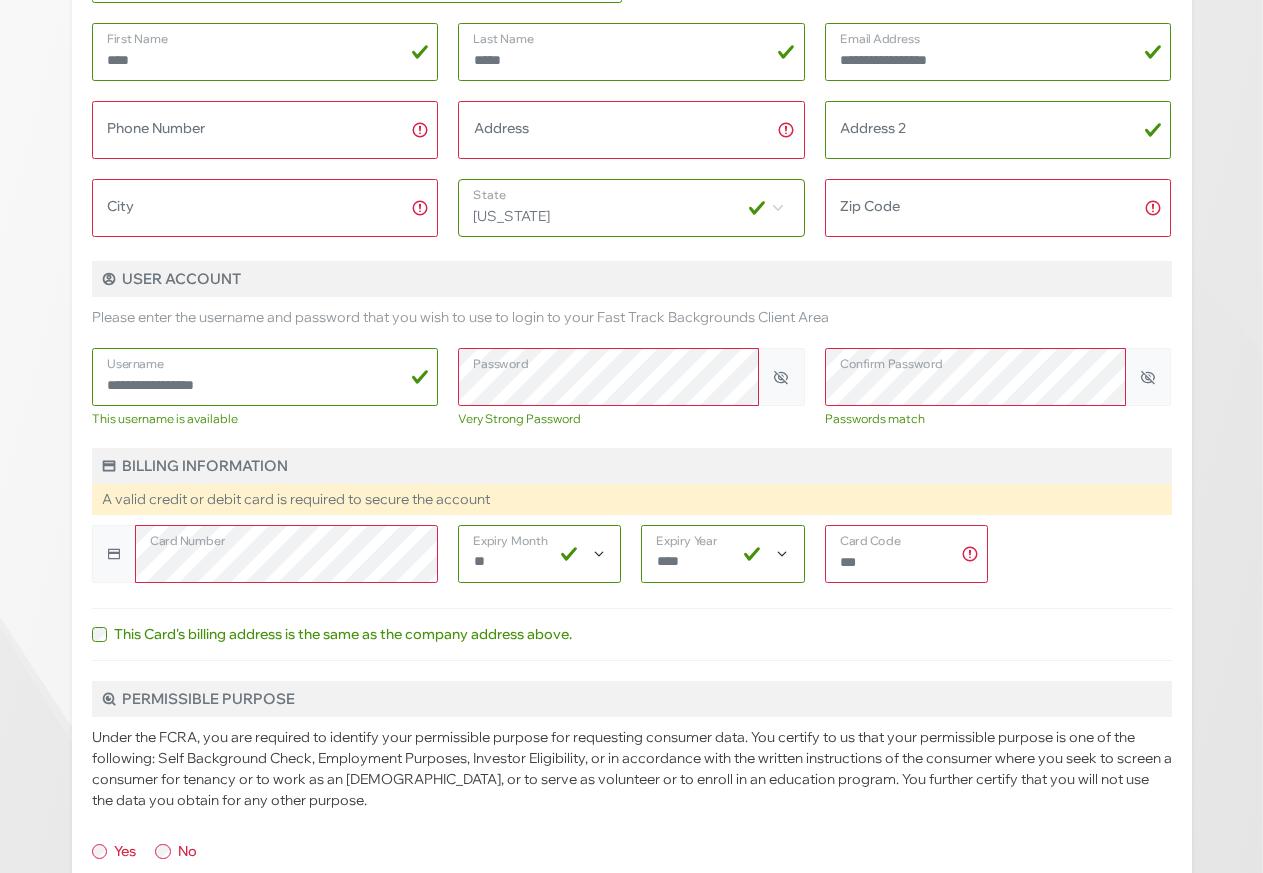 click at bounding box center (781, 376) 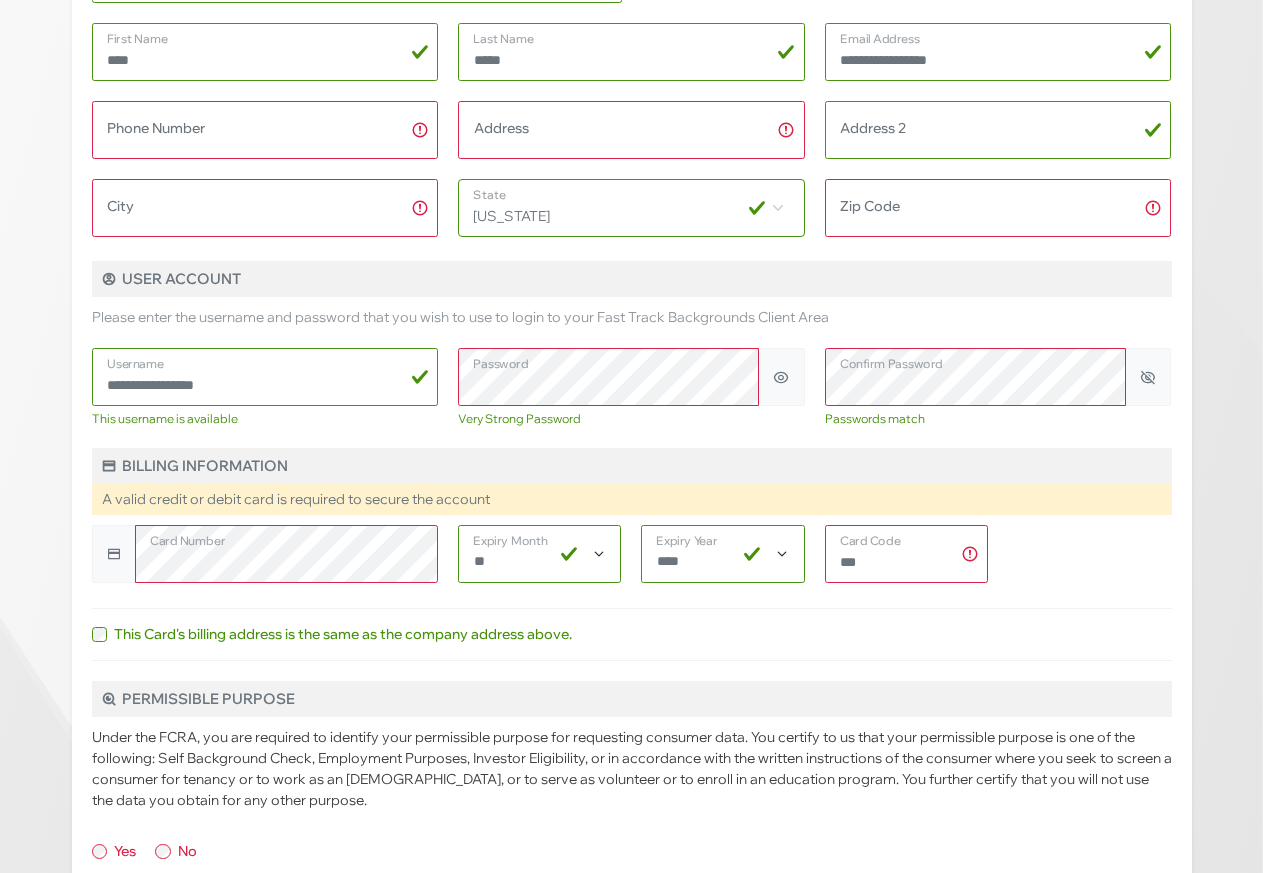 click at bounding box center (1148, 376) 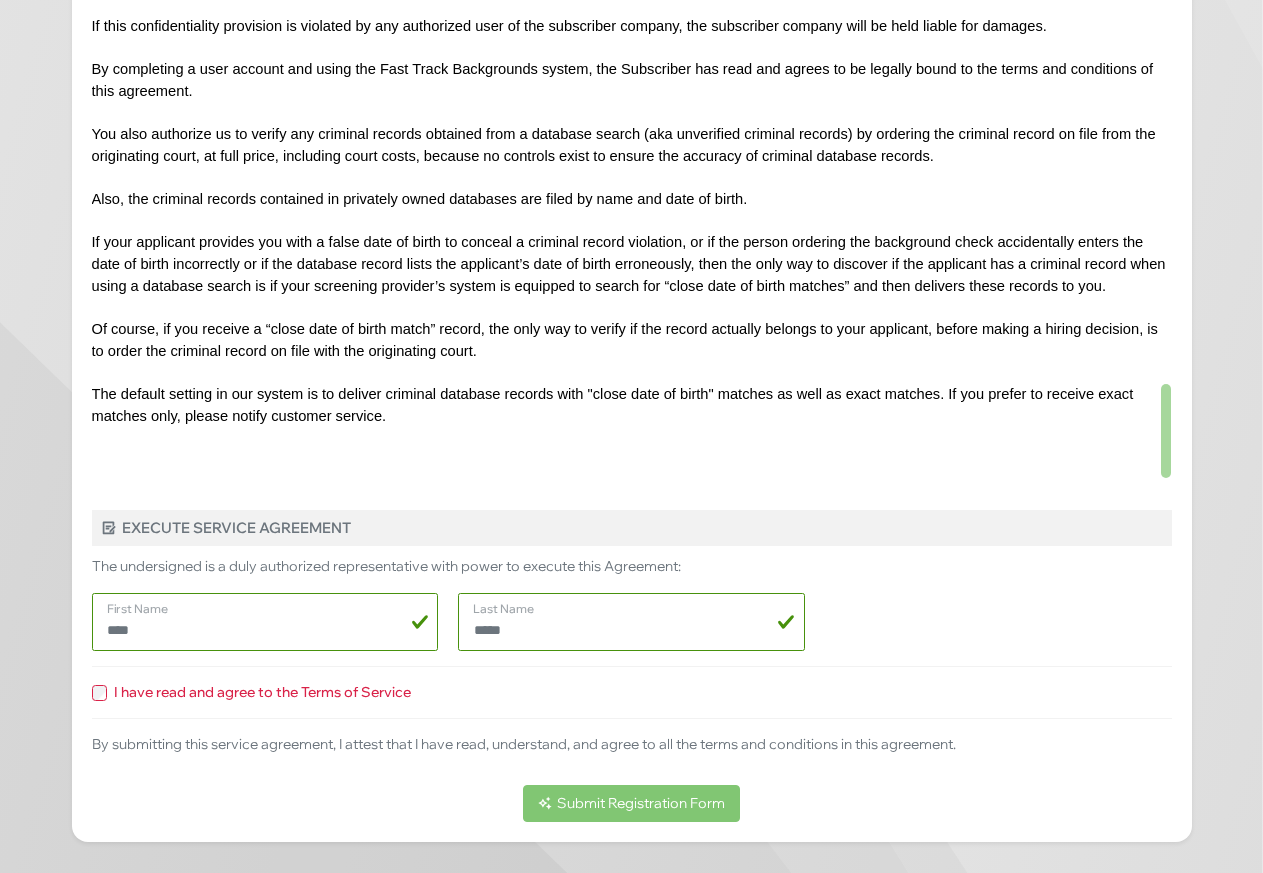 scroll, scrollTop: 1657, scrollLeft: 0, axis: vertical 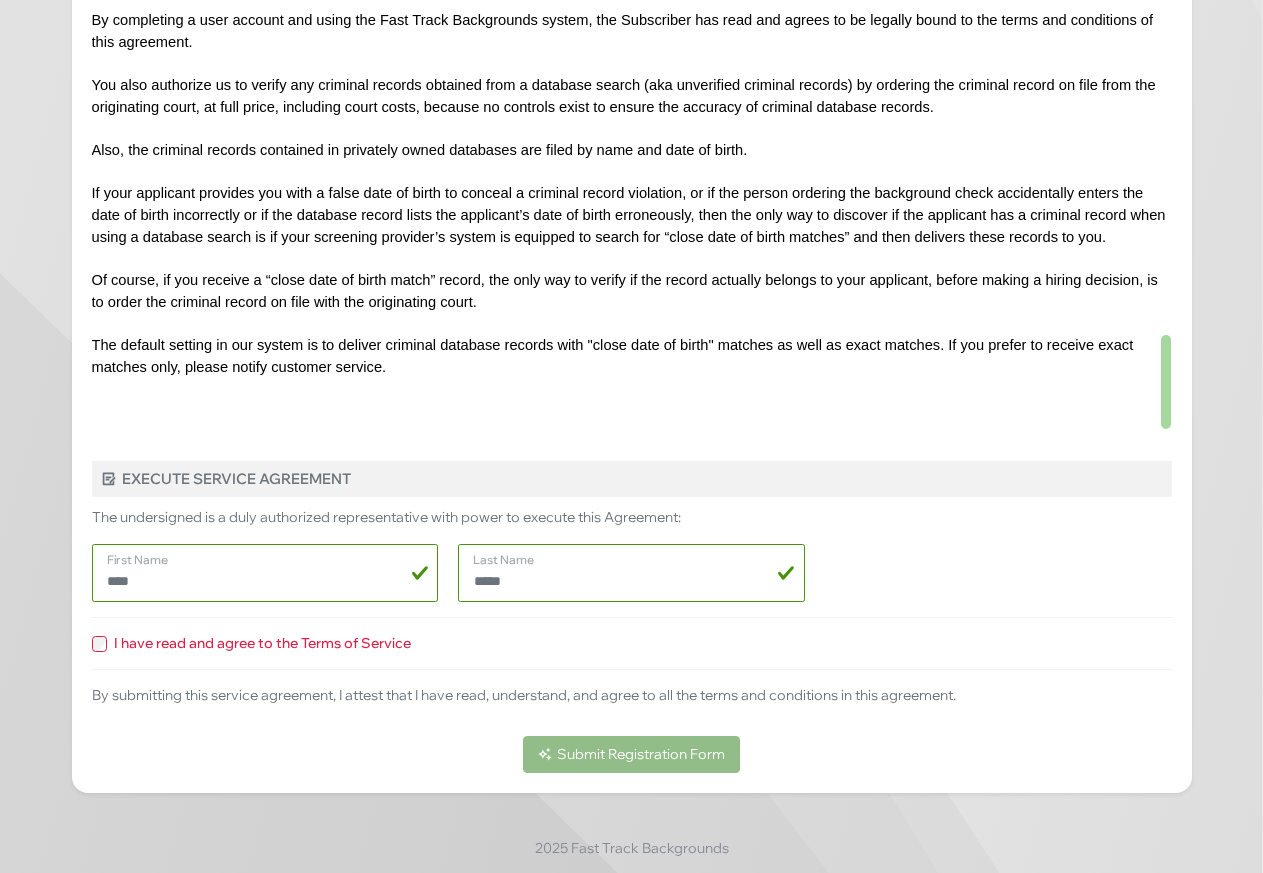 click on "Submit Registration Form" at bounding box center (632, 754) 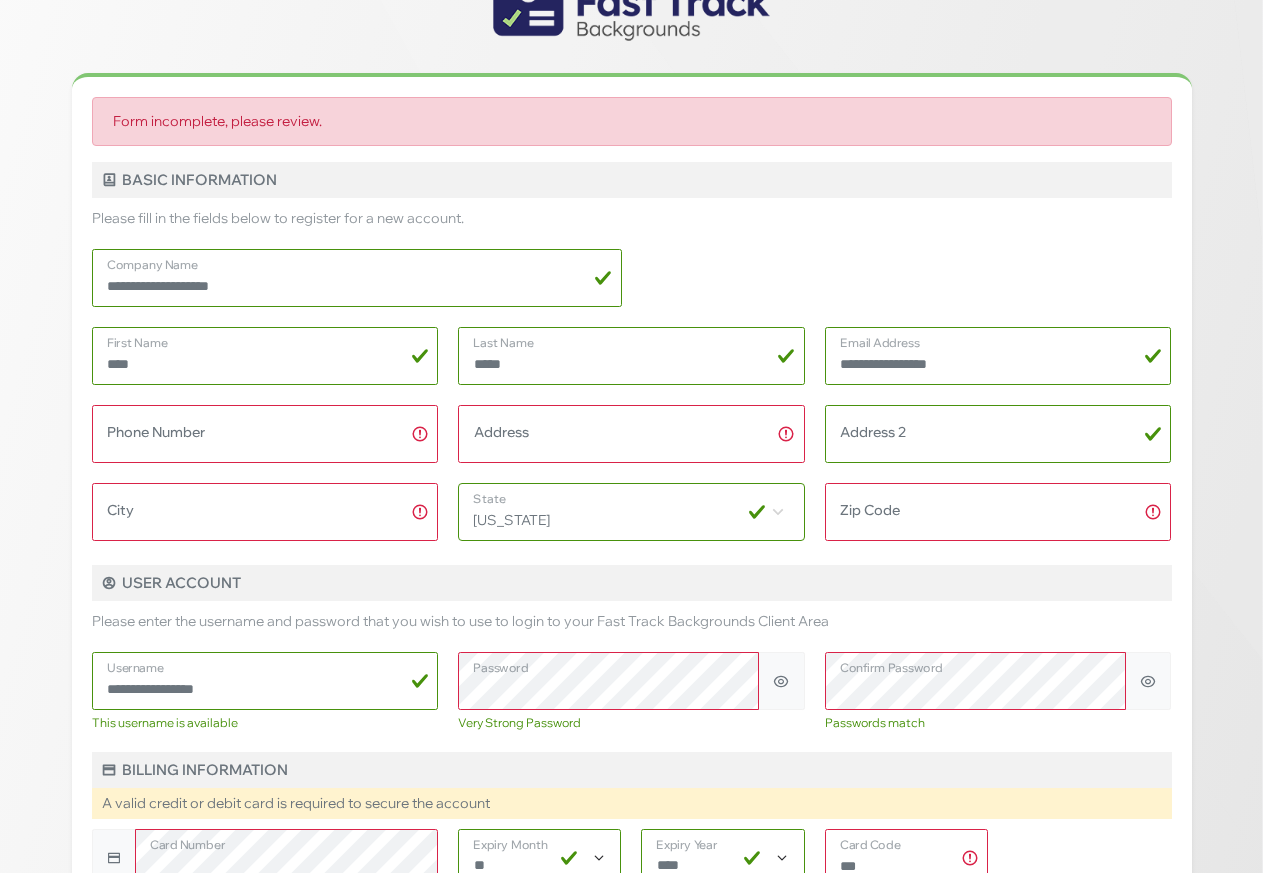 scroll, scrollTop: 74, scrollLeft: 0, axis: vertical 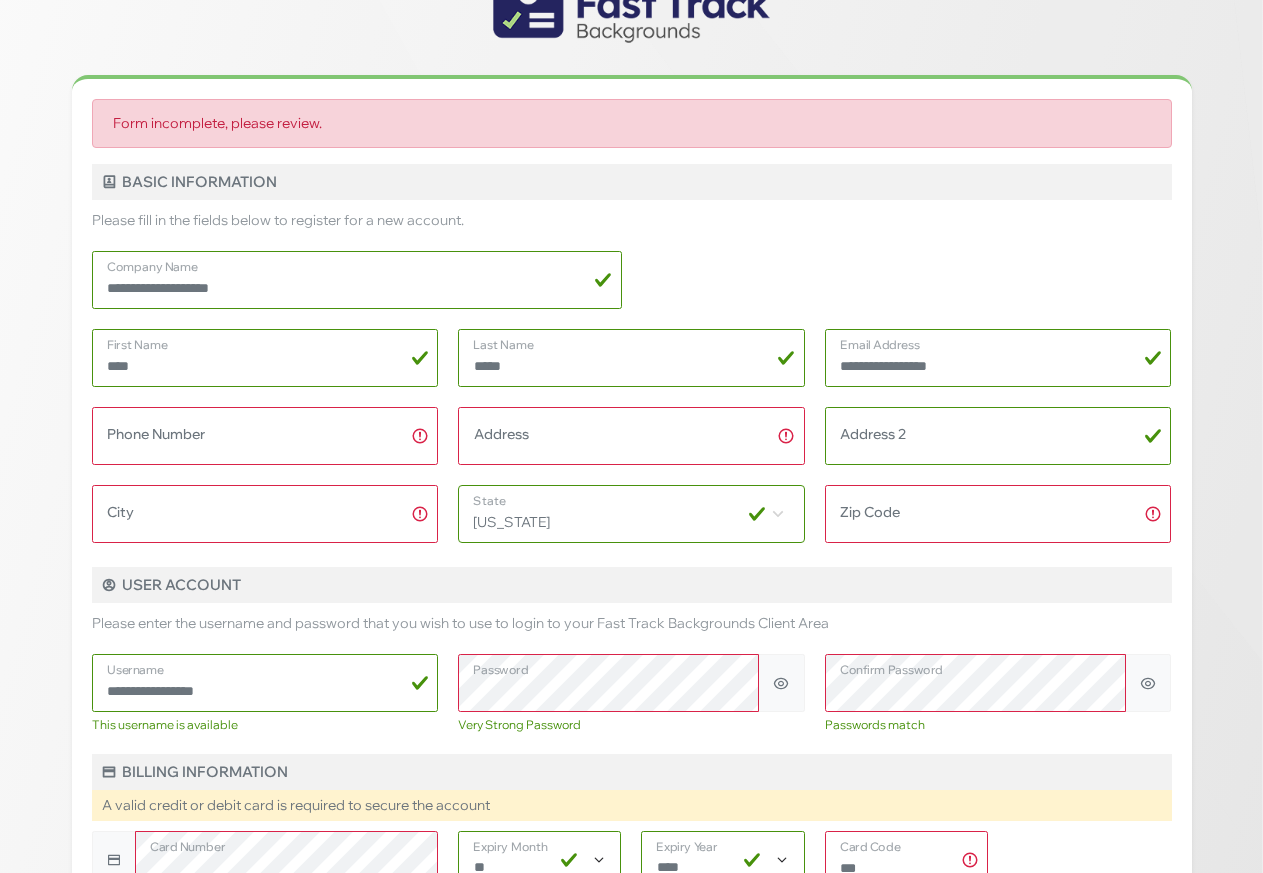 type on "form-submit" 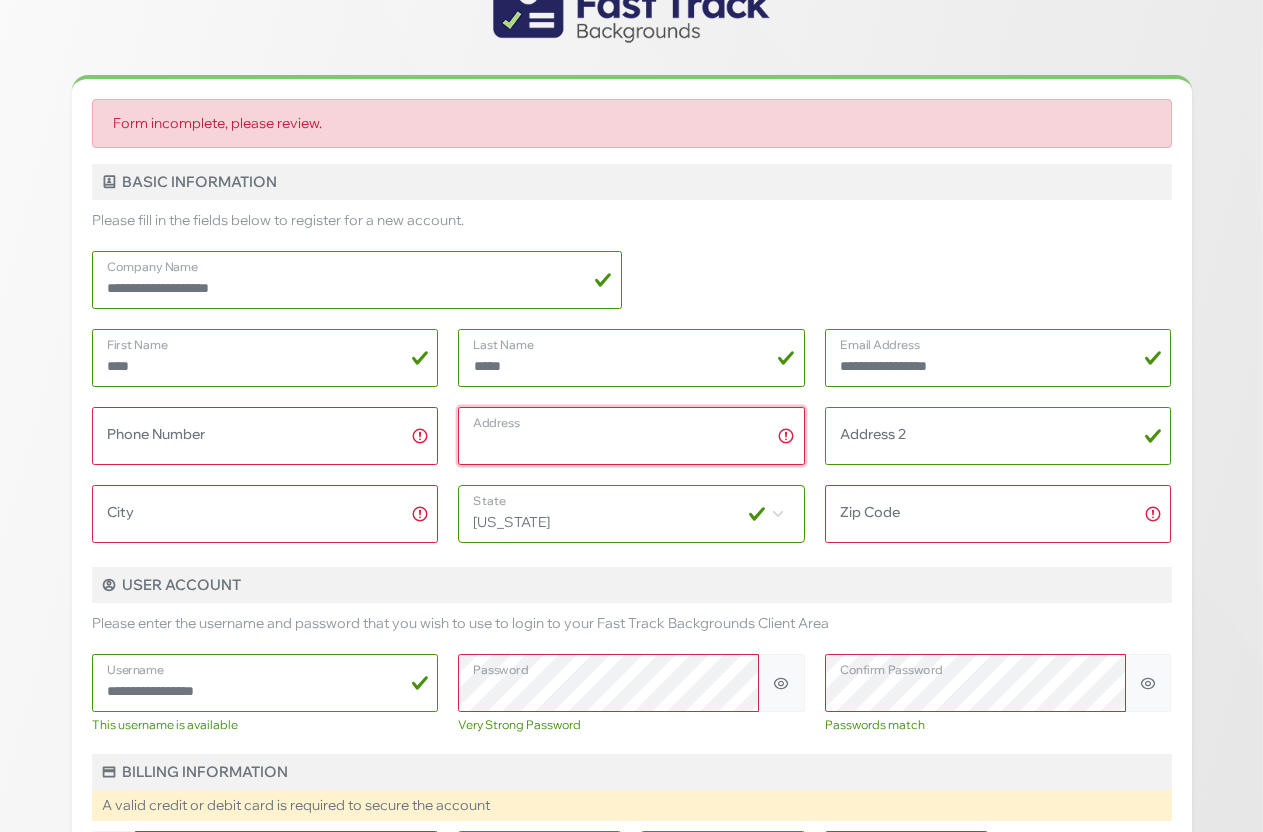click on "Address" at bounding box center [631, 436] 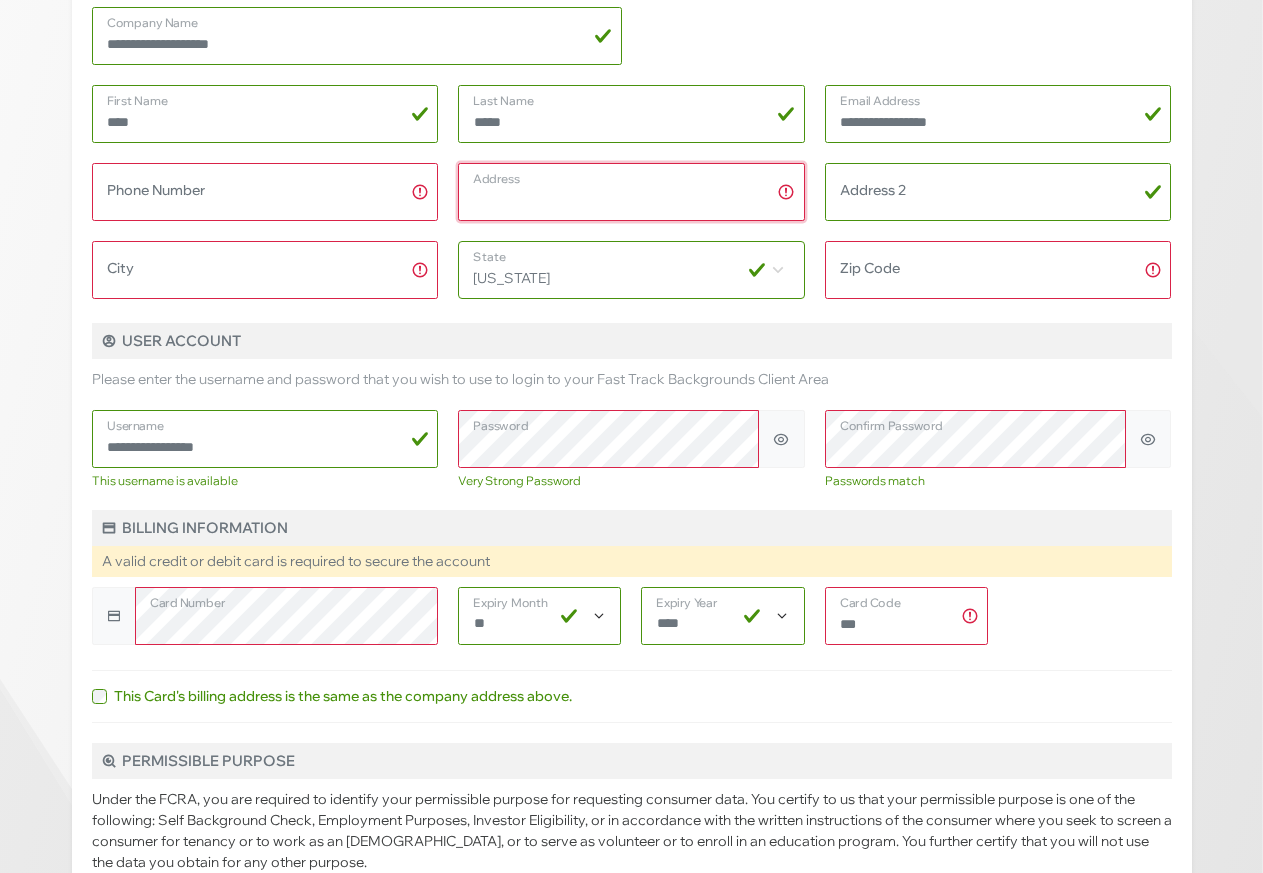 scroll, scrollTop: 176, scrollLeft: 0, axis: vertical 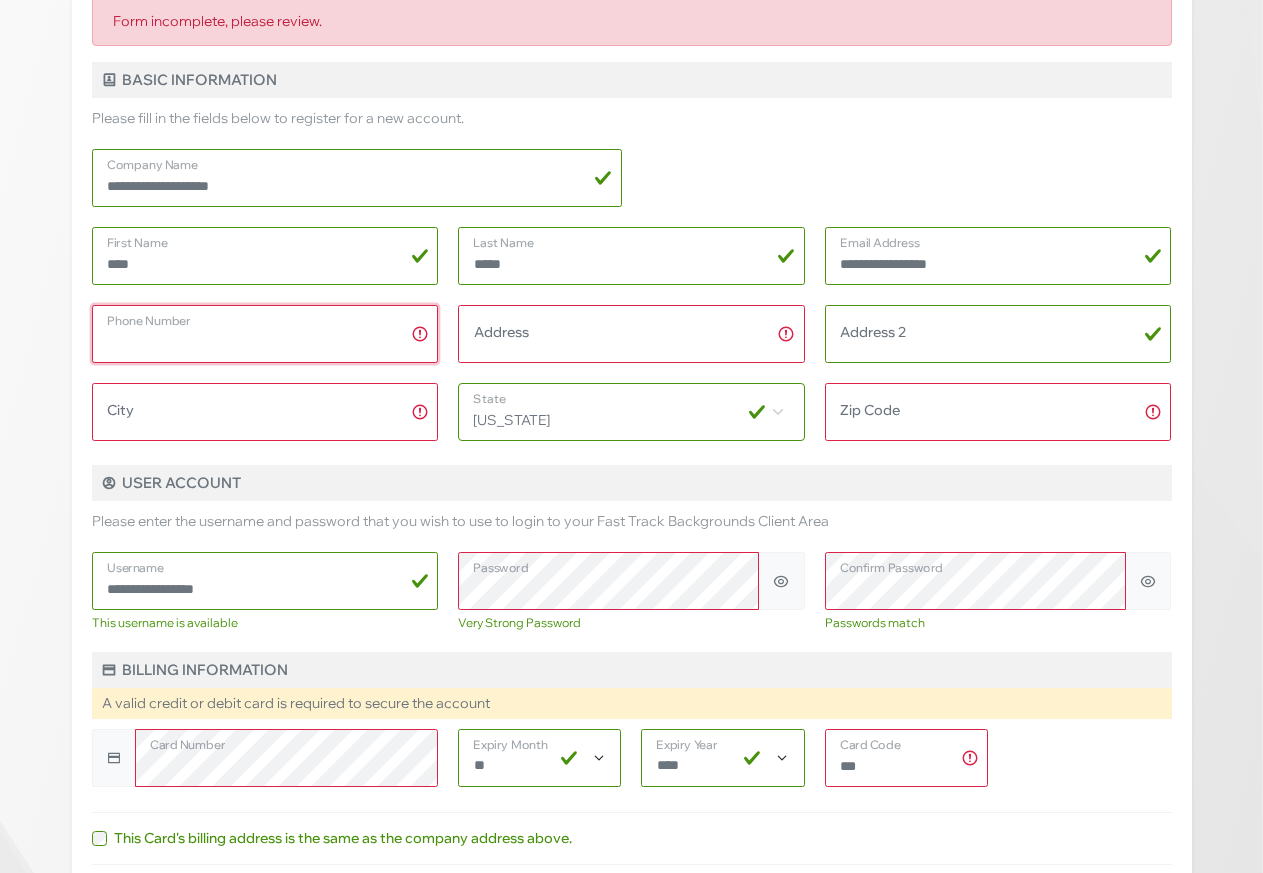 click on "Phone Number" at bounding box center [265, 334] 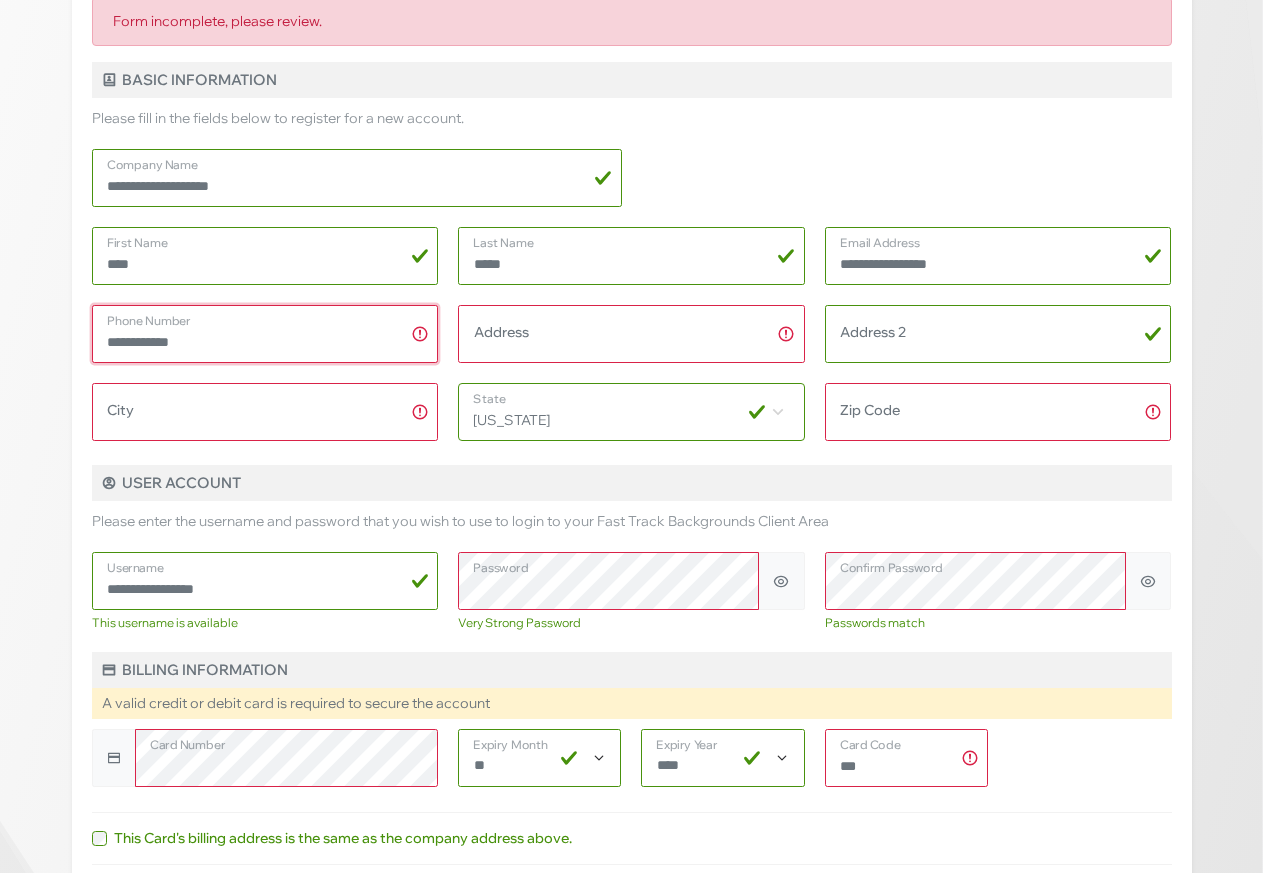 type on "**********" 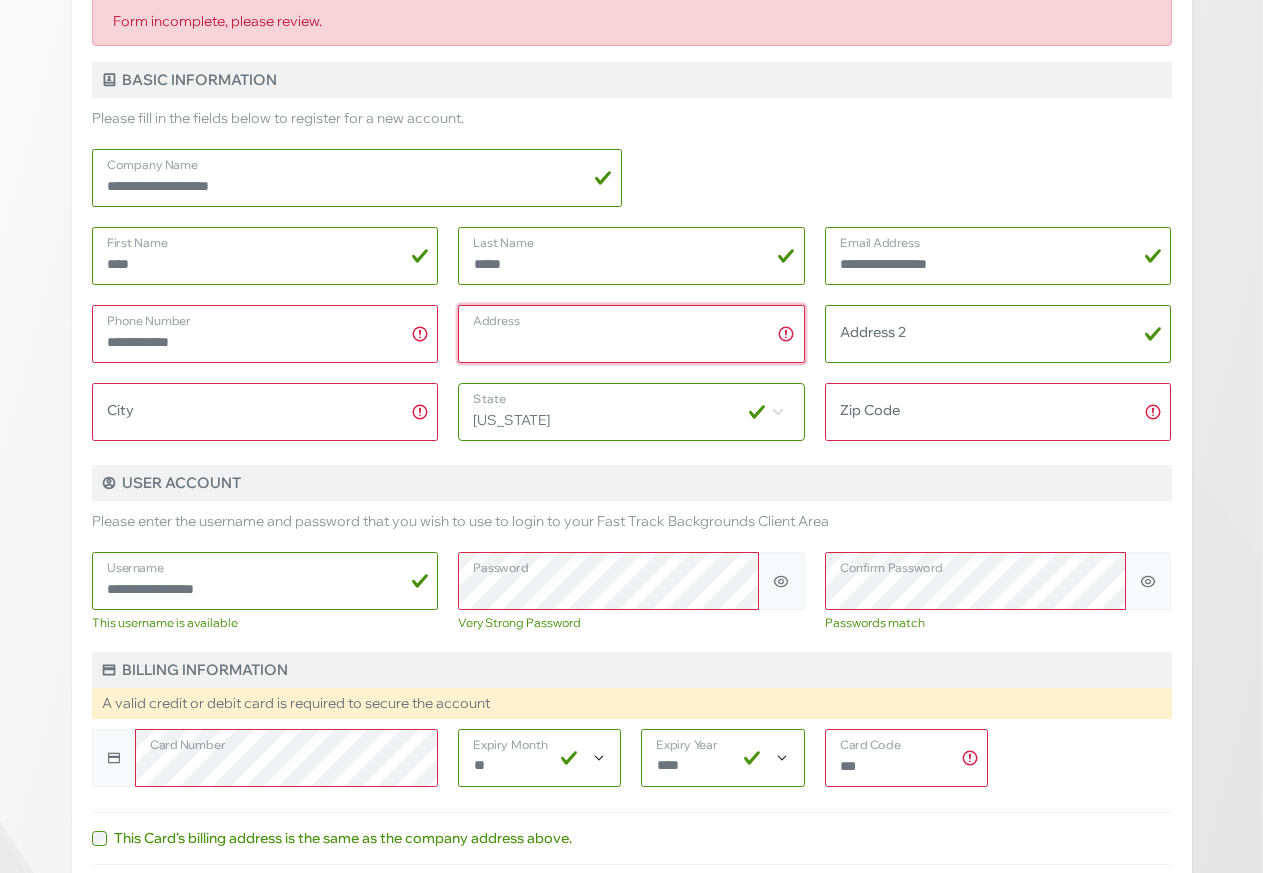 click on "Address" at bounding box center [631, 334] 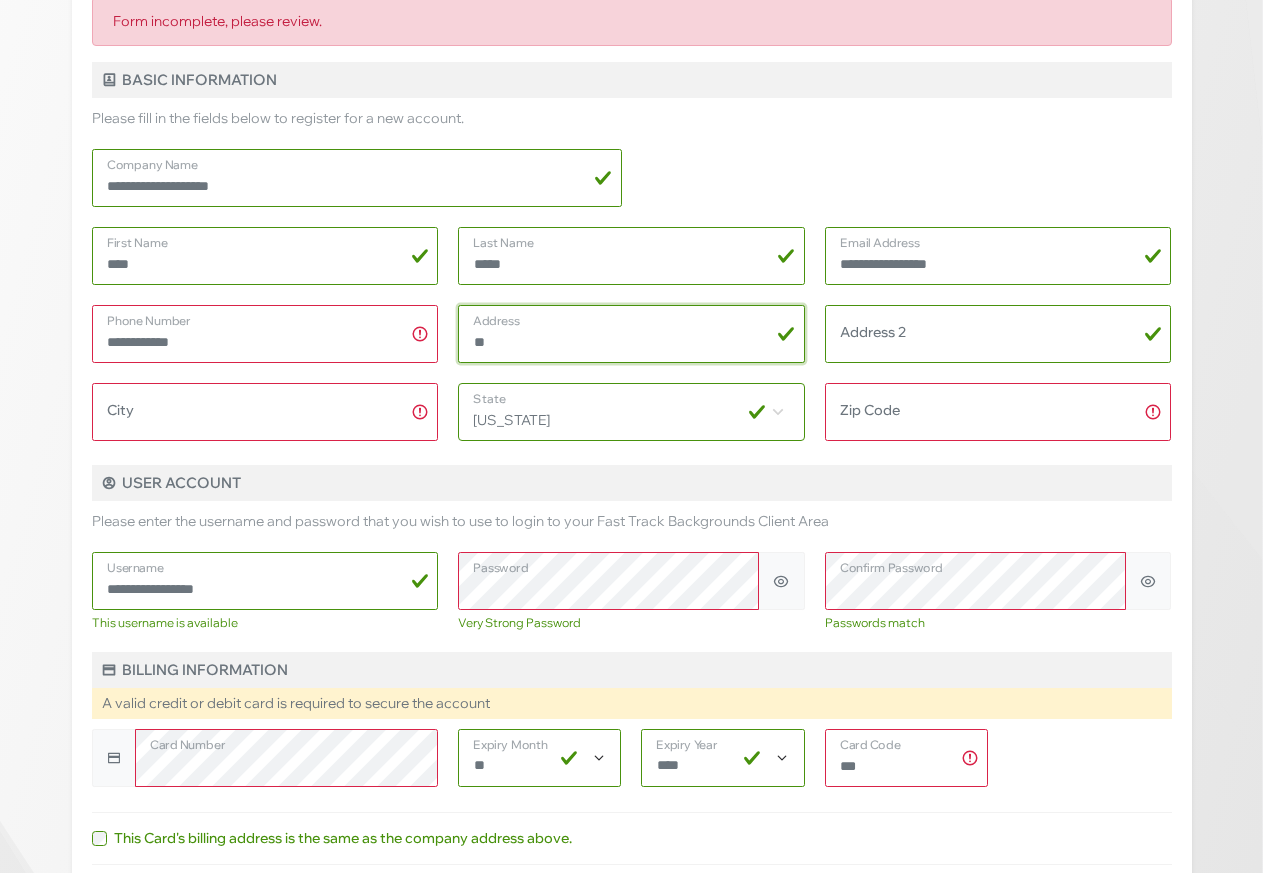 type on "**********" 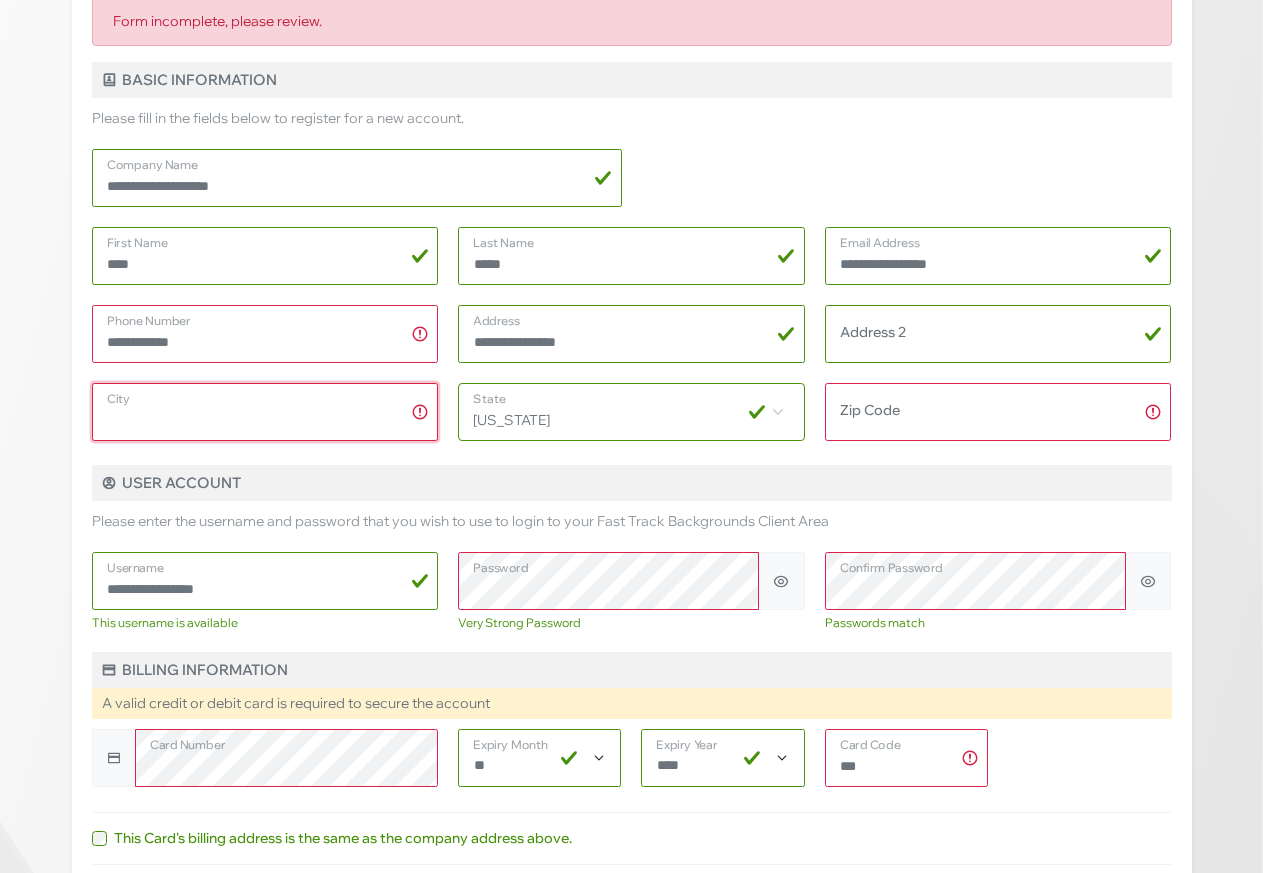 type on "*********" 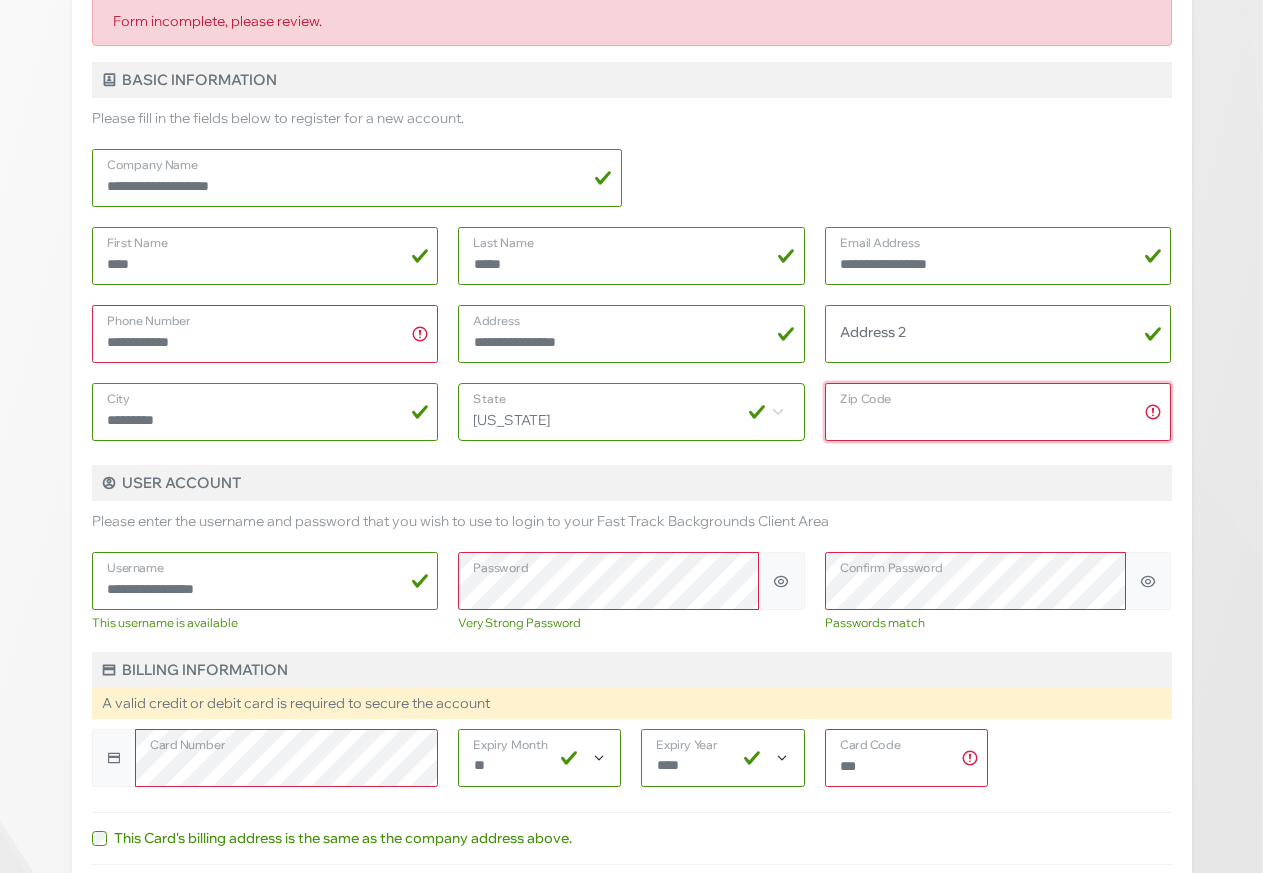 type on "**********" 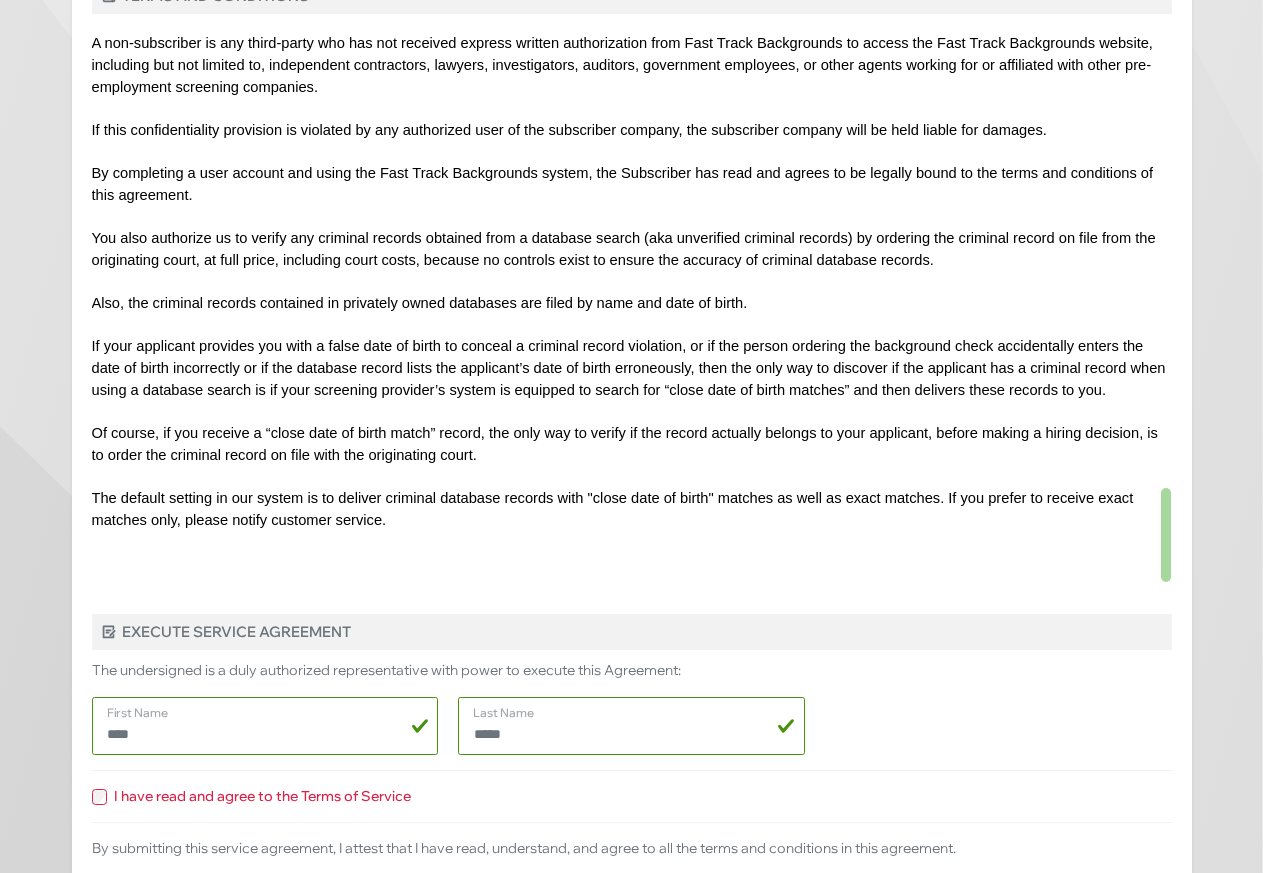 scroll, scrollTop: 1657, scrollLeft: 0, axis: vertical 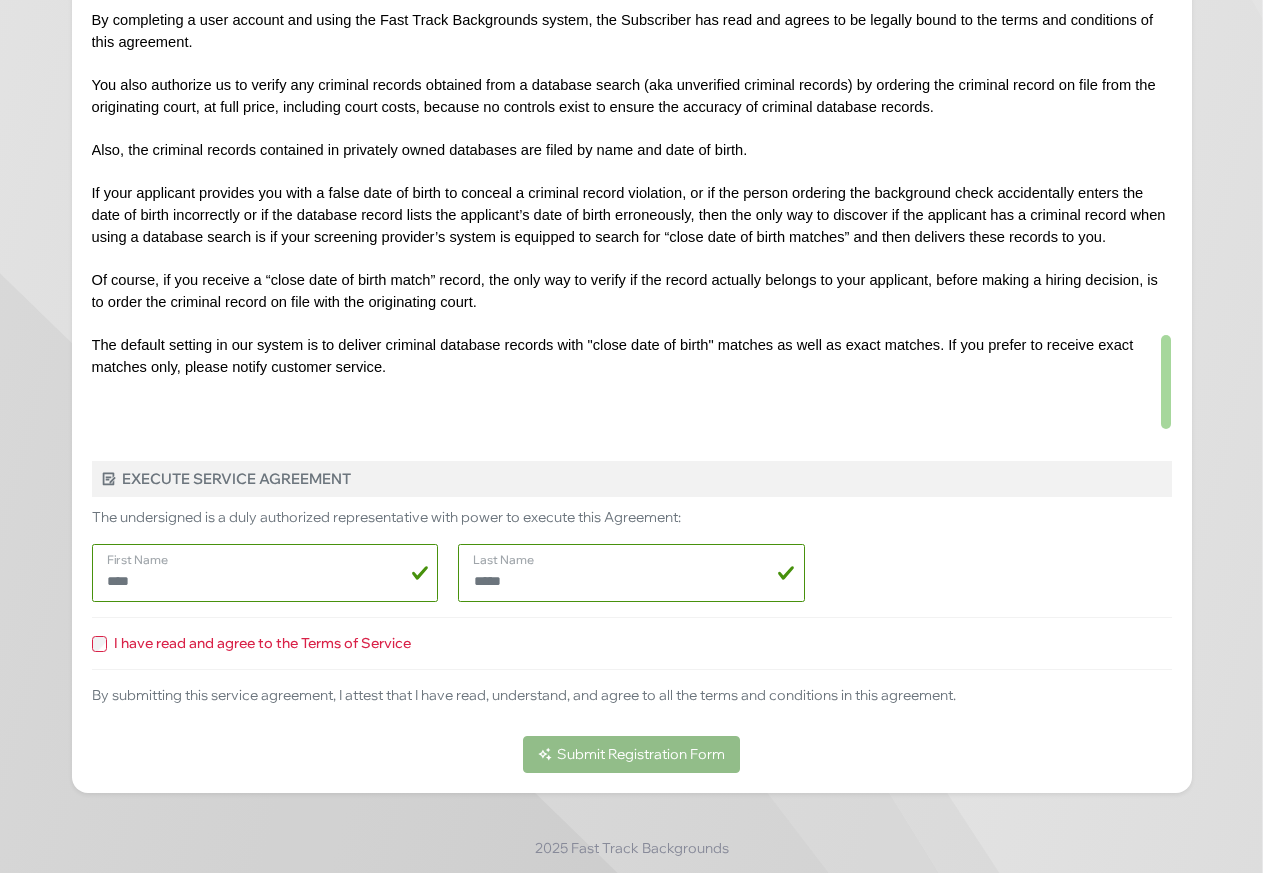 click on "Submit Registration Form" at bounding box center (632, 754) 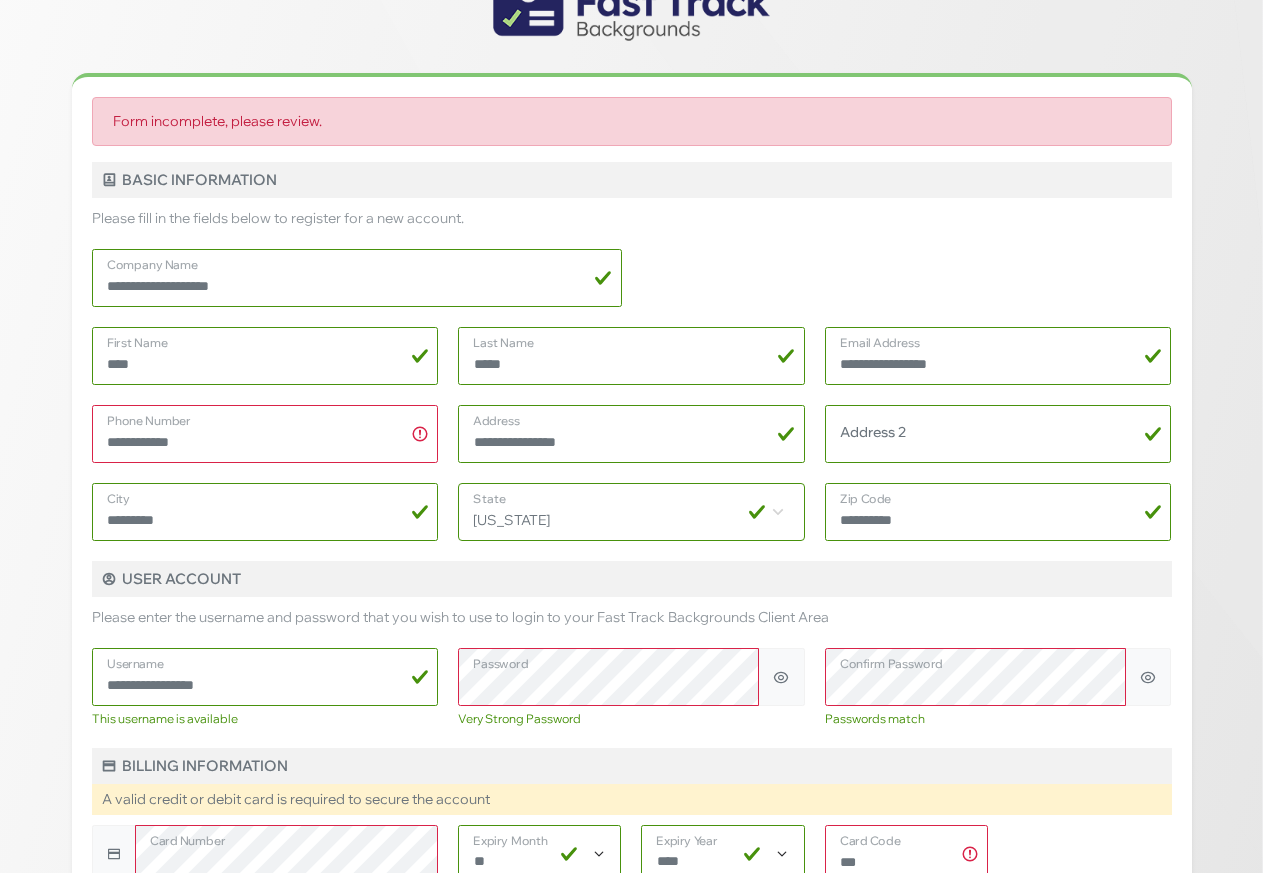 scroll, scrollTop: 74, scrollLeft: 0, axis: vertical 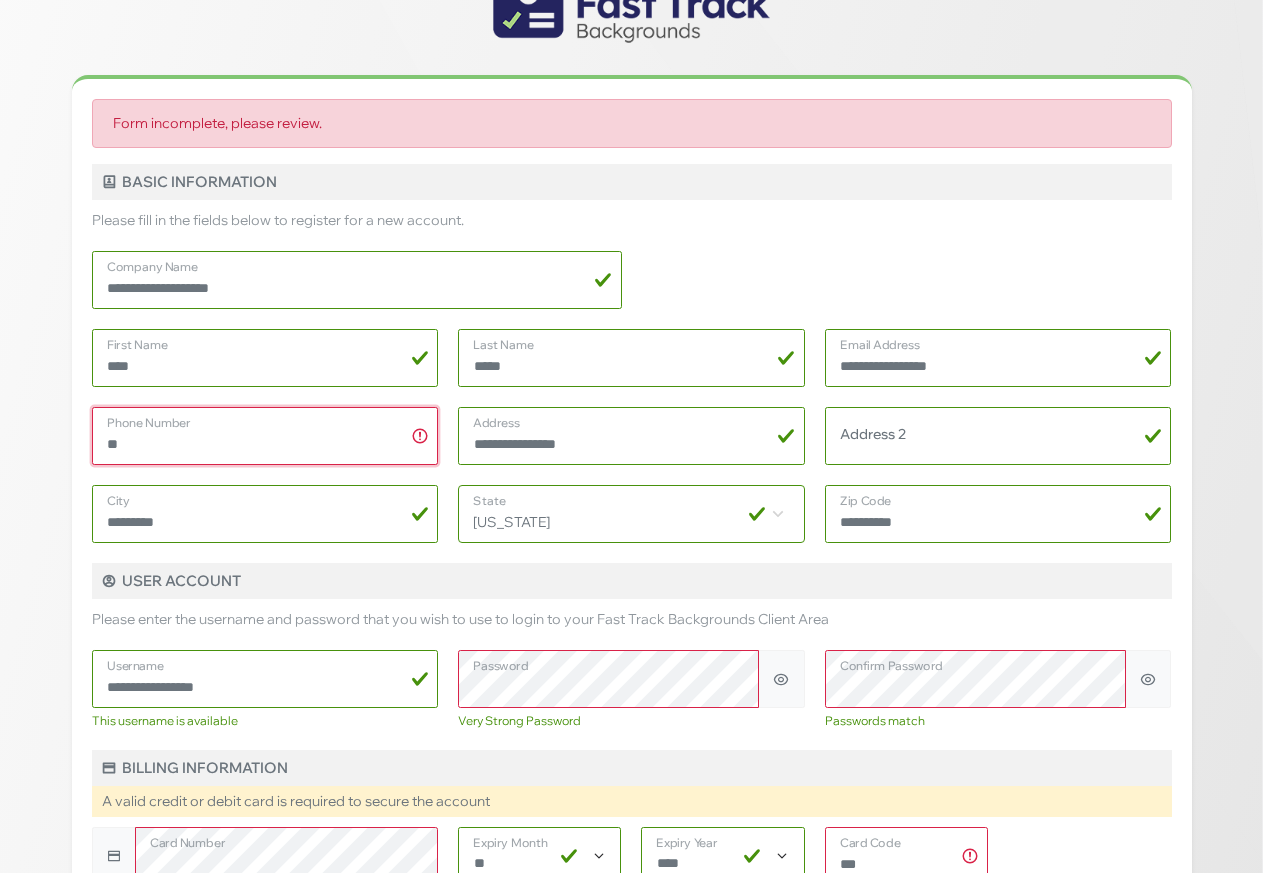 type on "*" 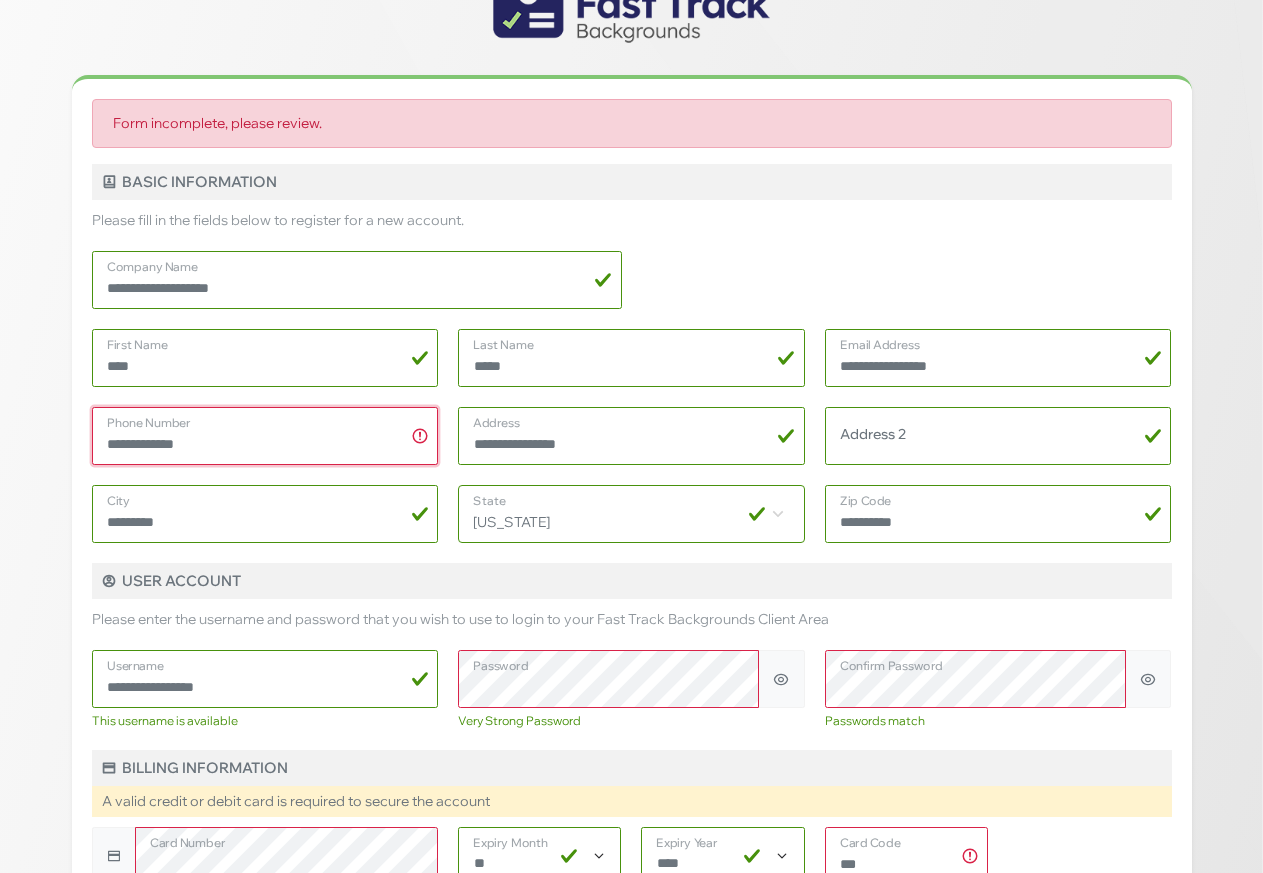 click on "Submit Registration Form" at bounding box center [632, 2329] 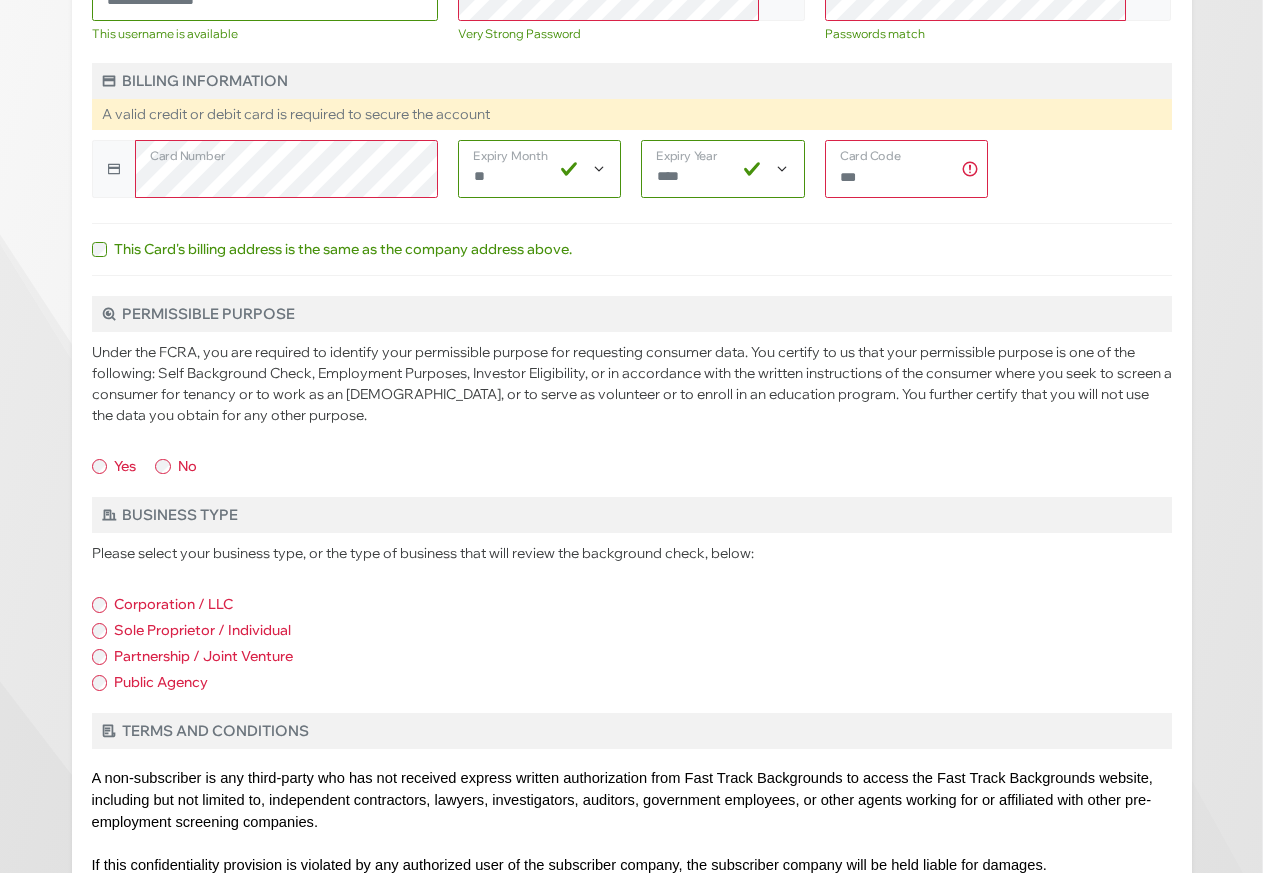 scroll, scrollTop: 913, scrollLeft: 0, axis: vertical 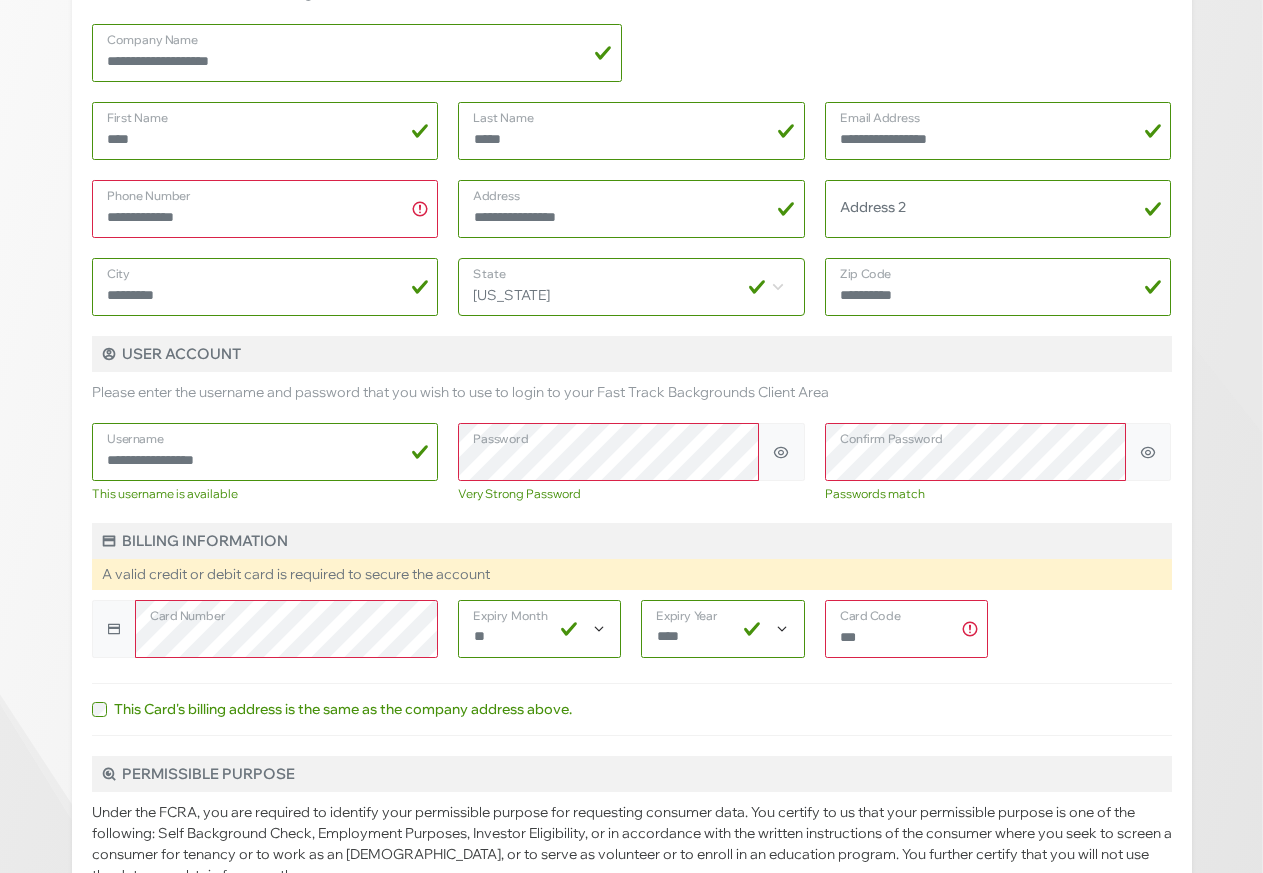 drag, startPoint x: 283, startPoint y: 328, endPoint x: 381, endPoint y: 372, distance: 107.42439 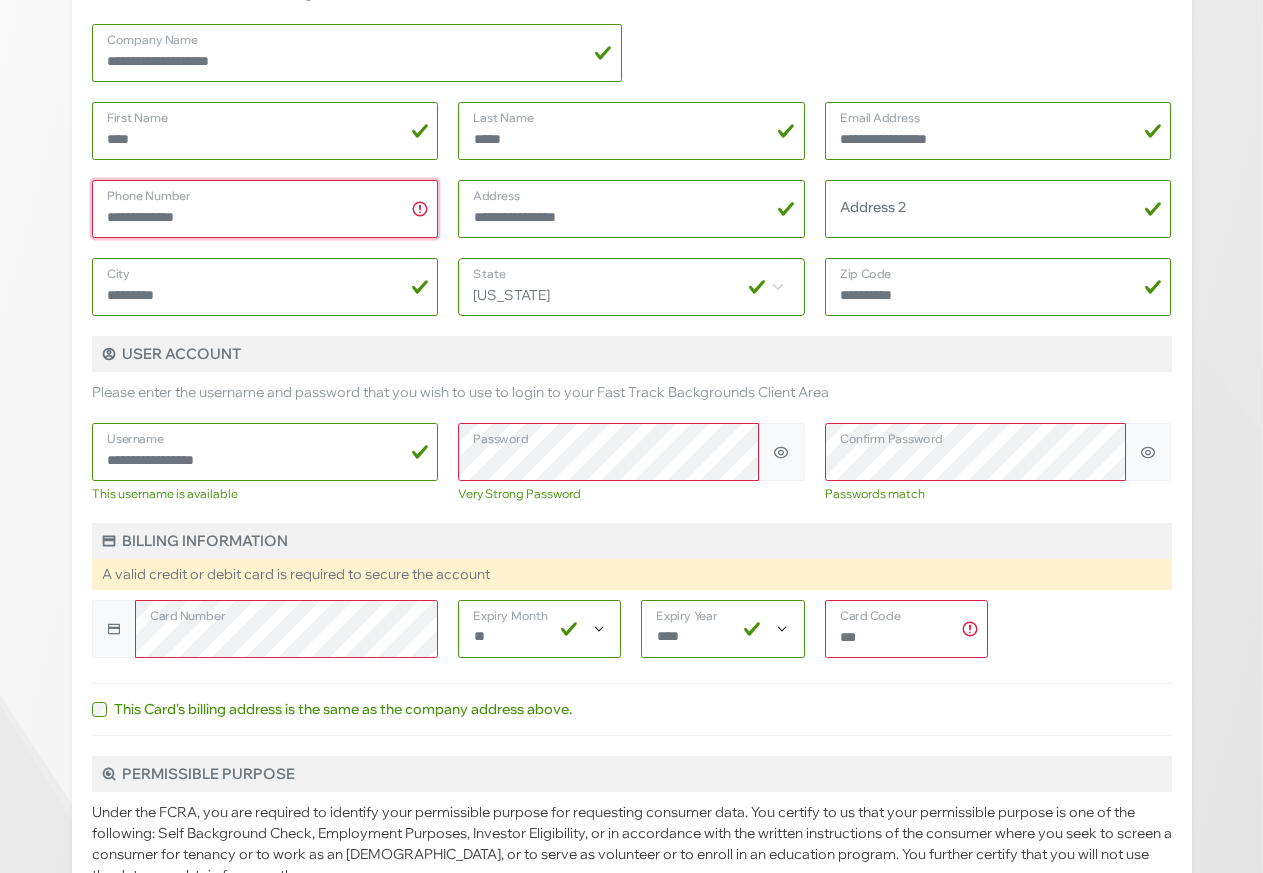 click on "**********" at bounding box center [265, 209] 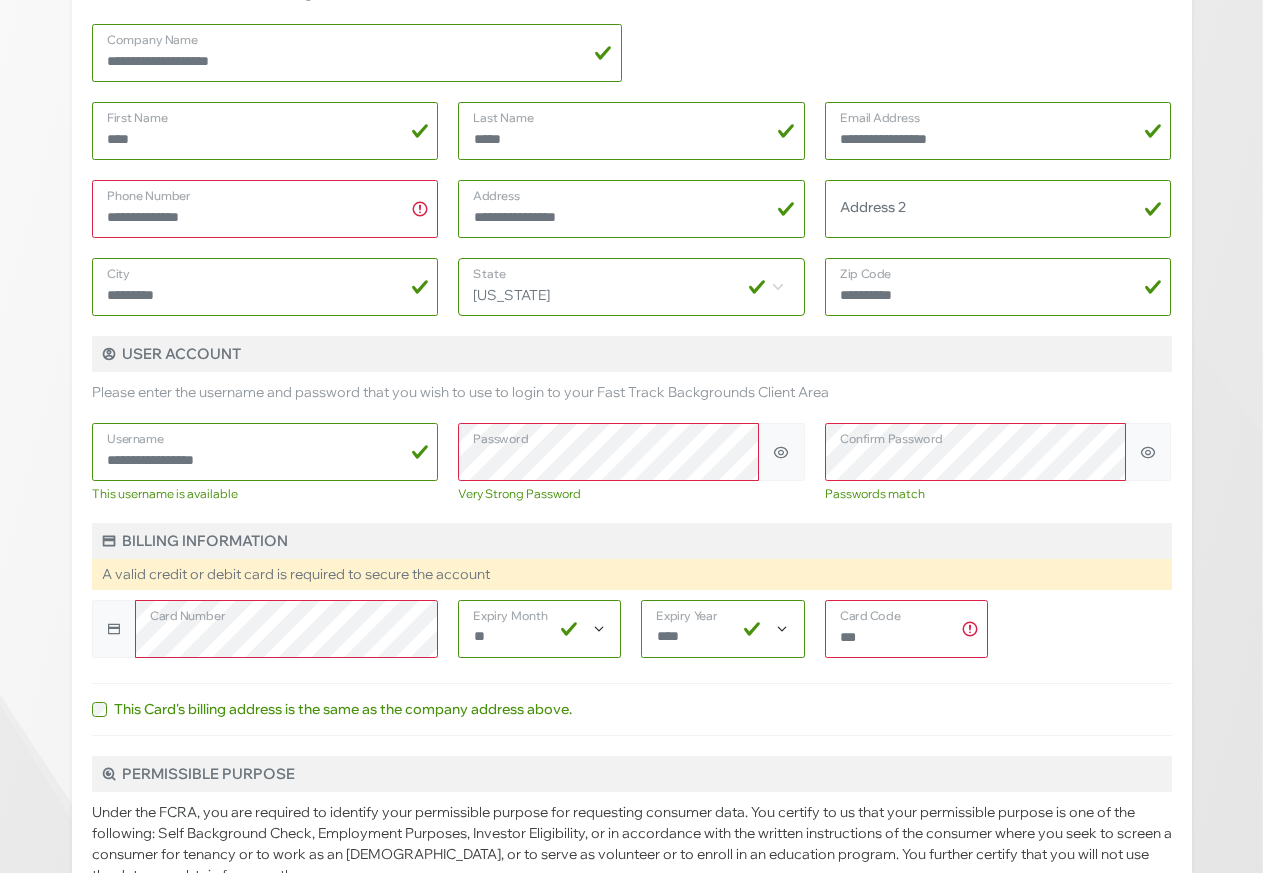 click on "[US_STATE]" at bounding box center (631, 286) 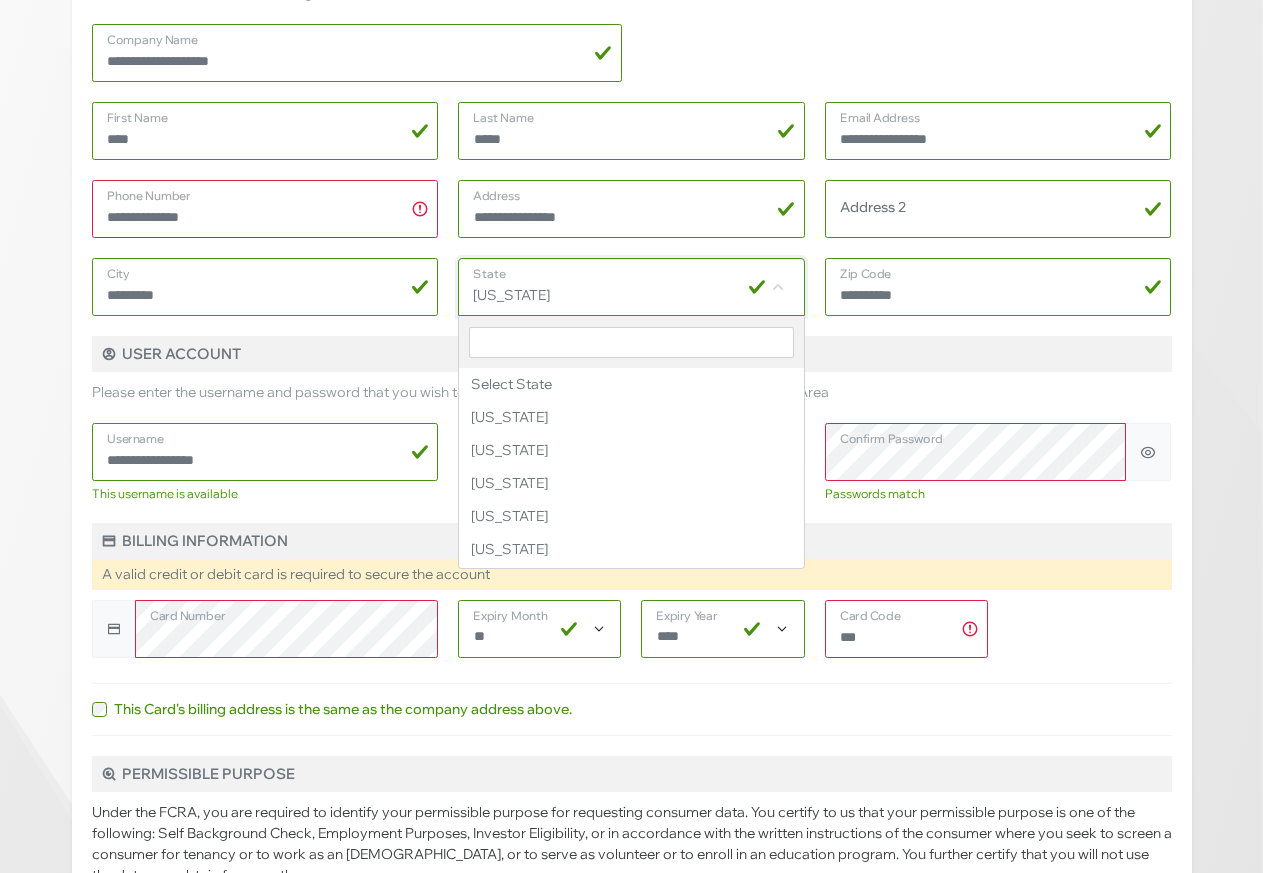 scroll, scrollTop: 755, scrollLeft: 0, axis: vertical 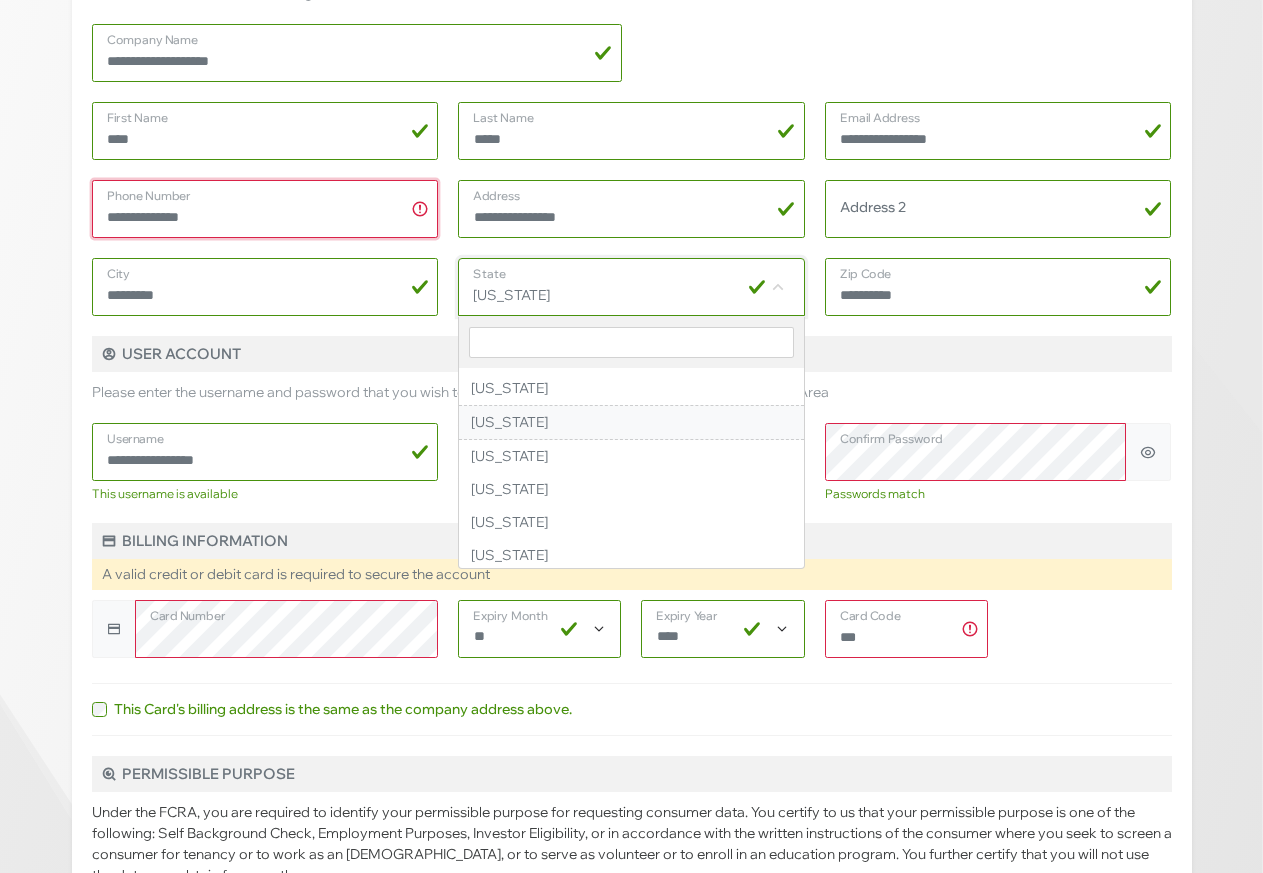 click on "**********" at bounding box center (265, 209) 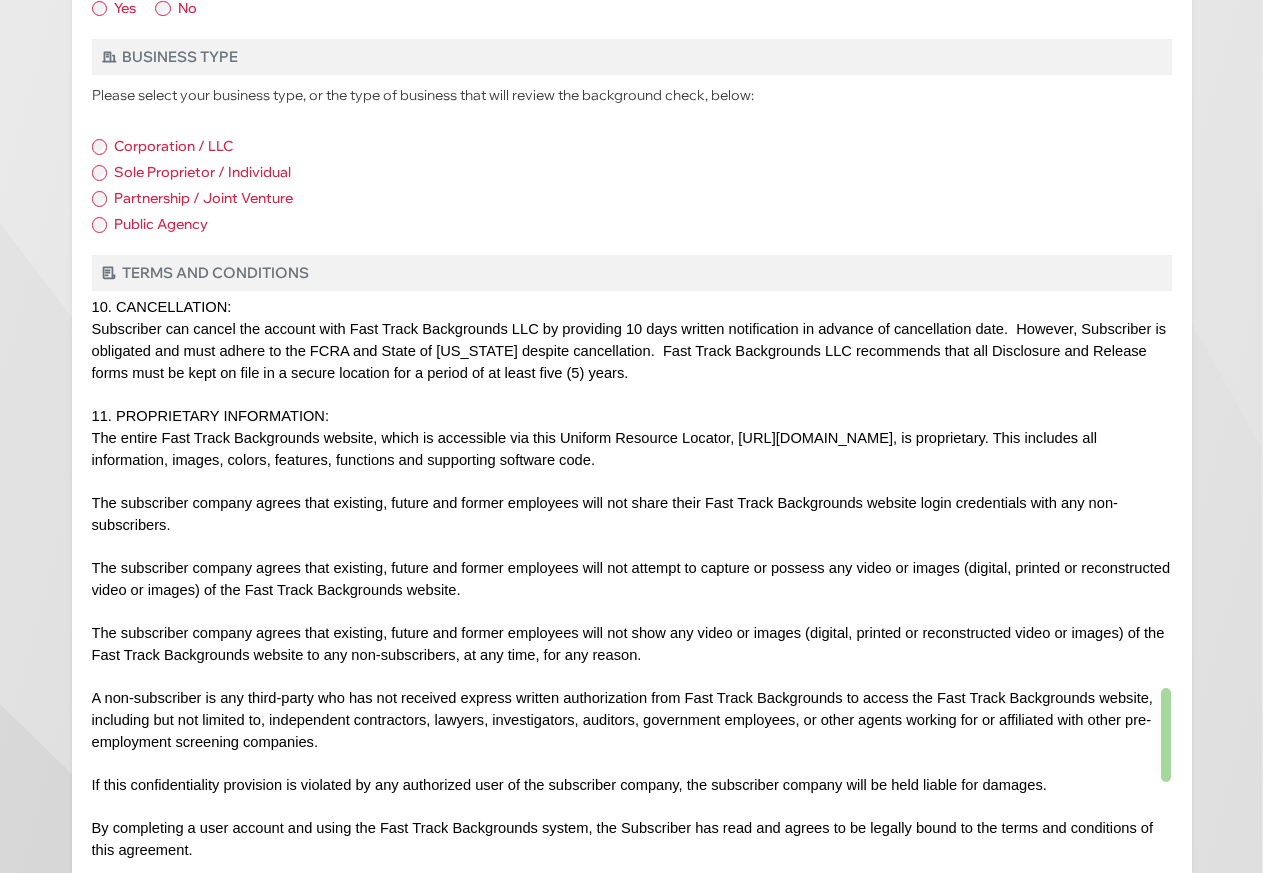 scroll, scrollTop: 1525, scrollLeft: 0, axis: vertical 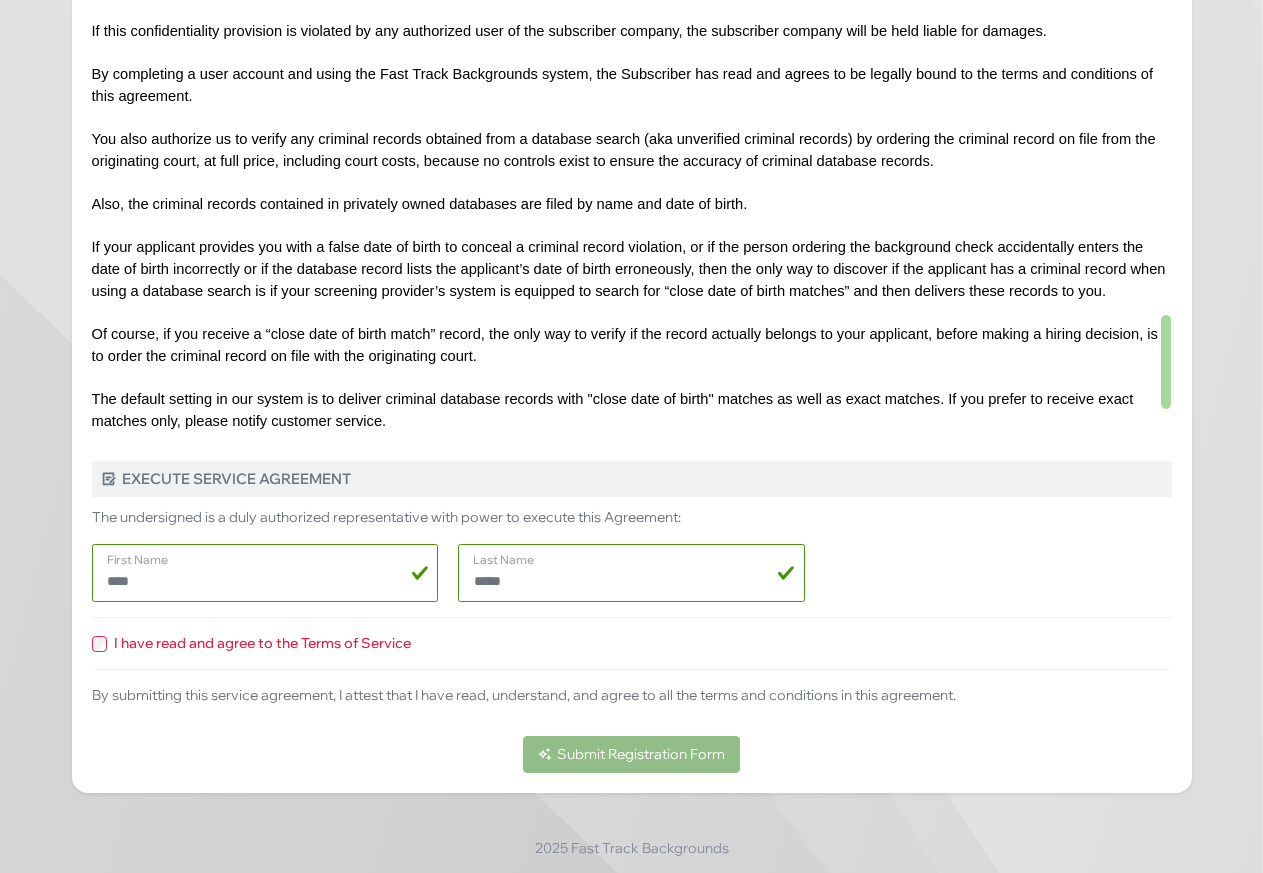 click on "Submit Registration Form" at bounding box center (632, 754) 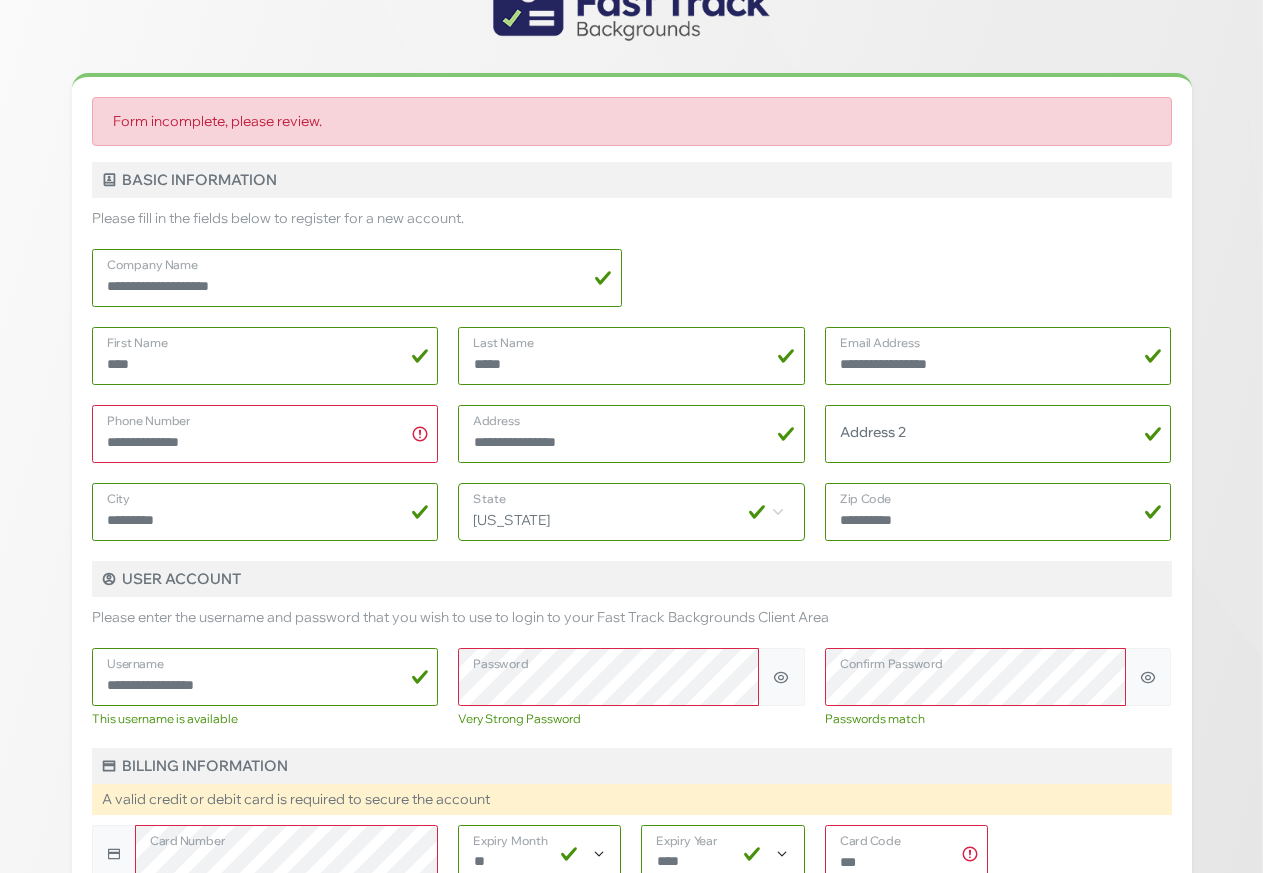 scroll, scrollTop: 74, scrollLeft: 0, axis: vertical 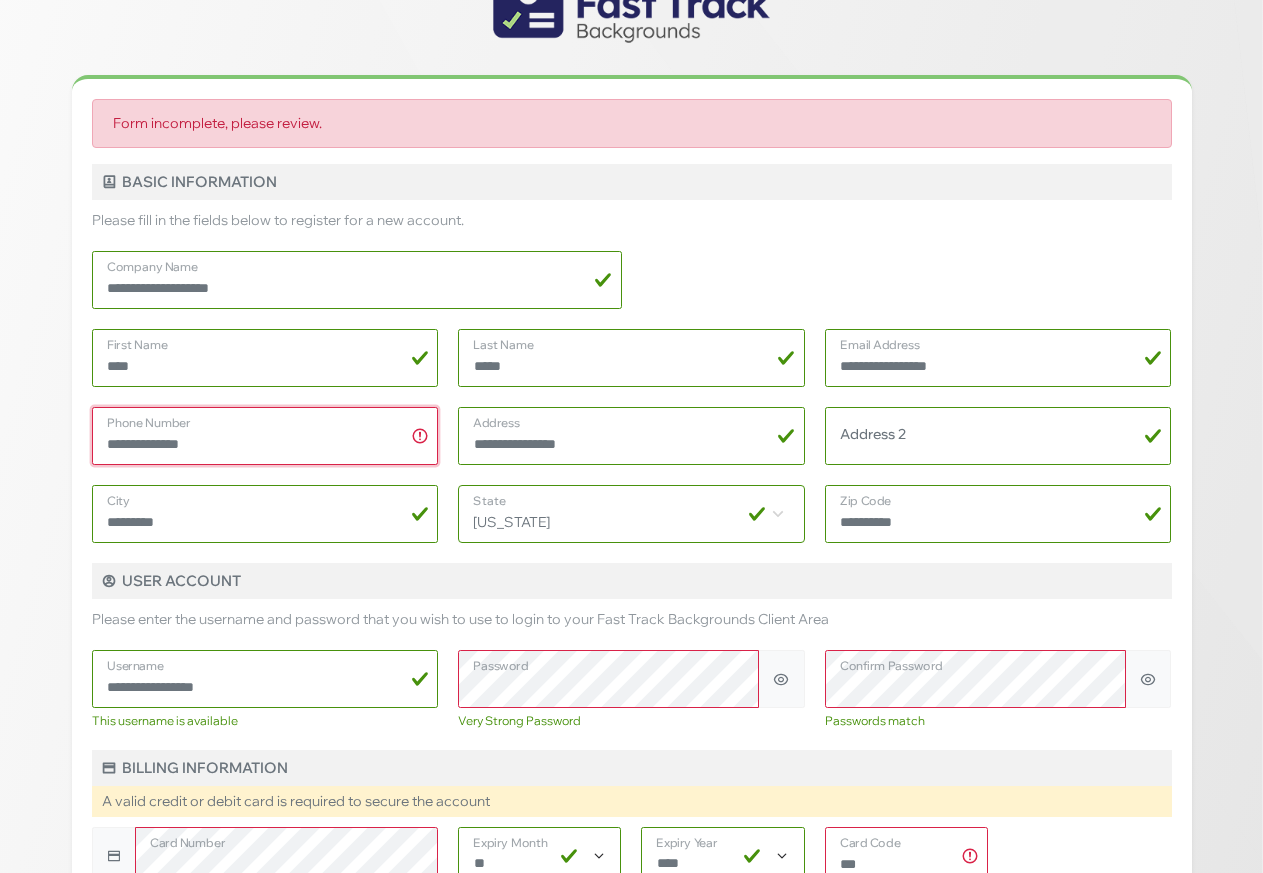 drag, startPoint x: 141, startPoint y: 438, endPoint x: 274, endPoint y: 458, distance: 134.49535 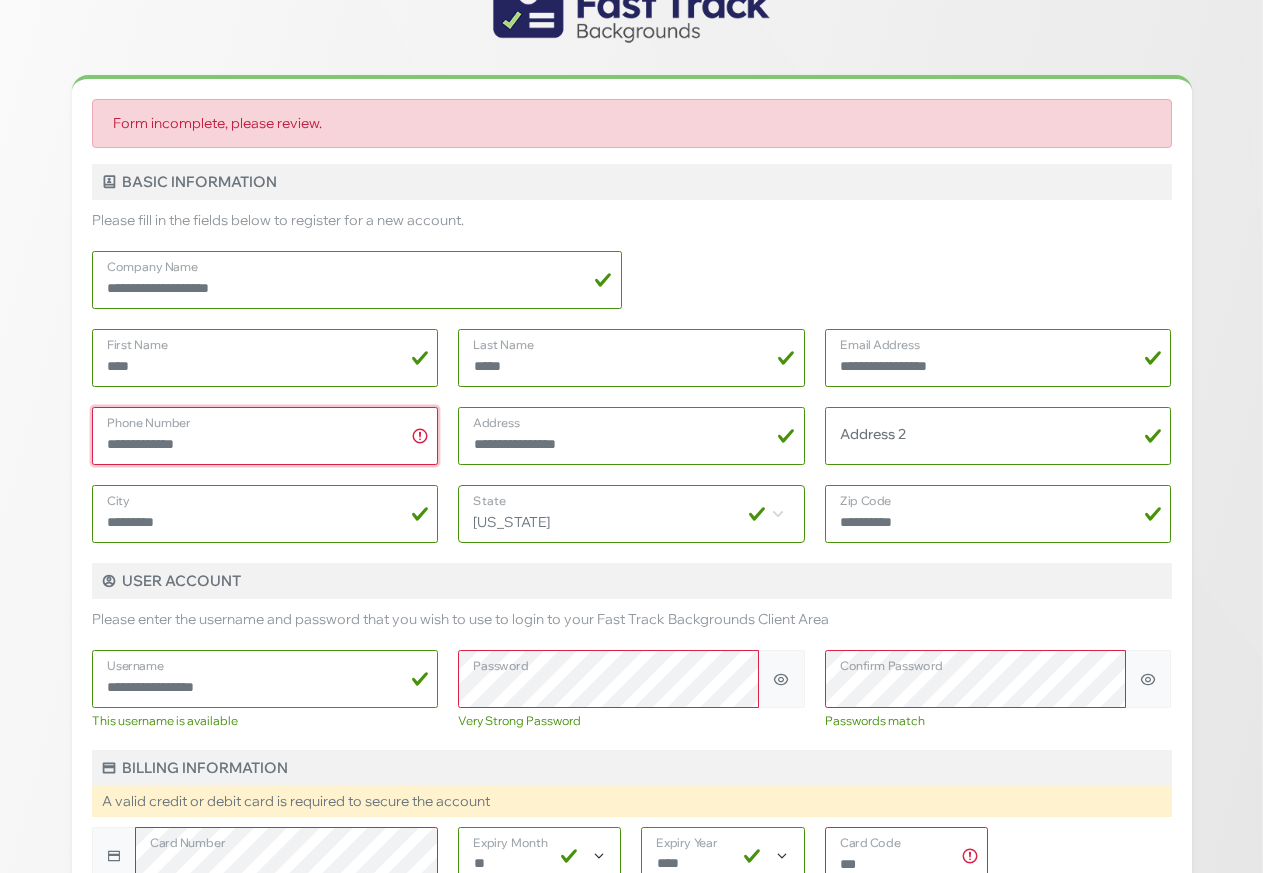 type on "**********" 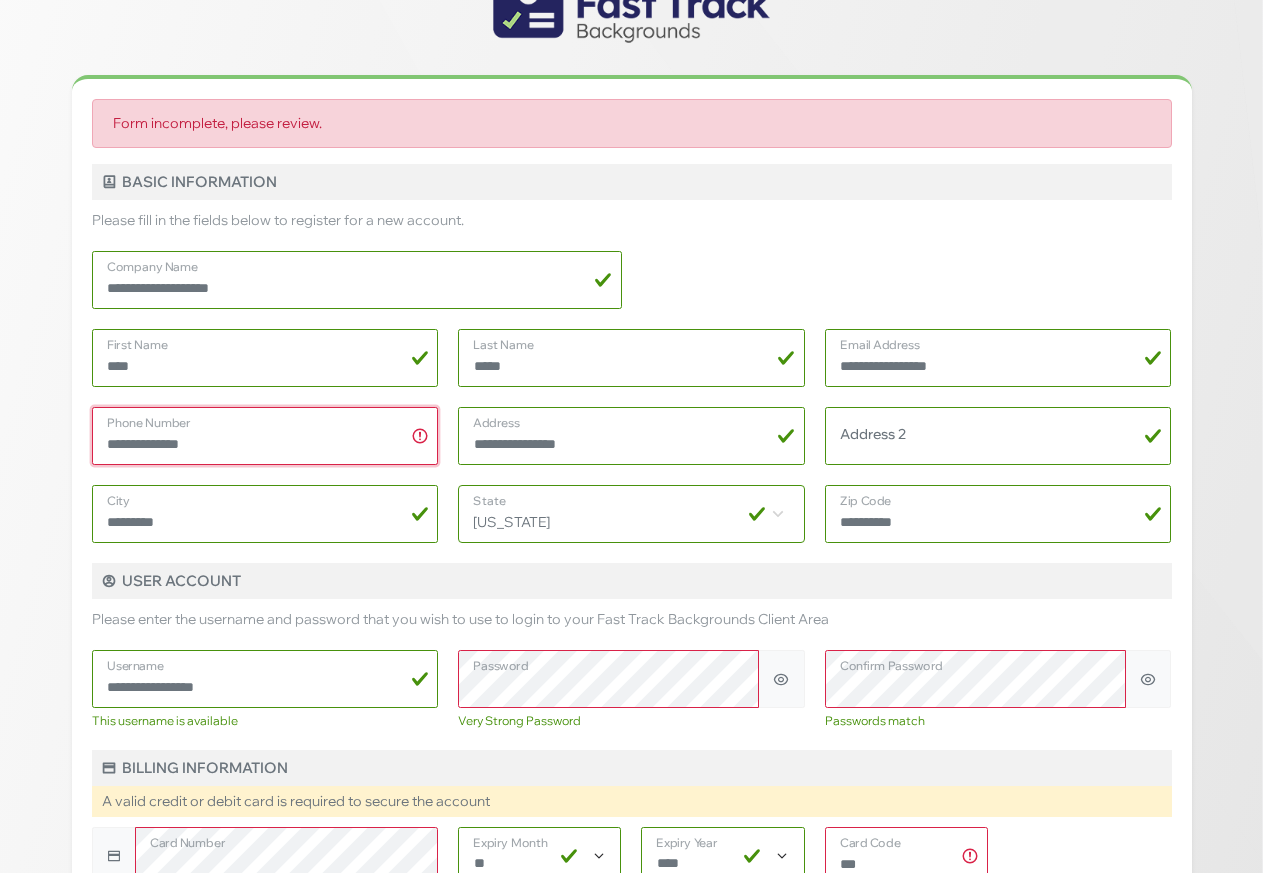 click on "**********" at bounding box center (265, 436) 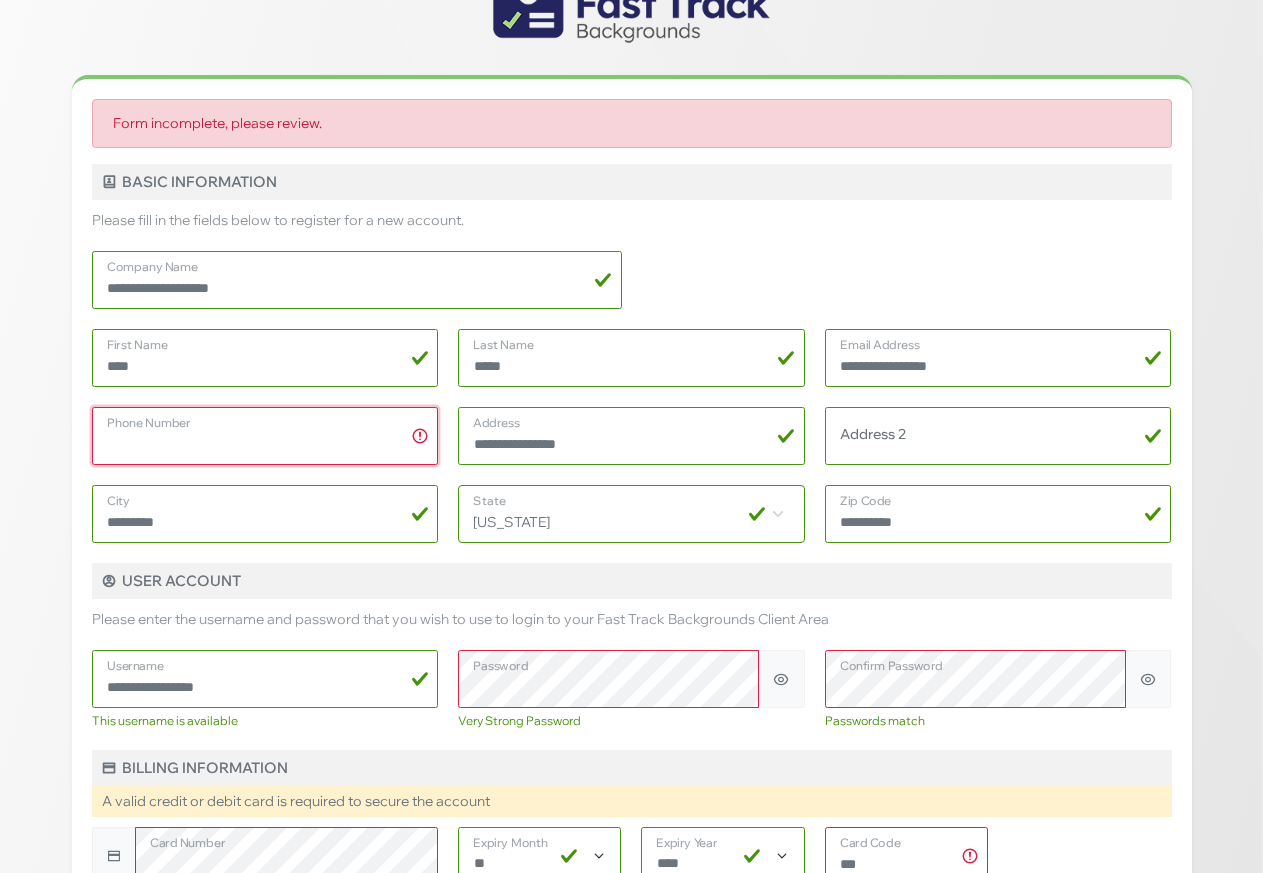 type 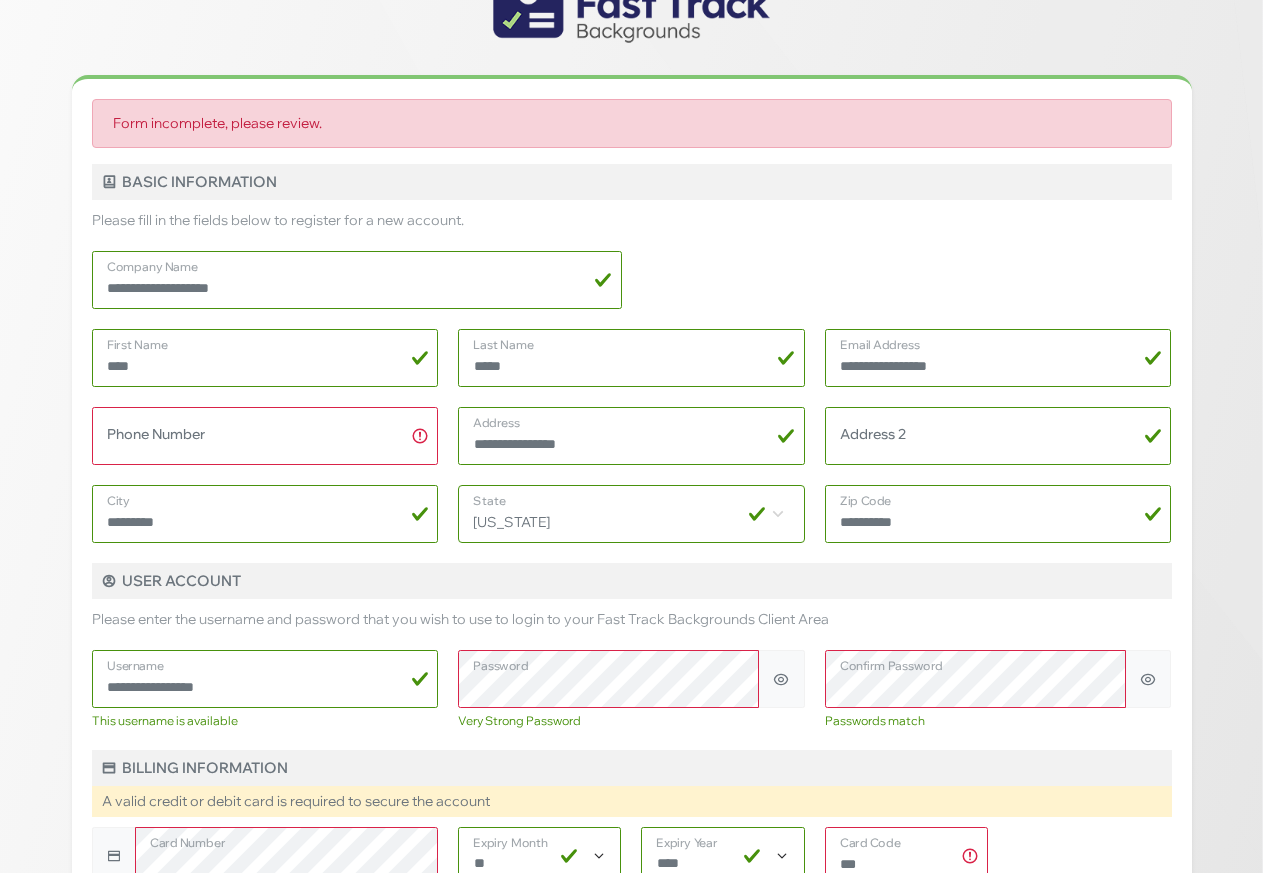click on "Form incomplete, please review." at bounding box center (632, 123) 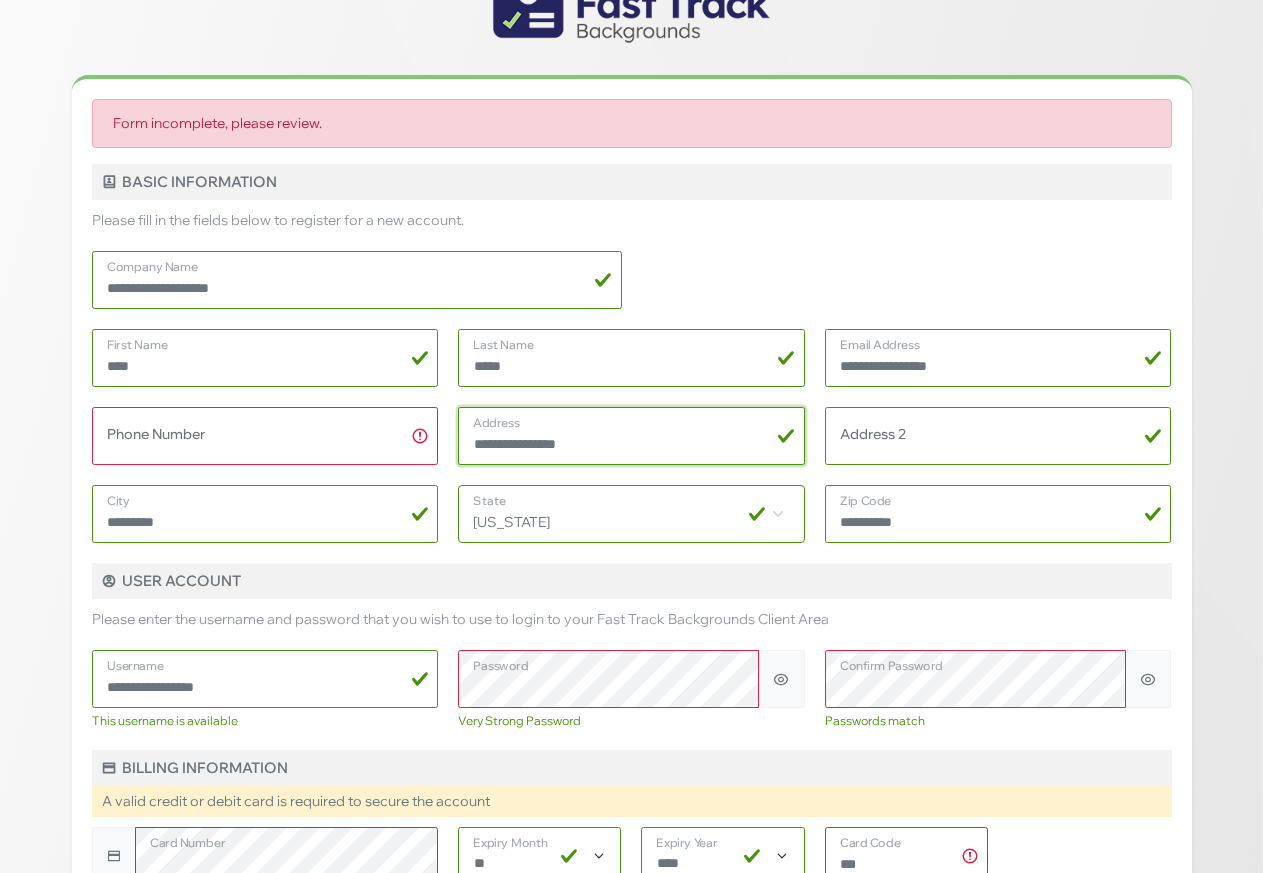 drag, startPoint x: 475, startPoint y: 443, endPoint x: 722, endPoint y: 440, distance: 247.01822 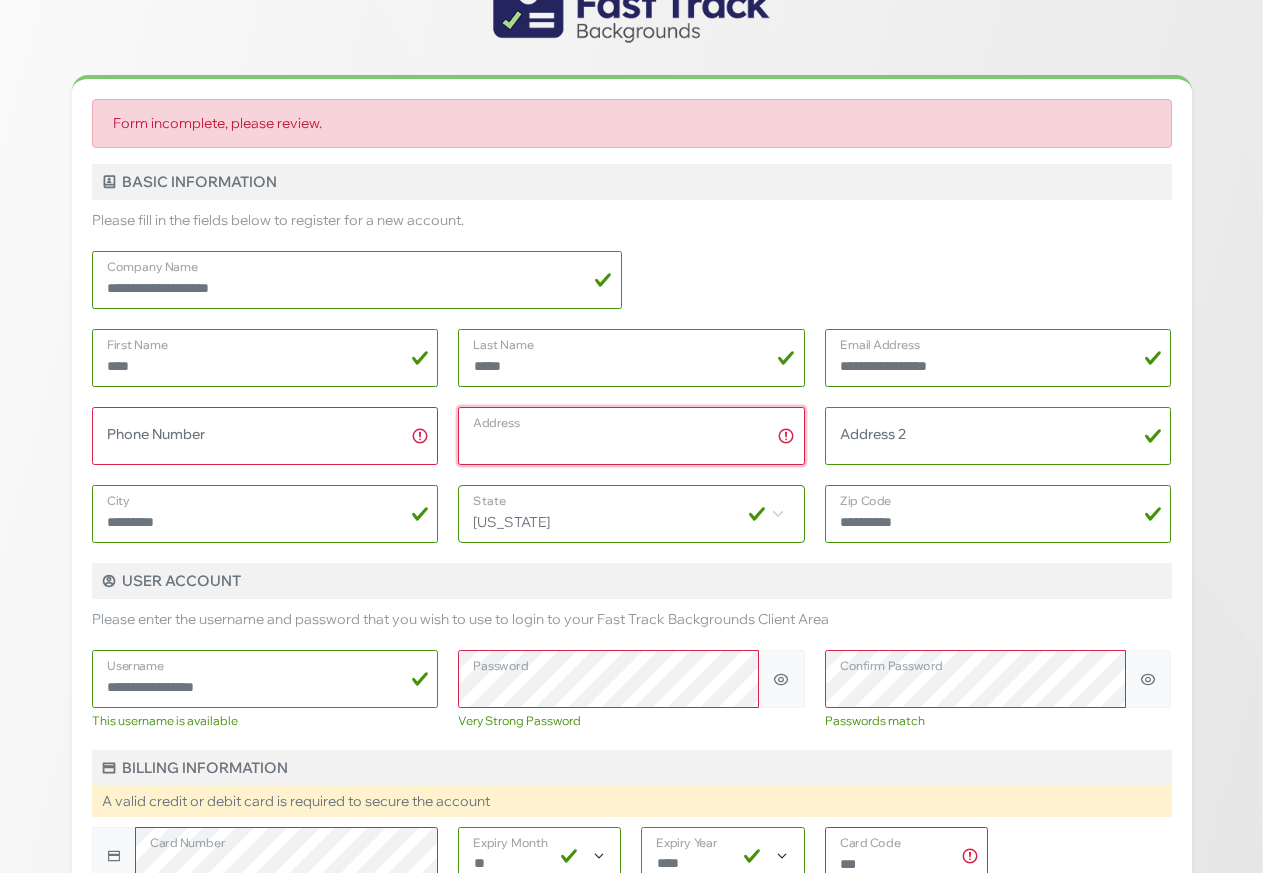 type 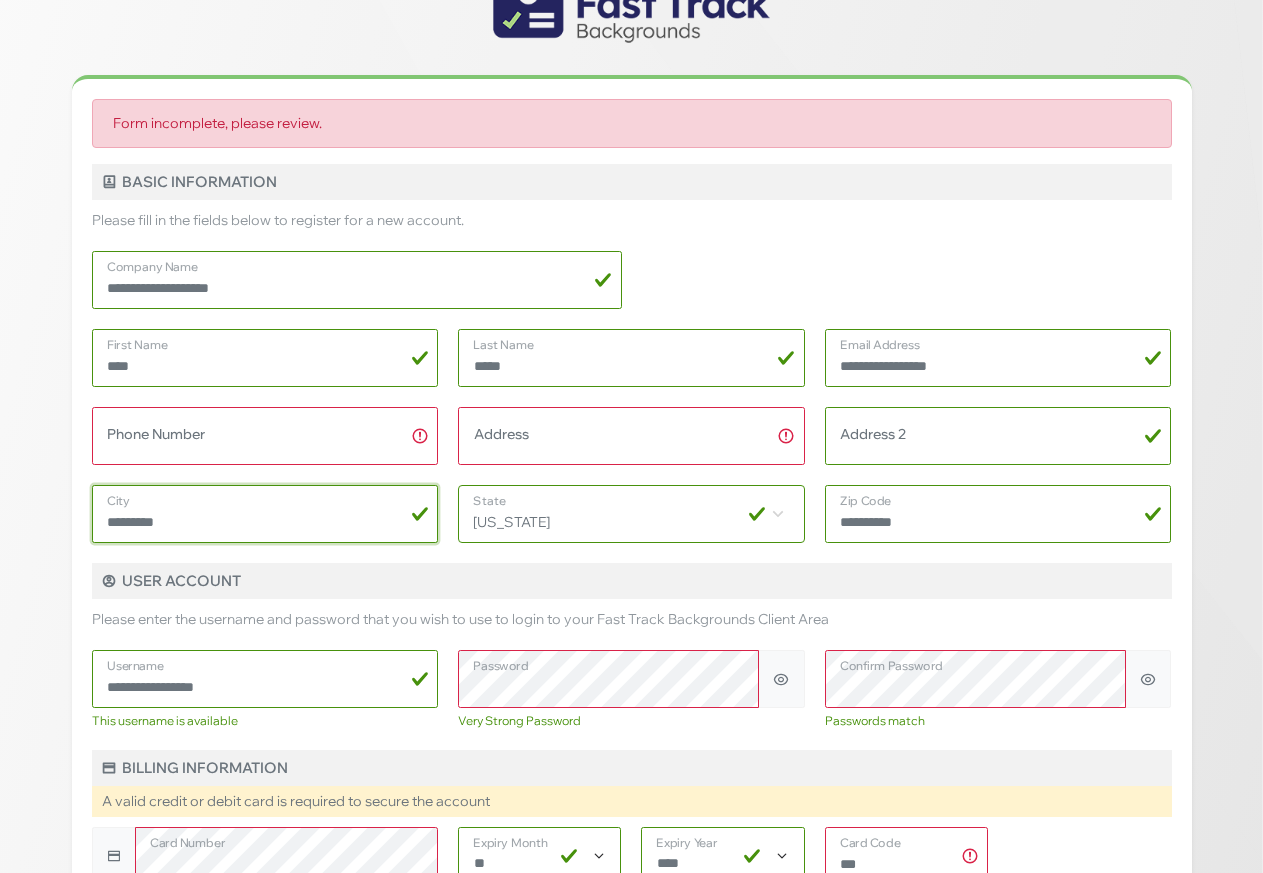 drag, startPoint x: 110, startPoint y: 525, endPoint x: 460, endPoint y: 533, distance: 350.09143 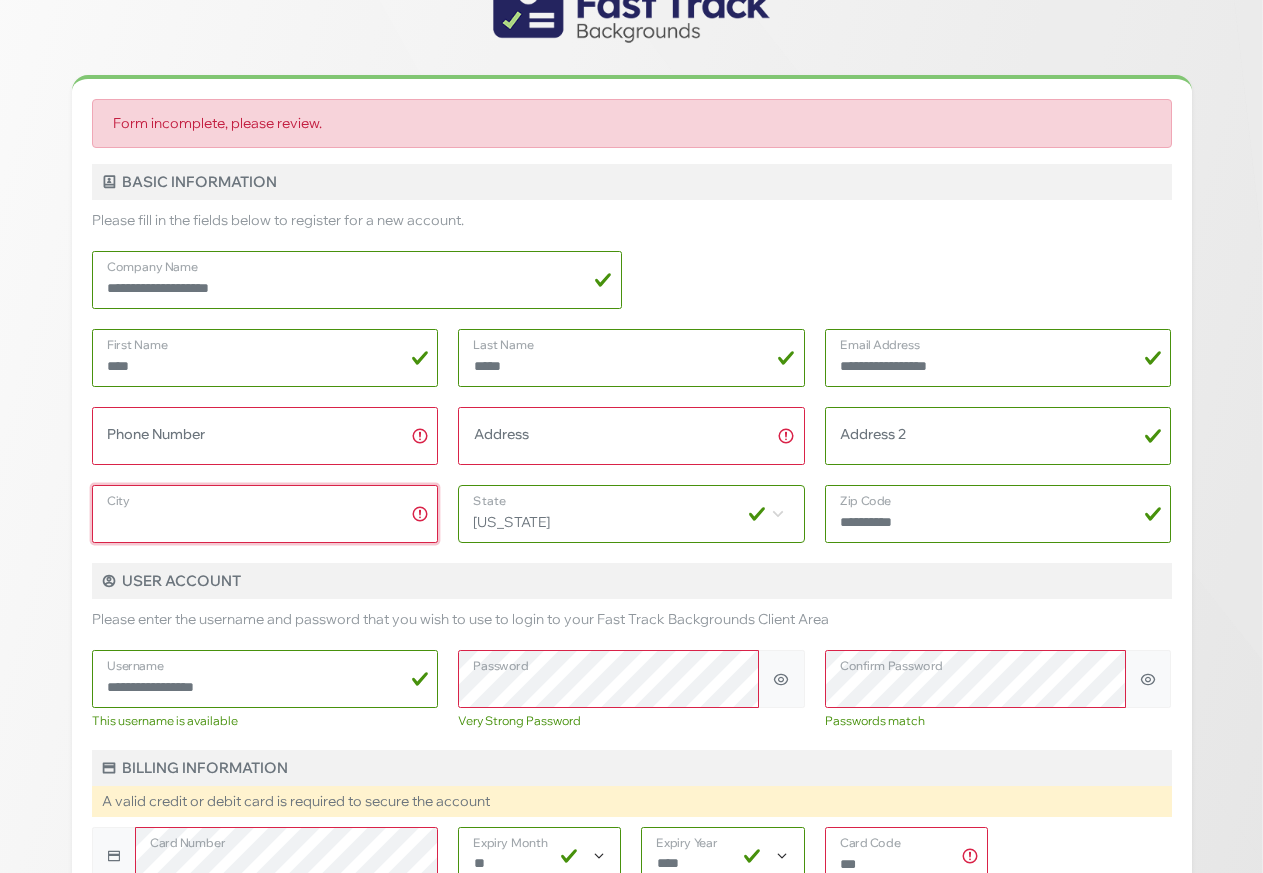 type 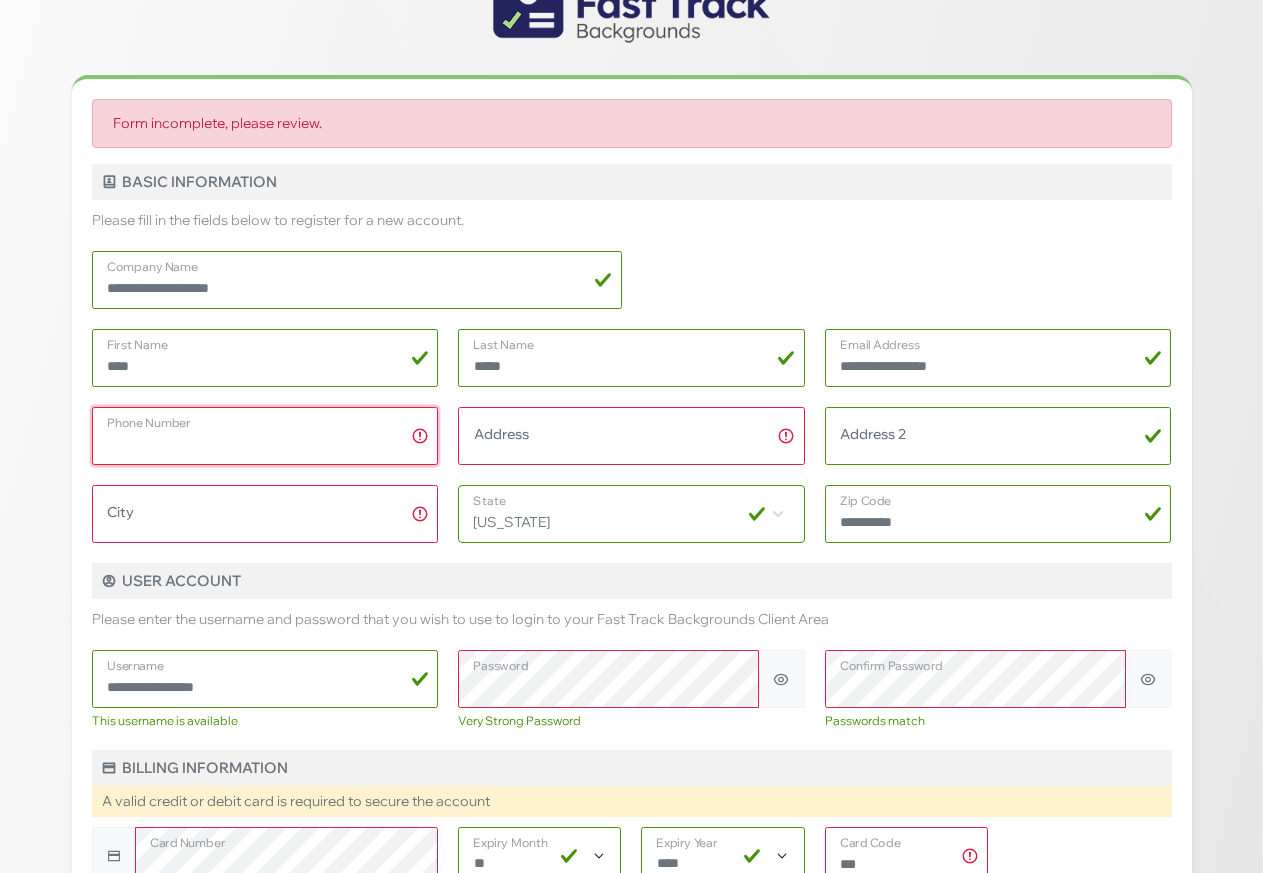 click on "Phone Number" at bounding box center [265, 436] 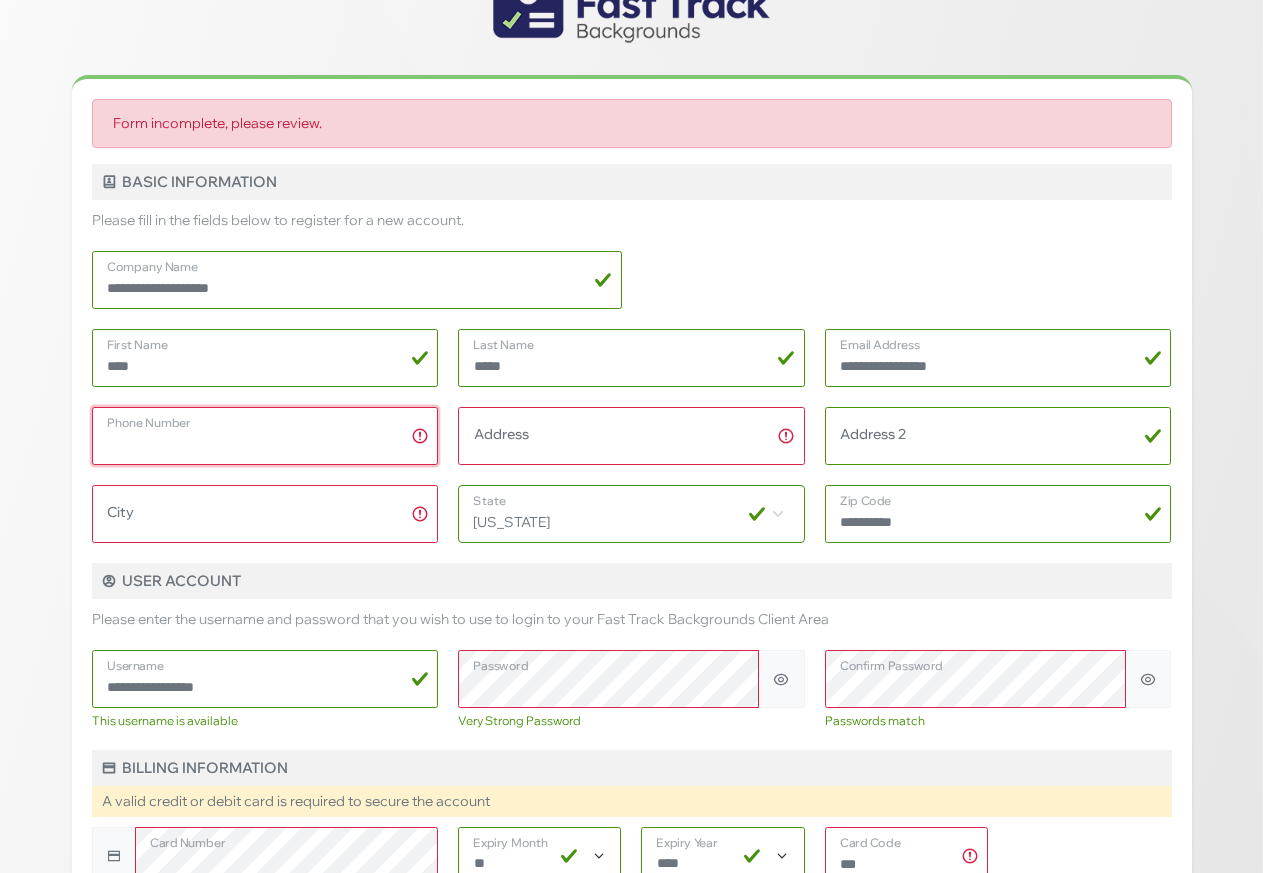 type on "*" 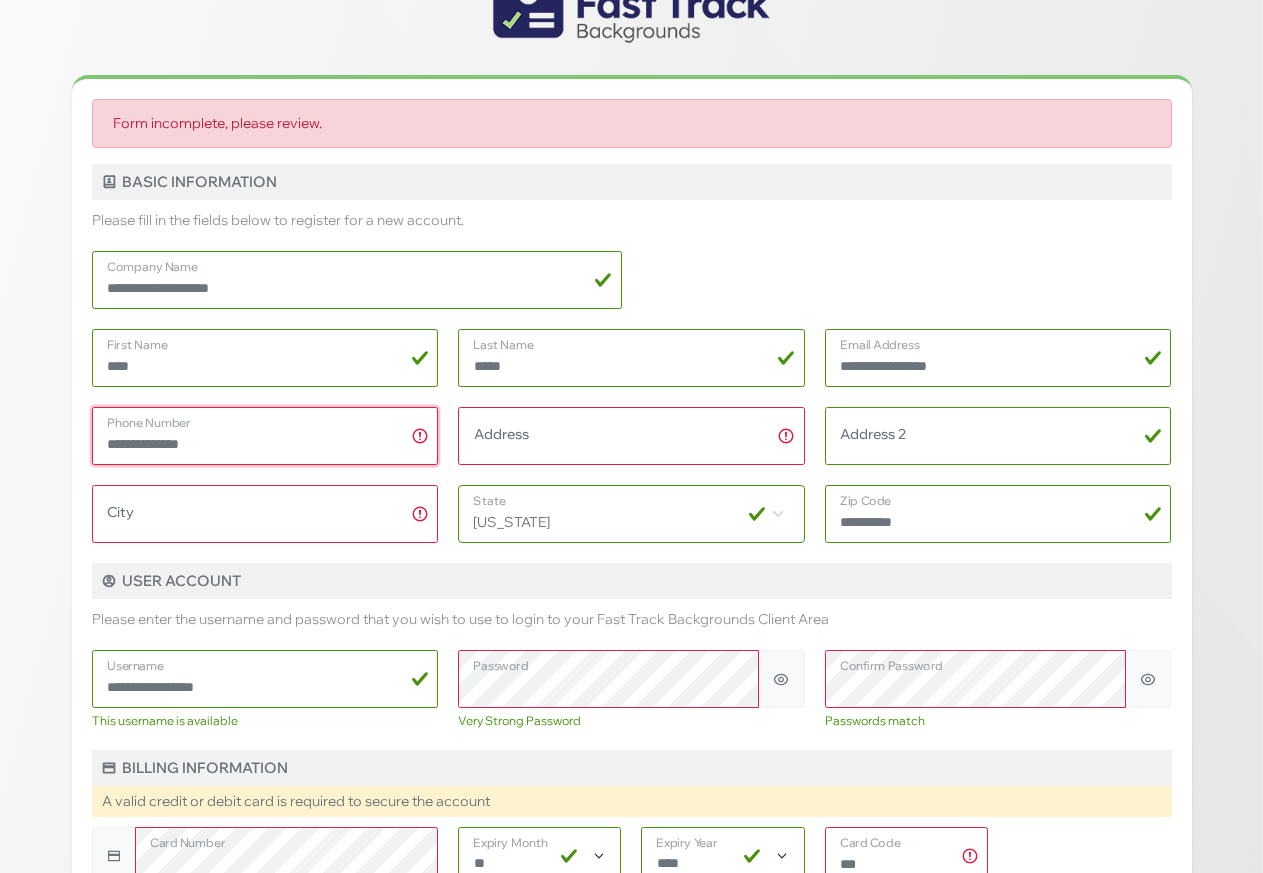 type on "**********" 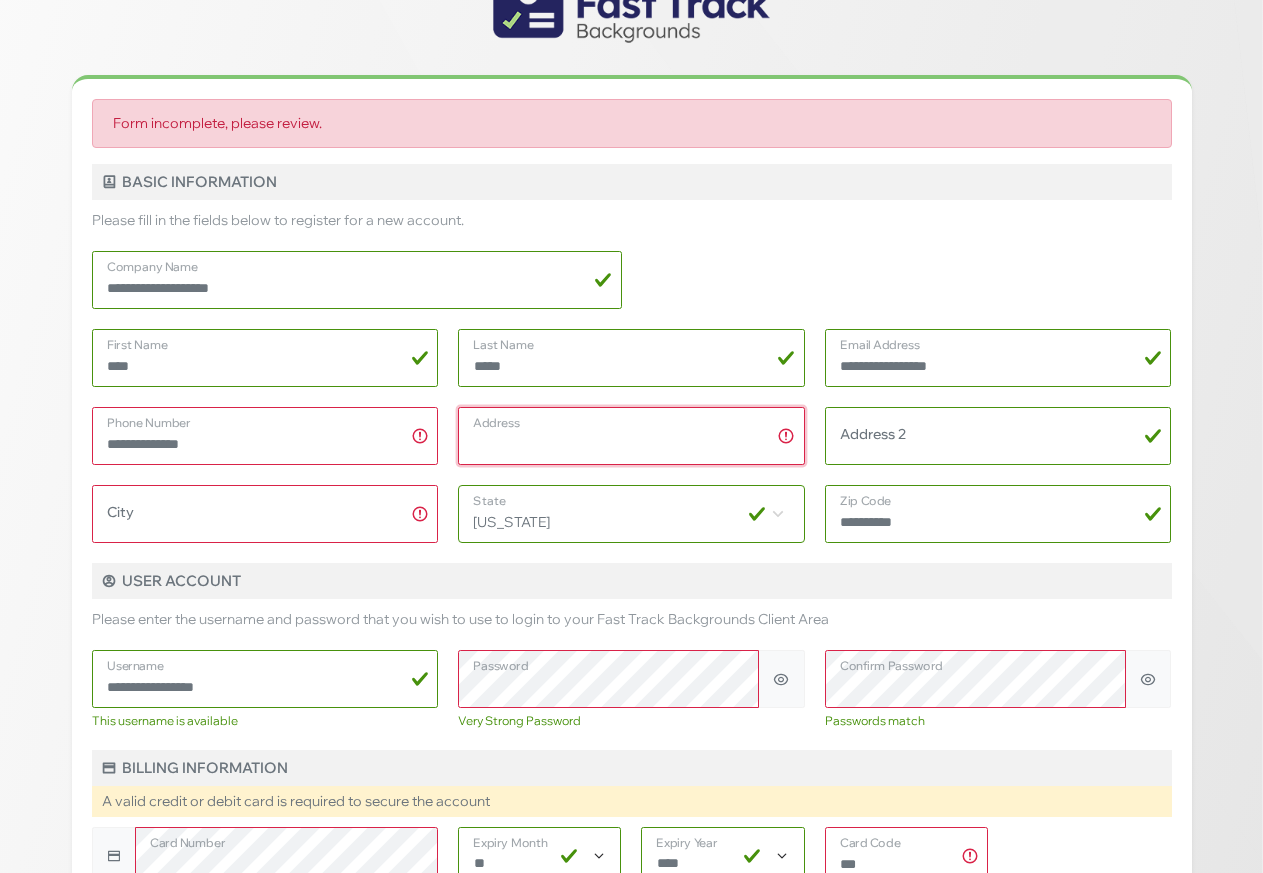 click on "Address" at bounding box center (631, 436) 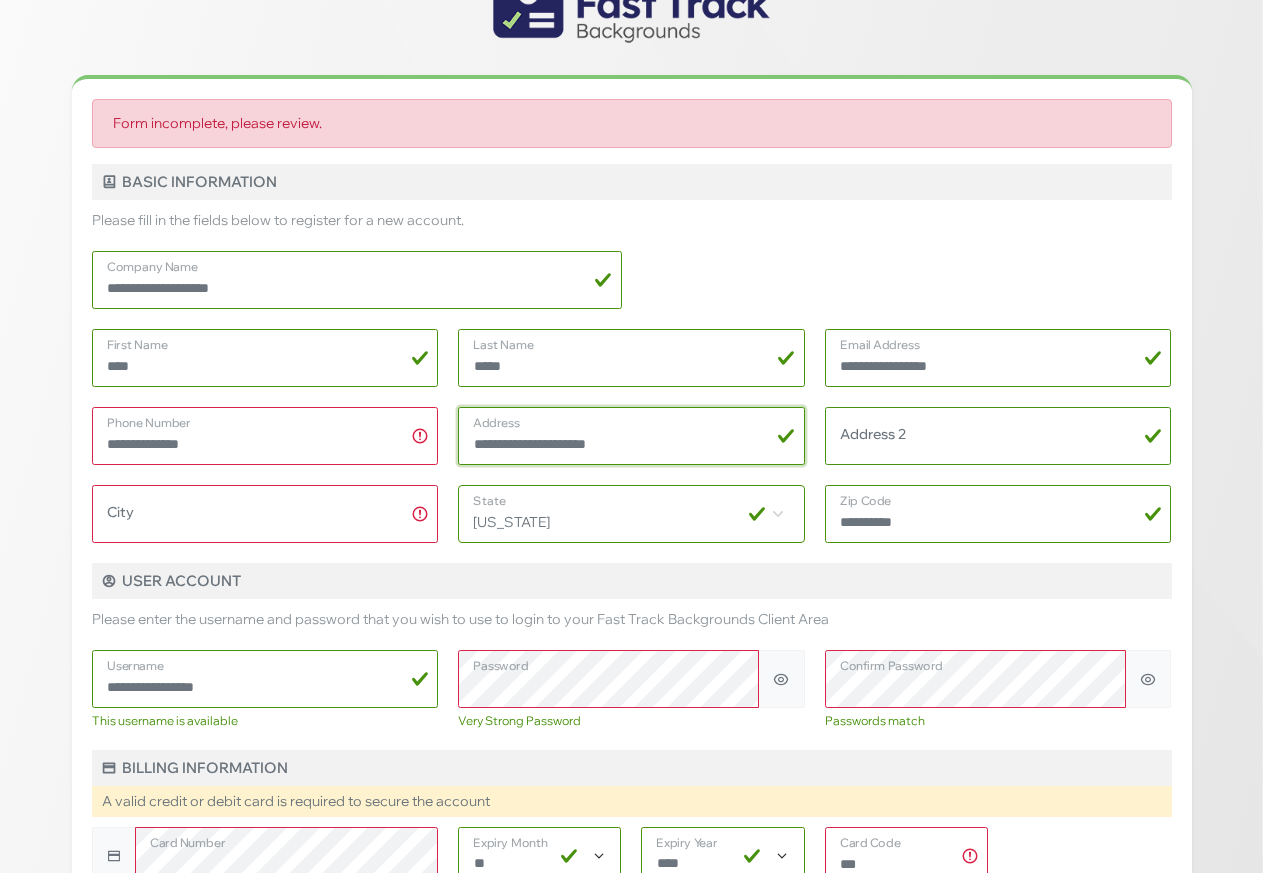 click on "**********" at bounding box center [631, 436] 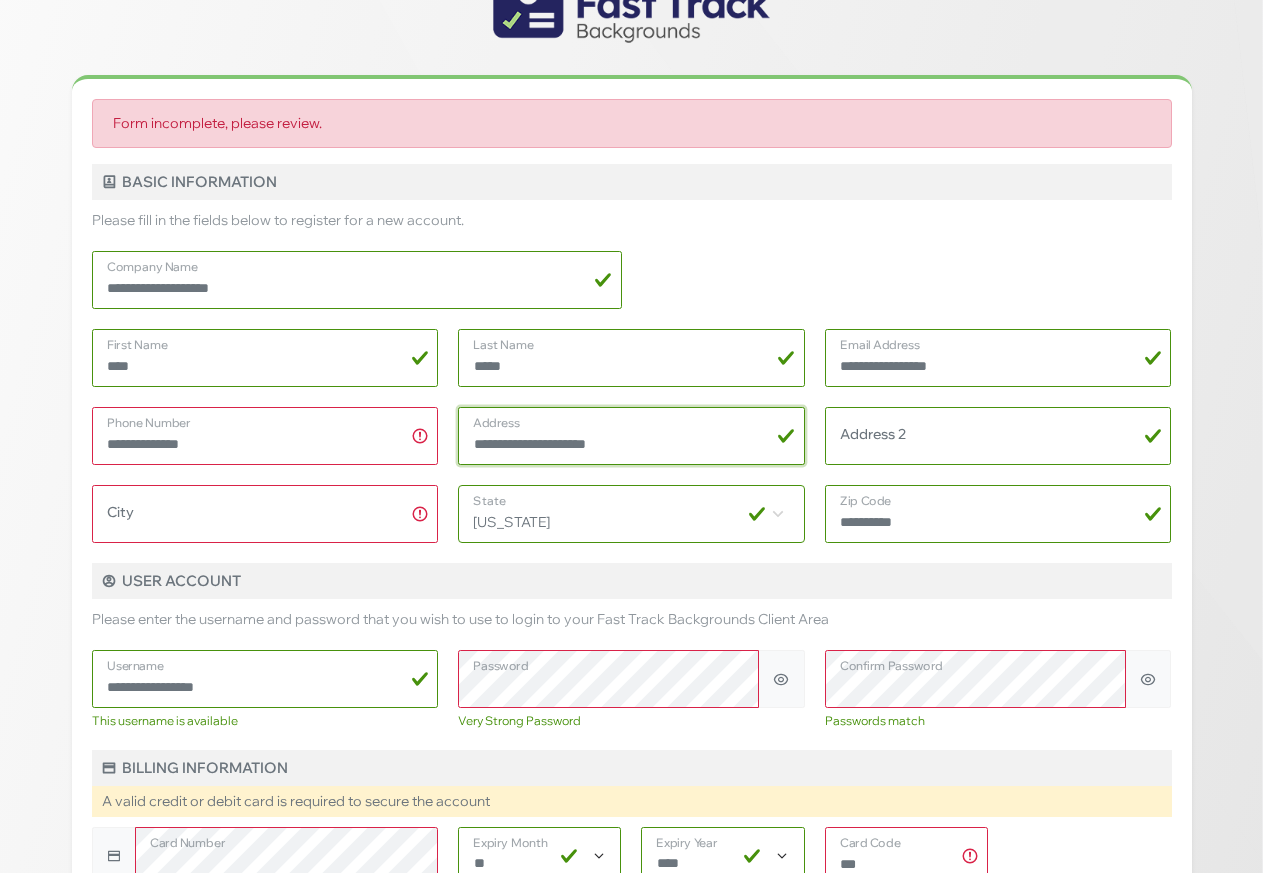 type on "**********" 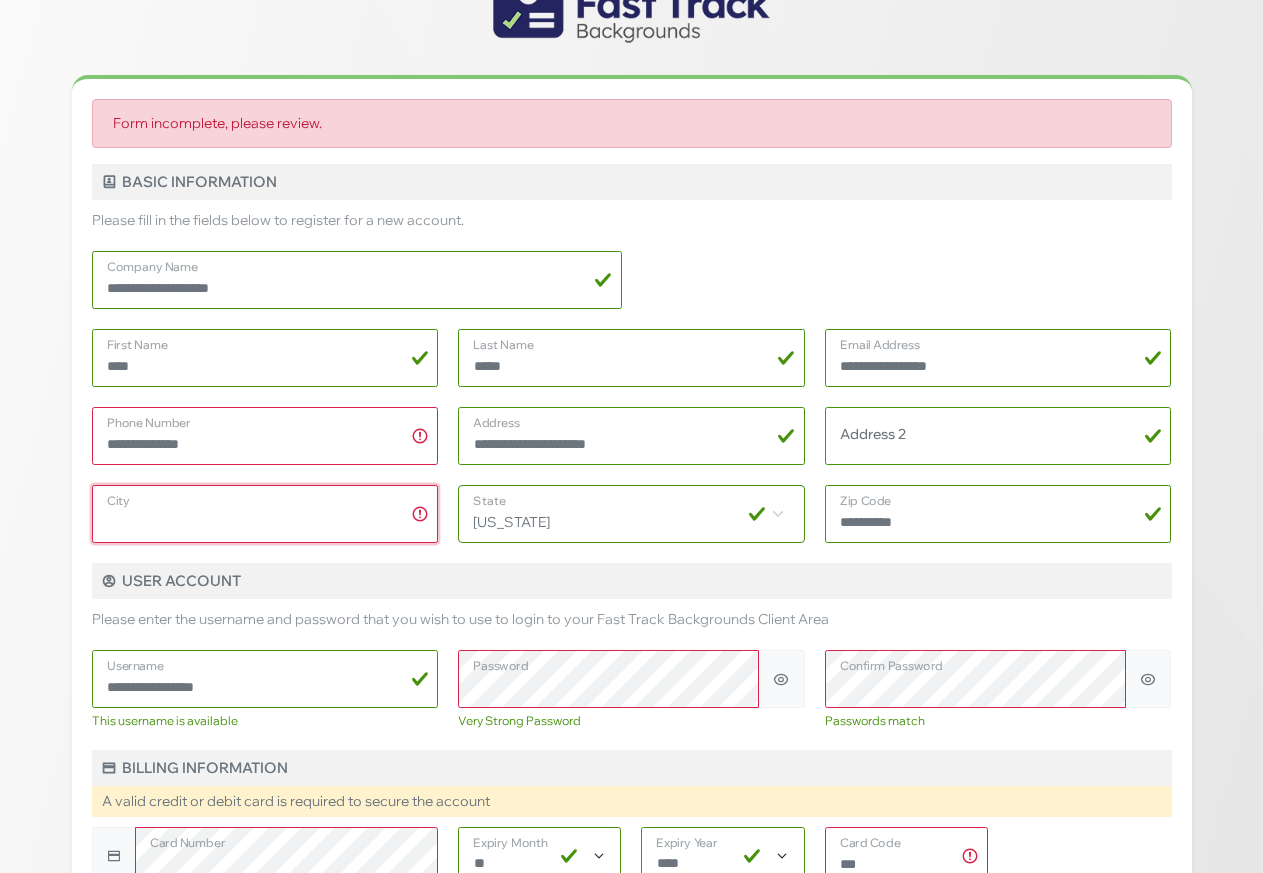click on "City" at bounding box center (265, 514) 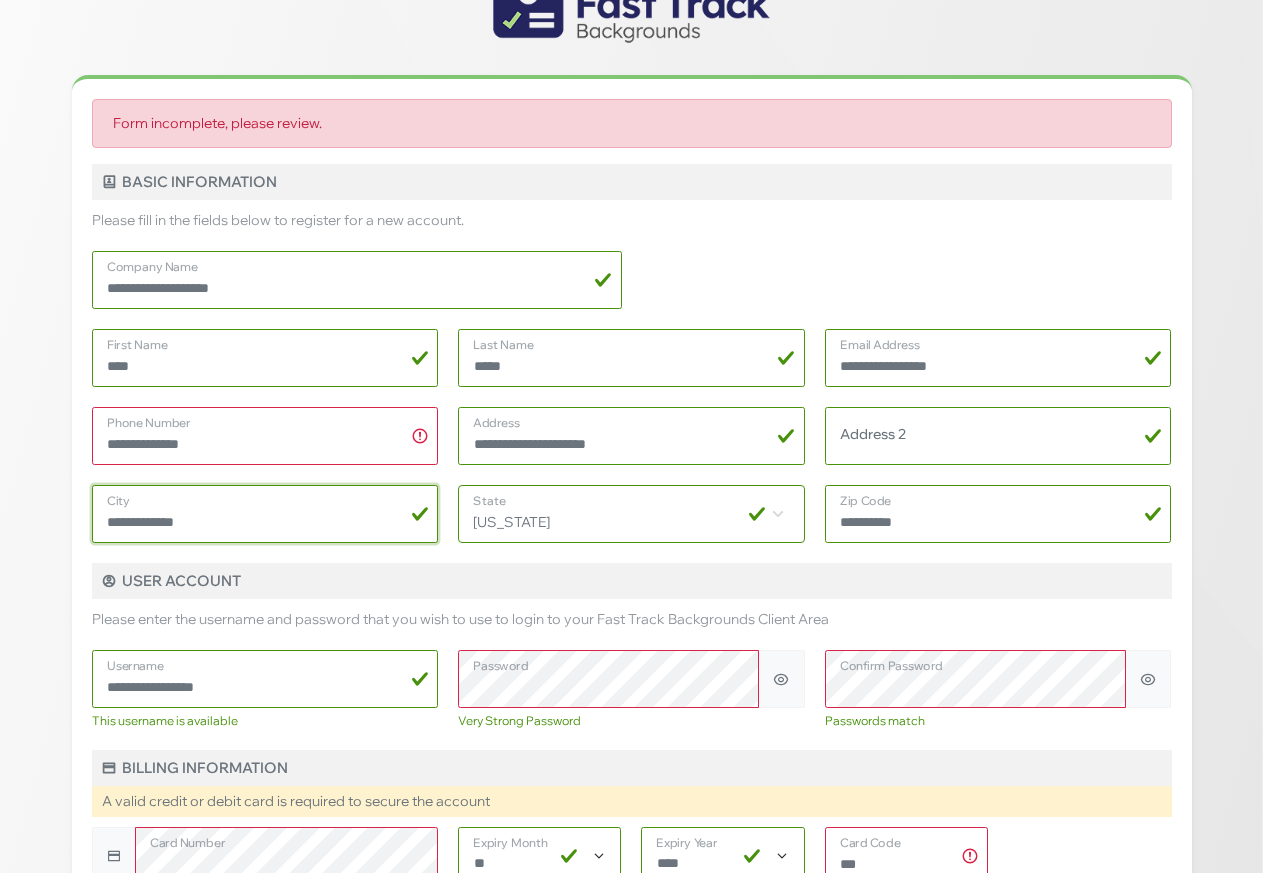 type on "**********" 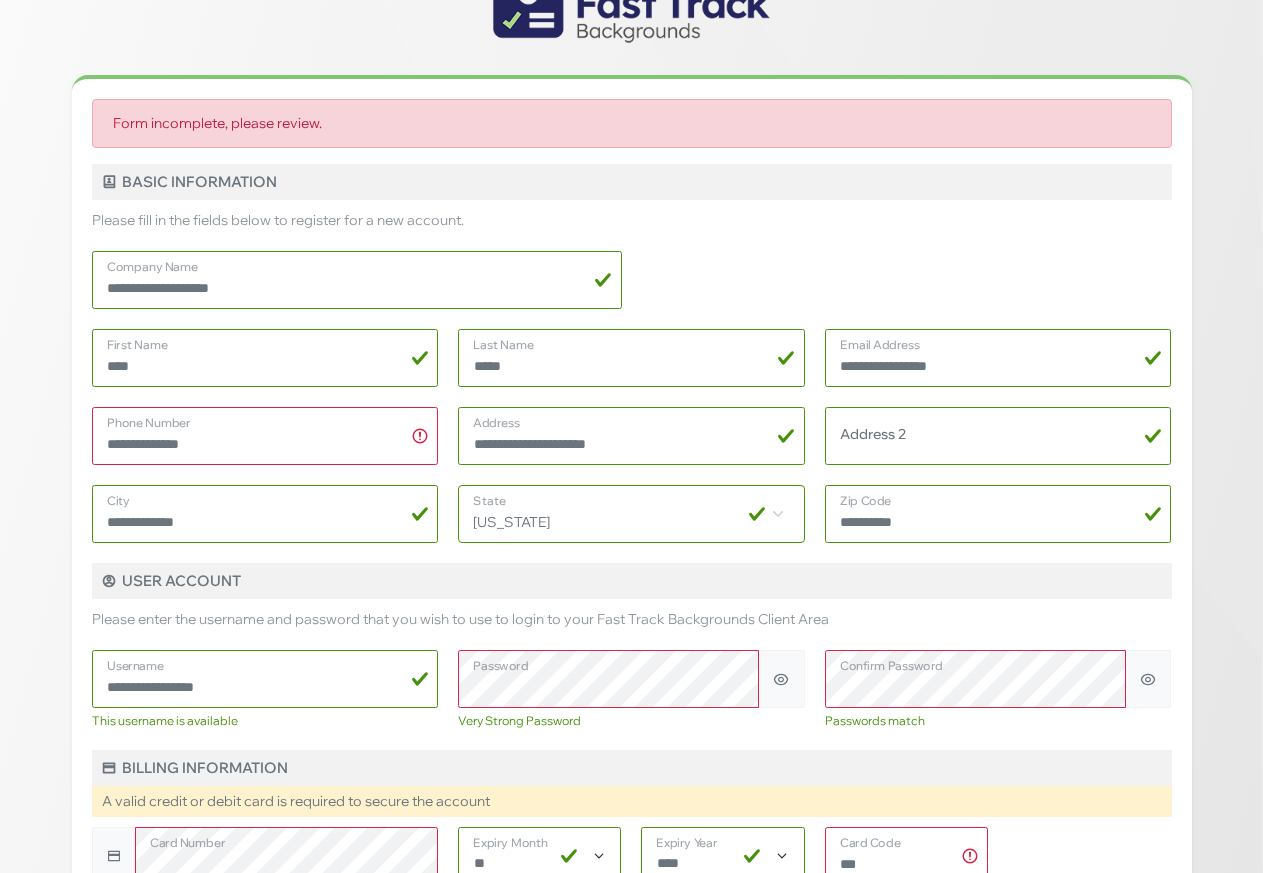 click on "**********" at bounding box center (632, 280) 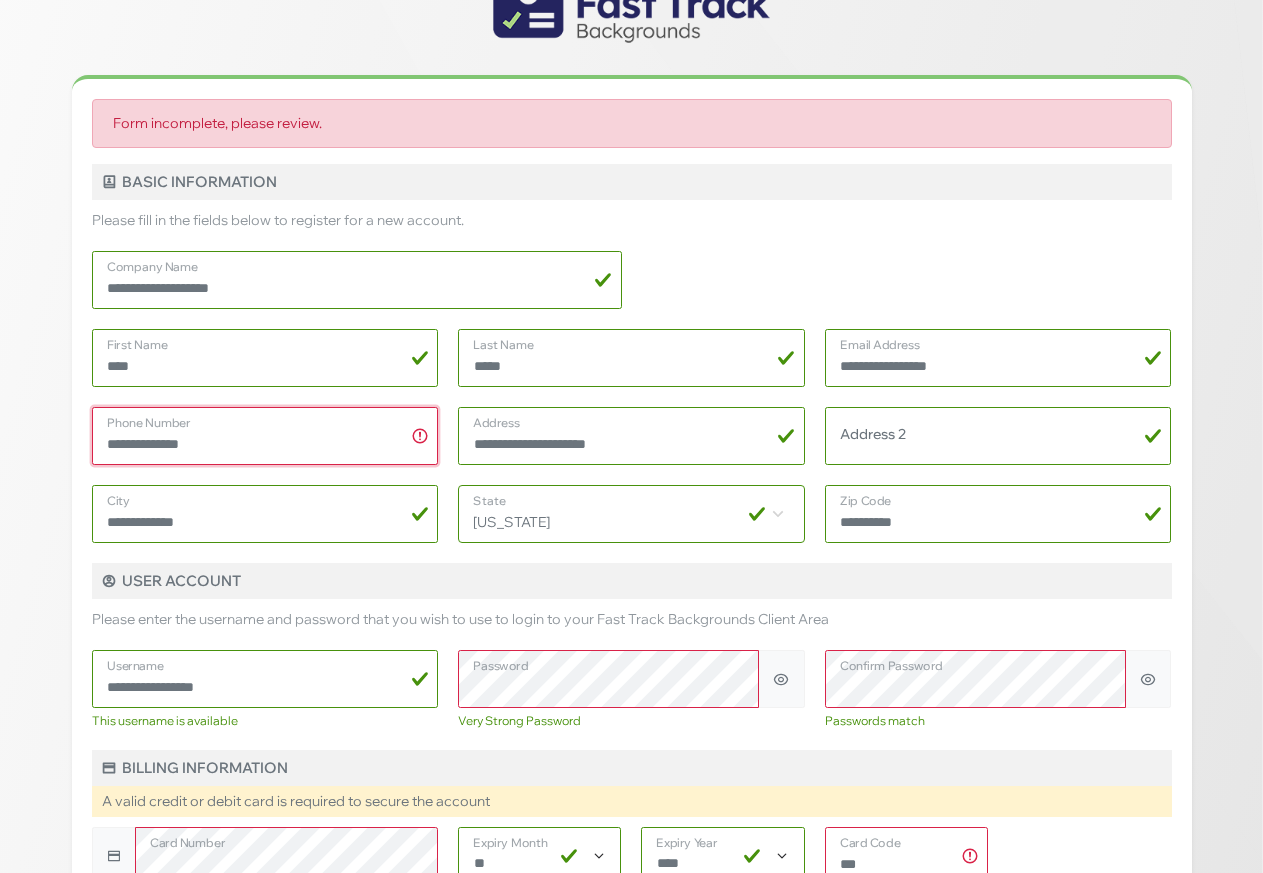 click on "**********" at bounding box center (265, 436) 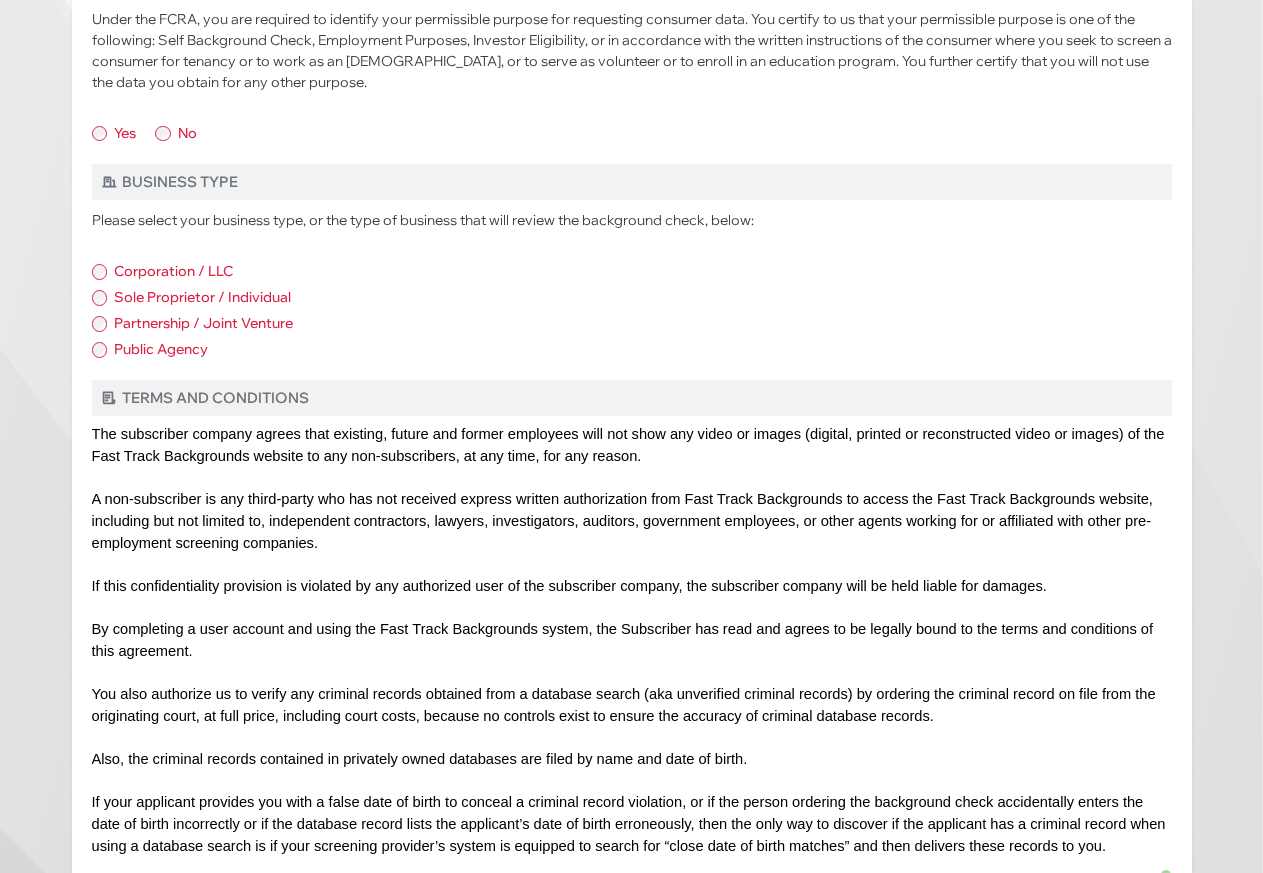 scroll, scrollTop: 1502, scrollLeft: 0, axis: vertical 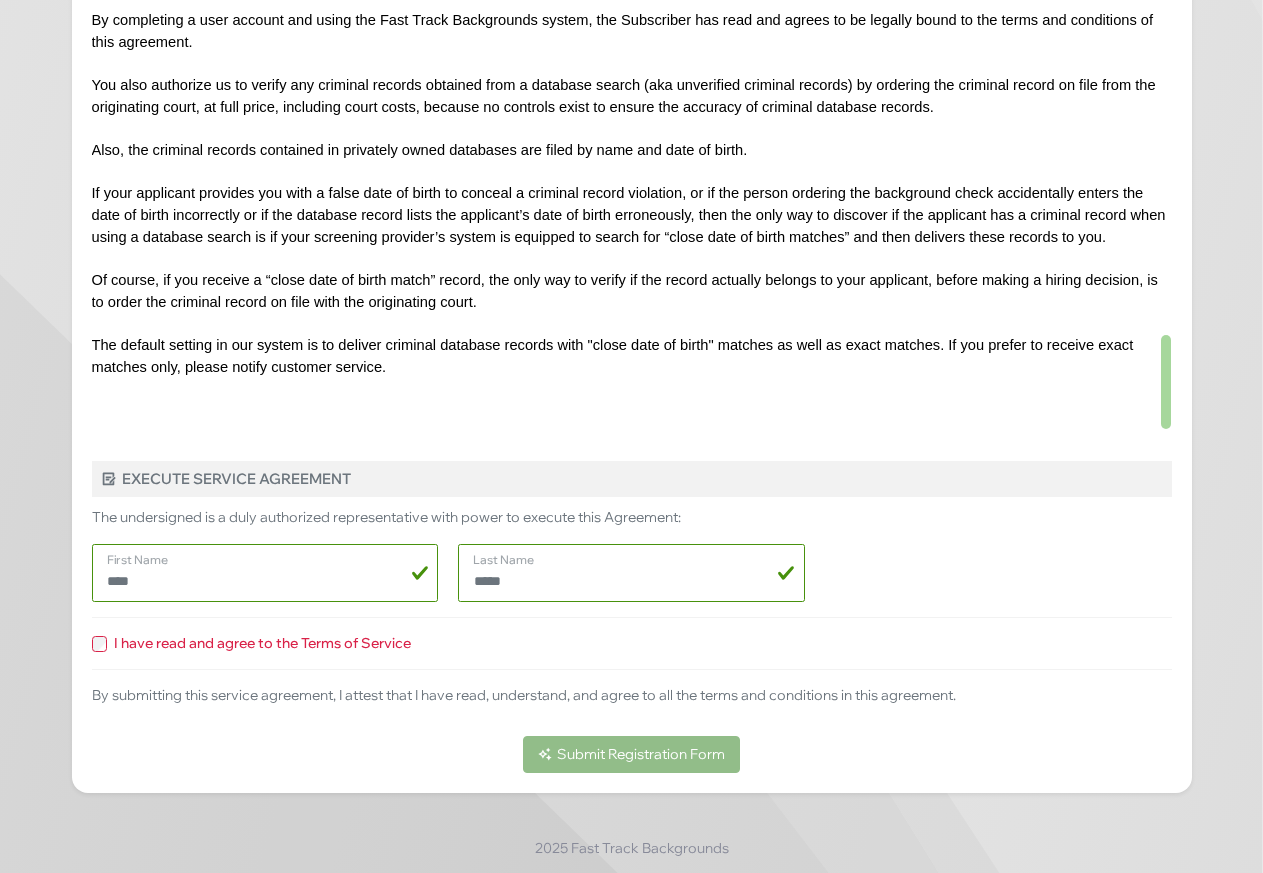 click on "Submit Registration Form" at bounding box center [632, 754] 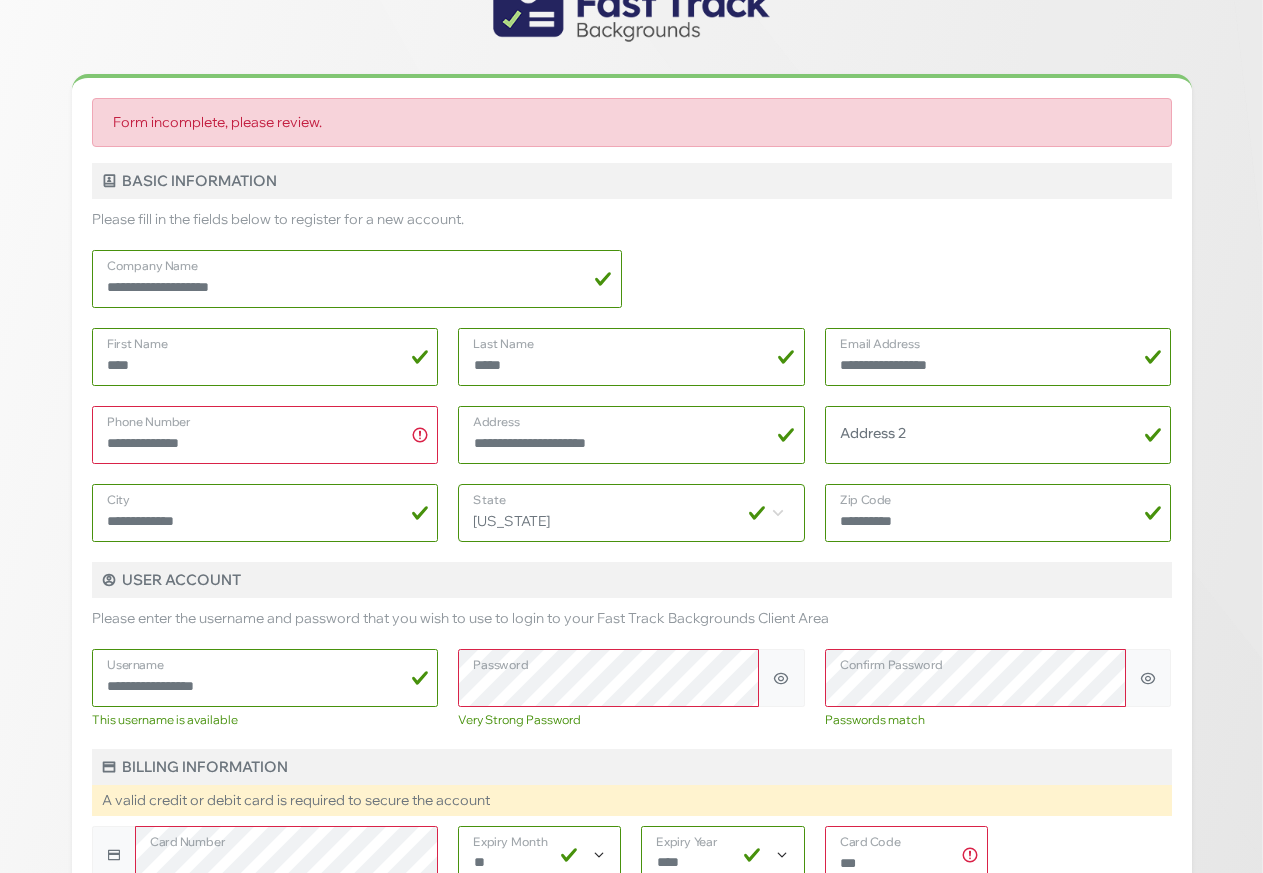 scroll, scrollTop: 74, scrollLeft: 0, axis: vertical 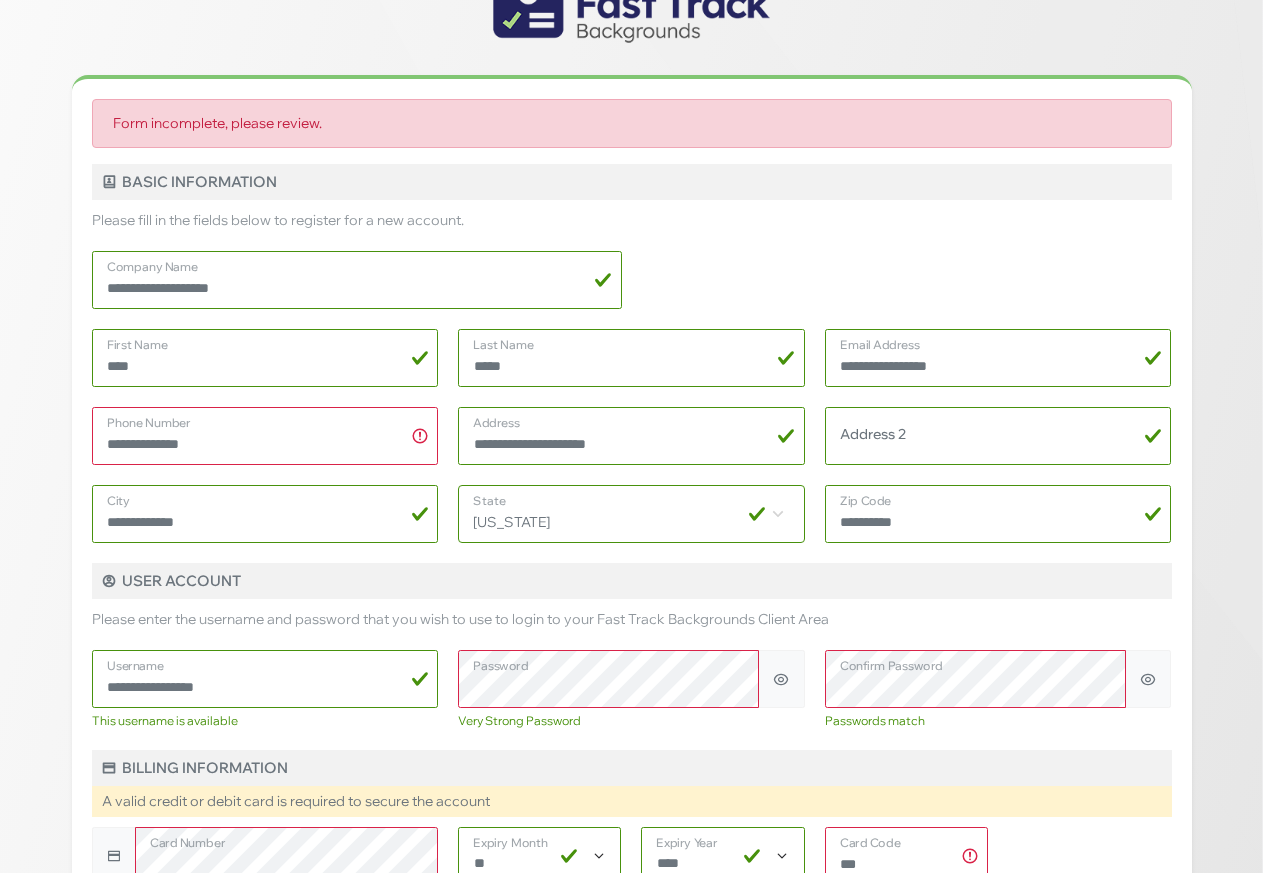 click on "Form incomplete, please review." at bounding box center (632, 123) 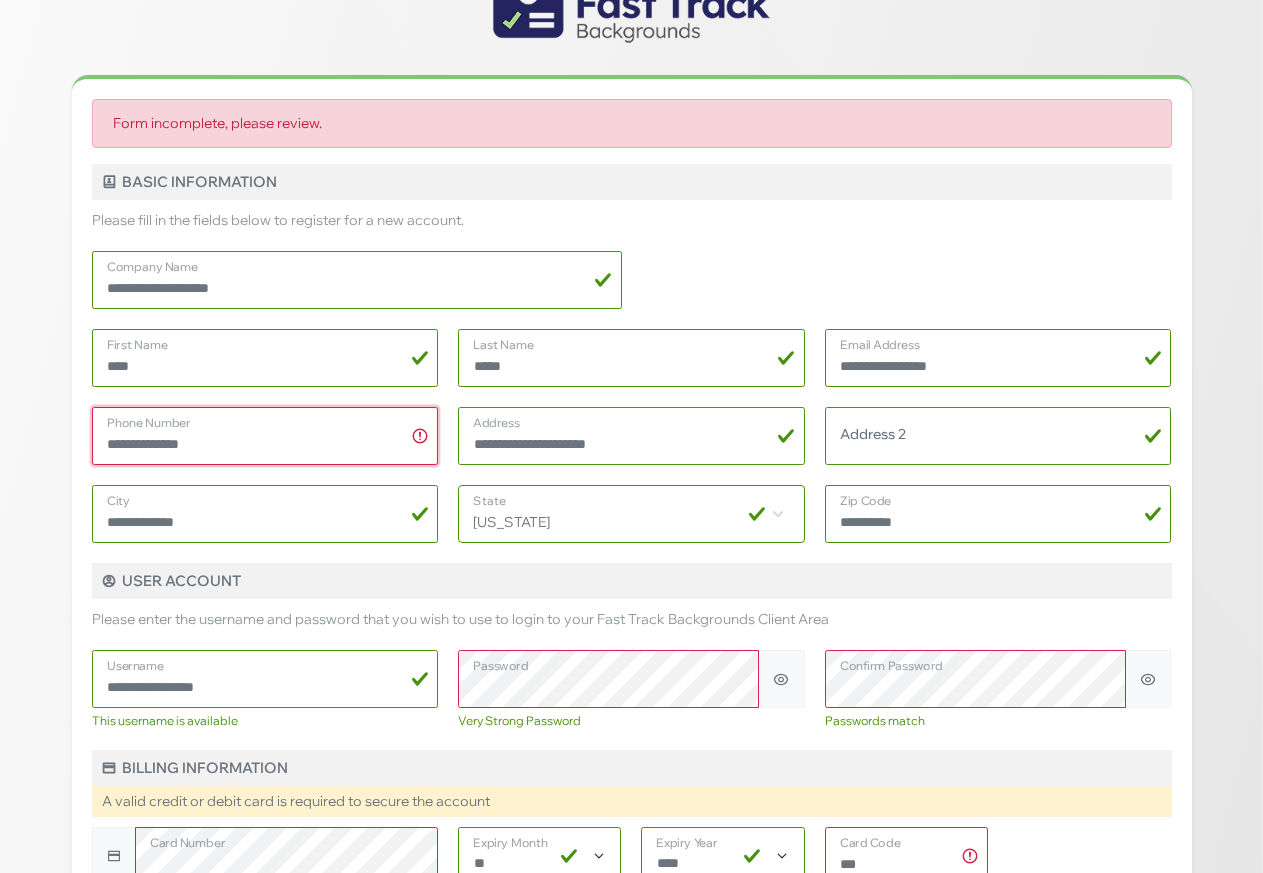 click on "**********" at bounding box center [265, 436] 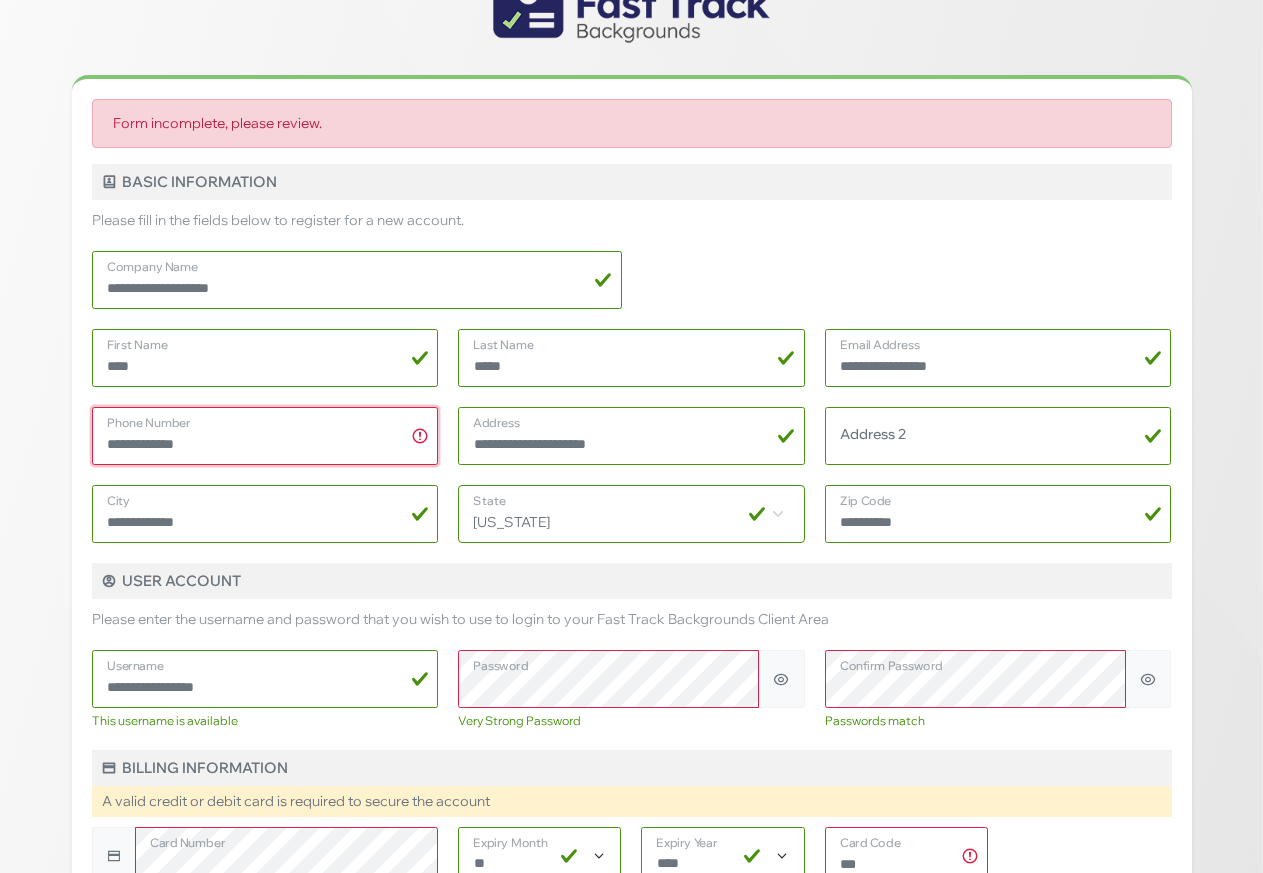 click on "**********" at bounding box center (265, 436) 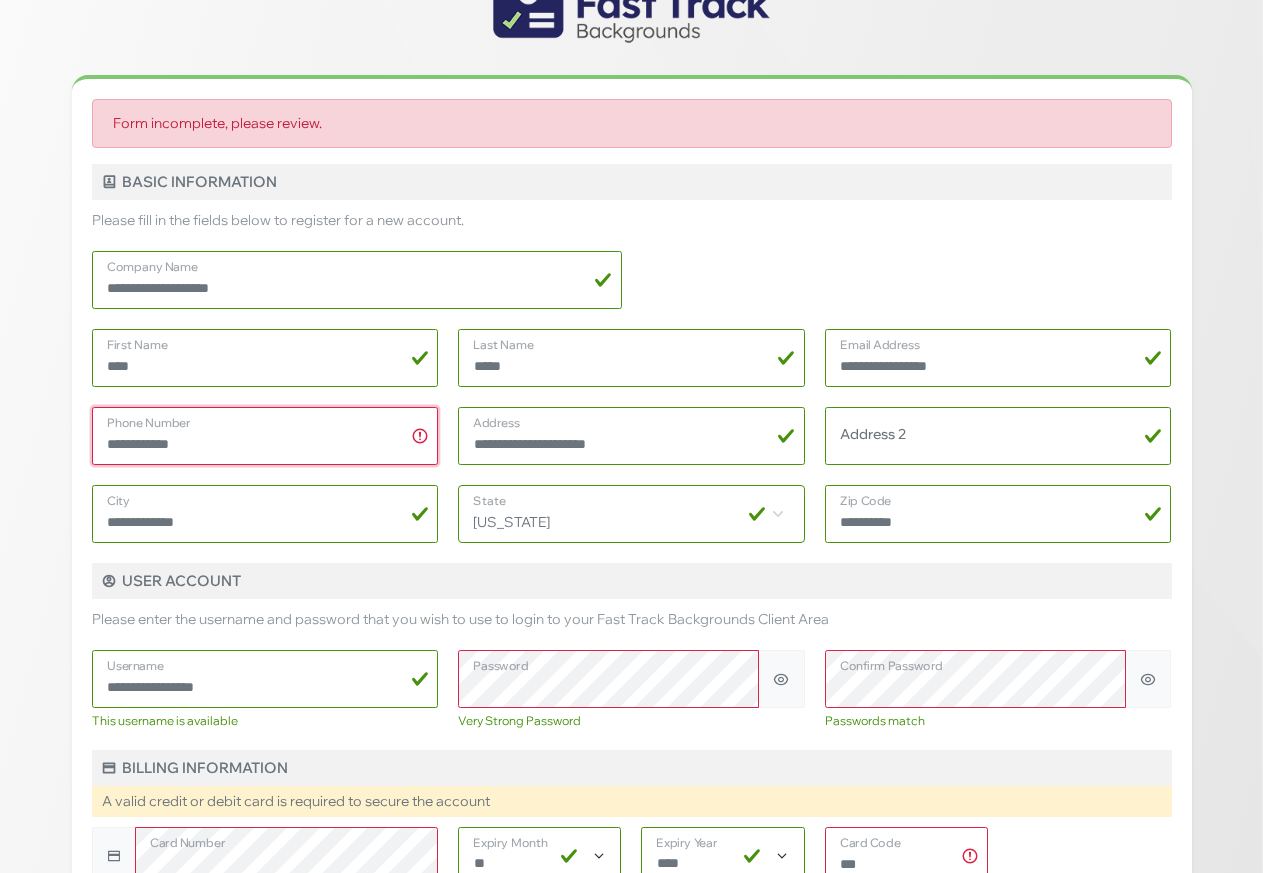 click on "**********" at bounding box center (265, 436) 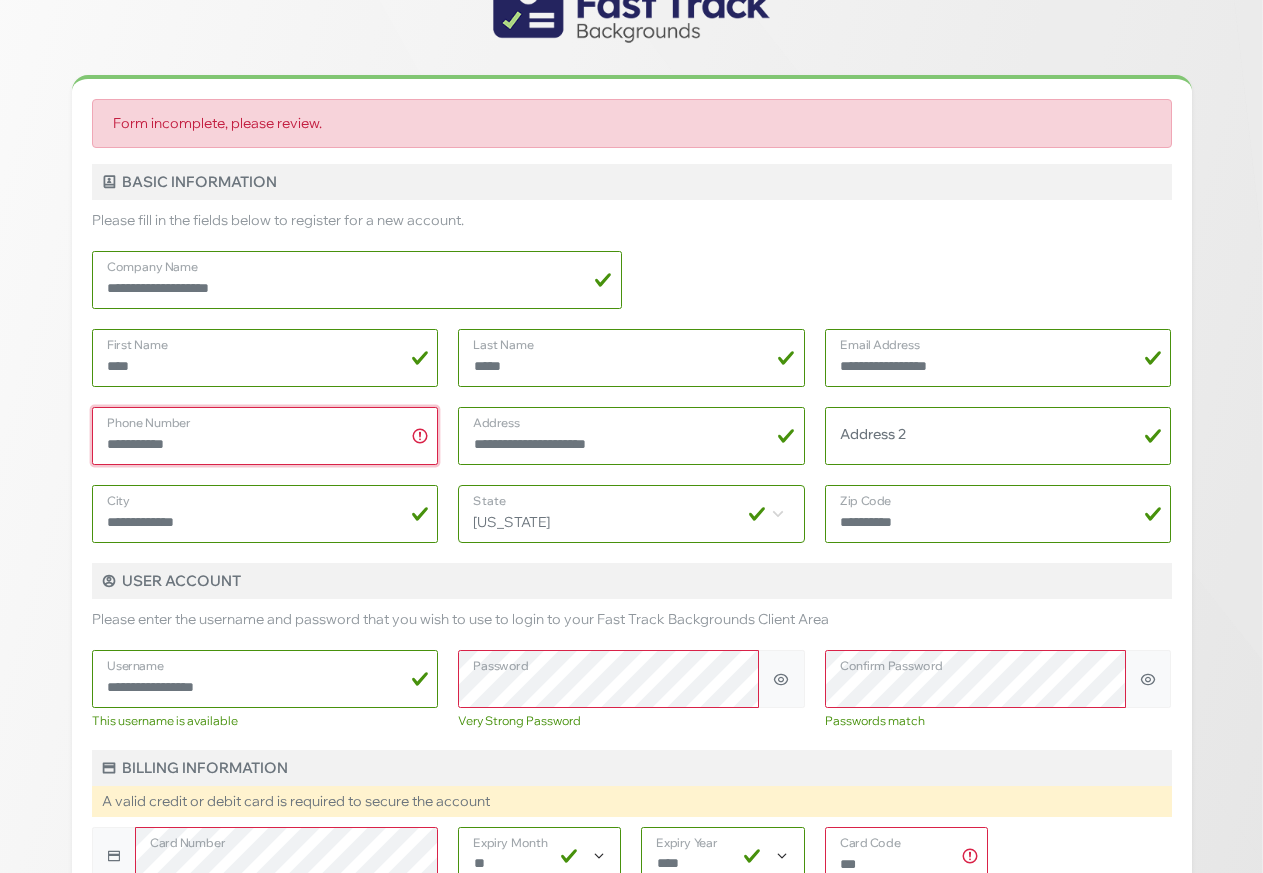 click on "**********" at bounding box center [265, 436] 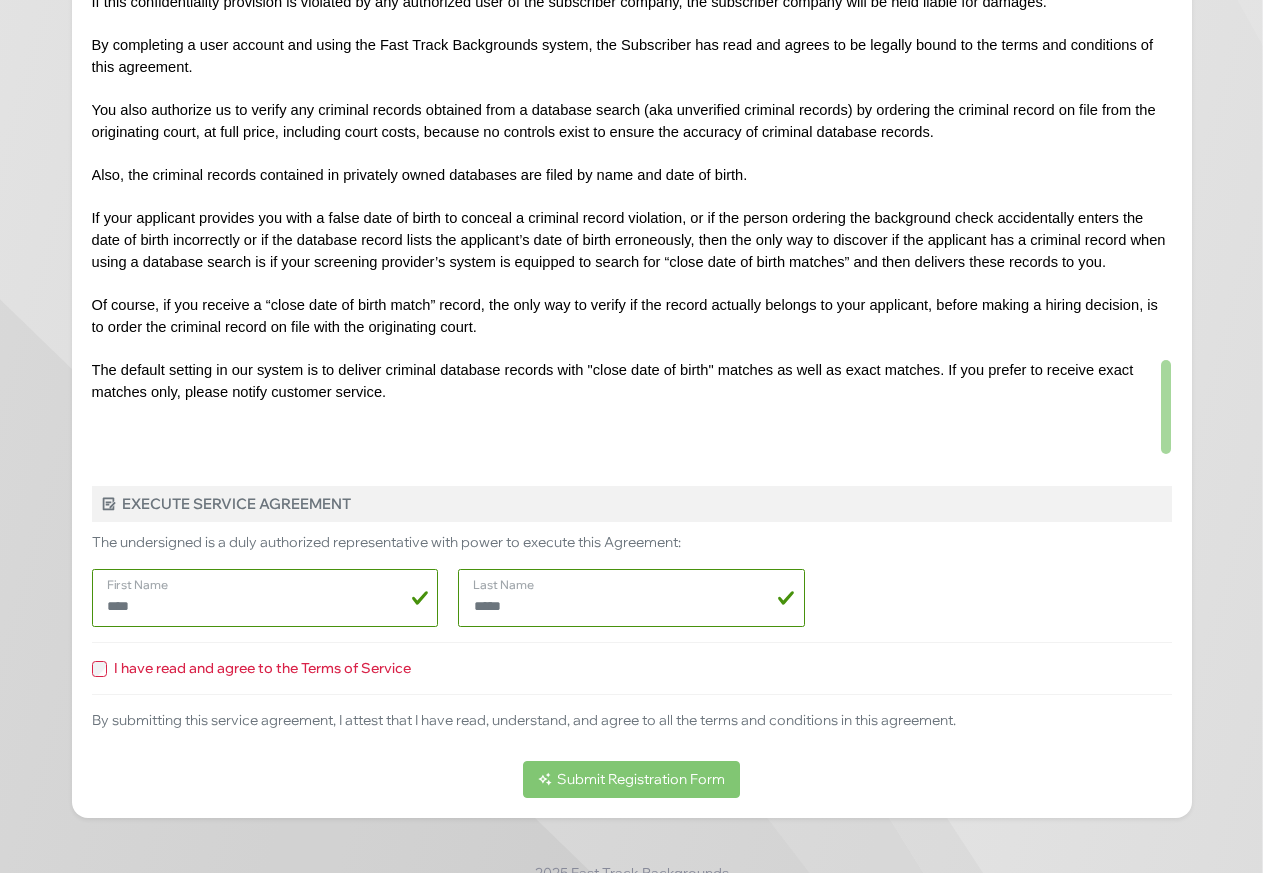 scroll, scrollTop: 1653, scrollLeft: 0, axis: vertical 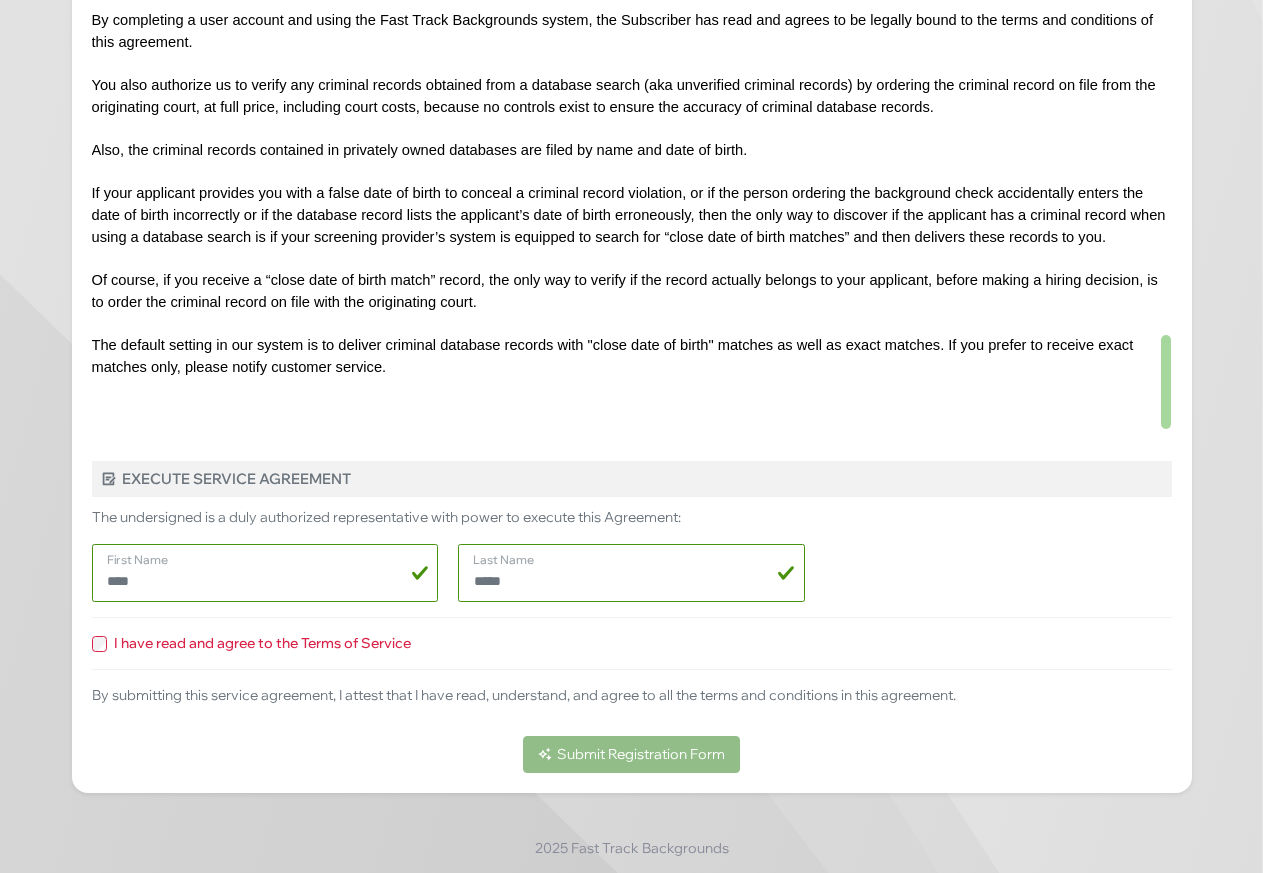 type on "**********" 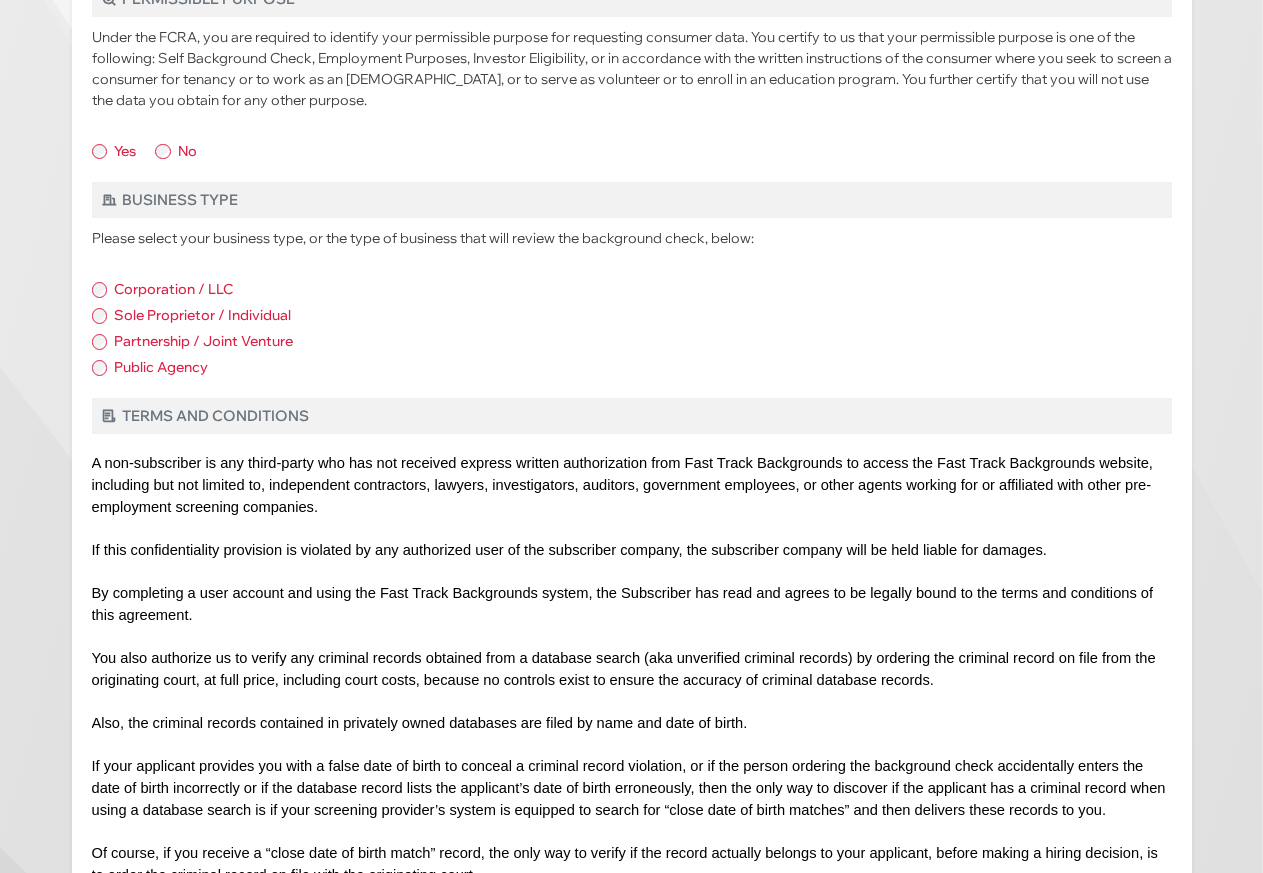 scroll, scrollTop: 939, scrollLeft: 0, axis: vertical 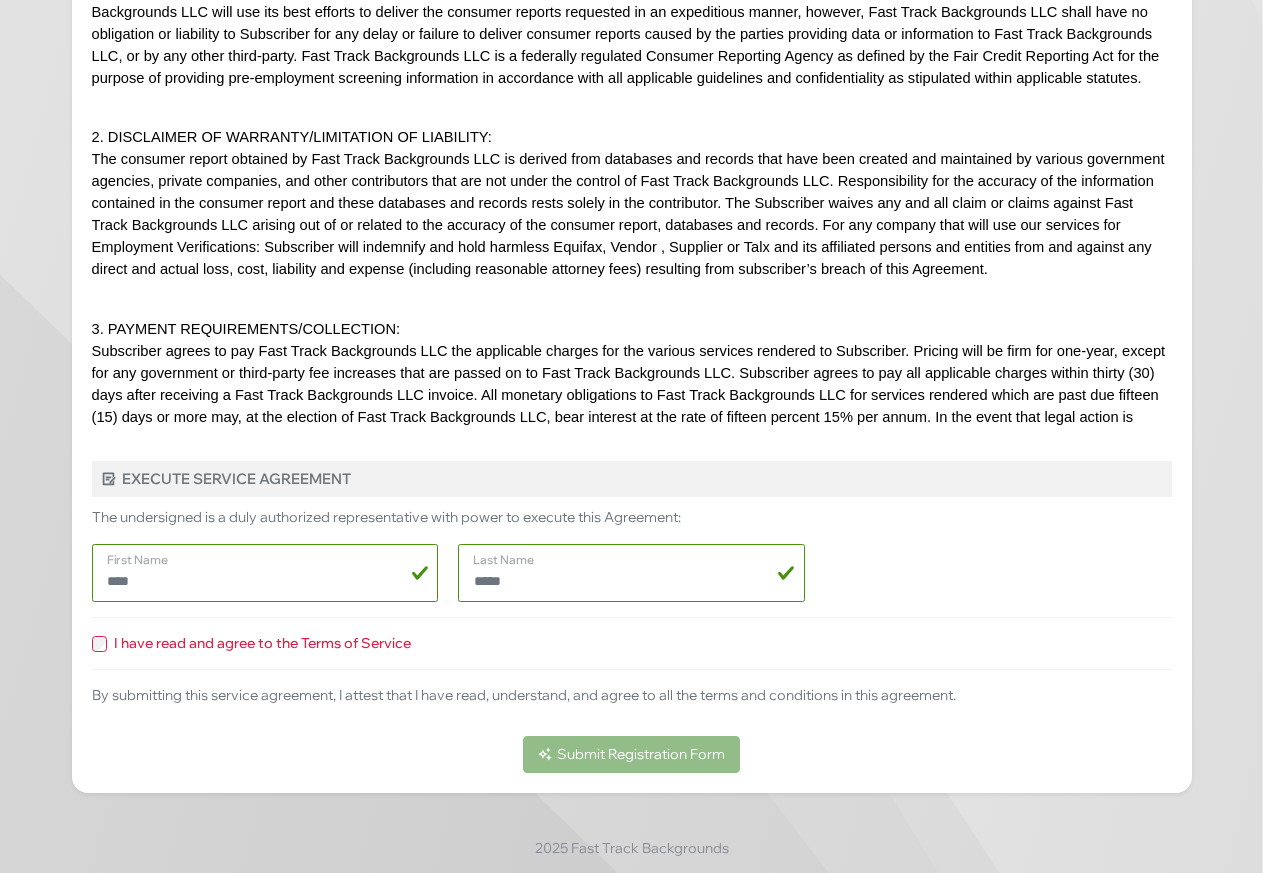 click on "Submit Registration Form" at bounding box center [632, 754] 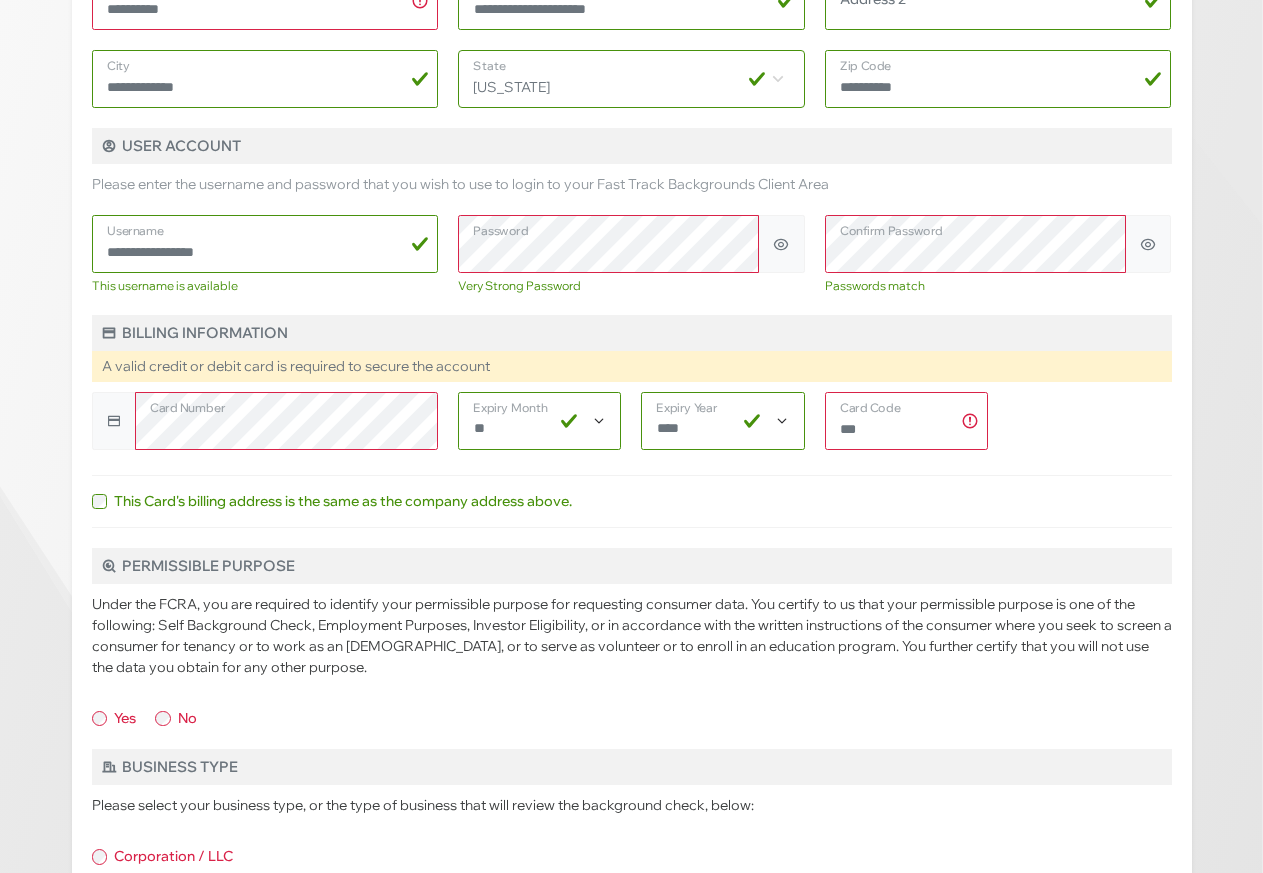 scroll, scrollTop: 429, scrollLeft: 0, axis: vertical 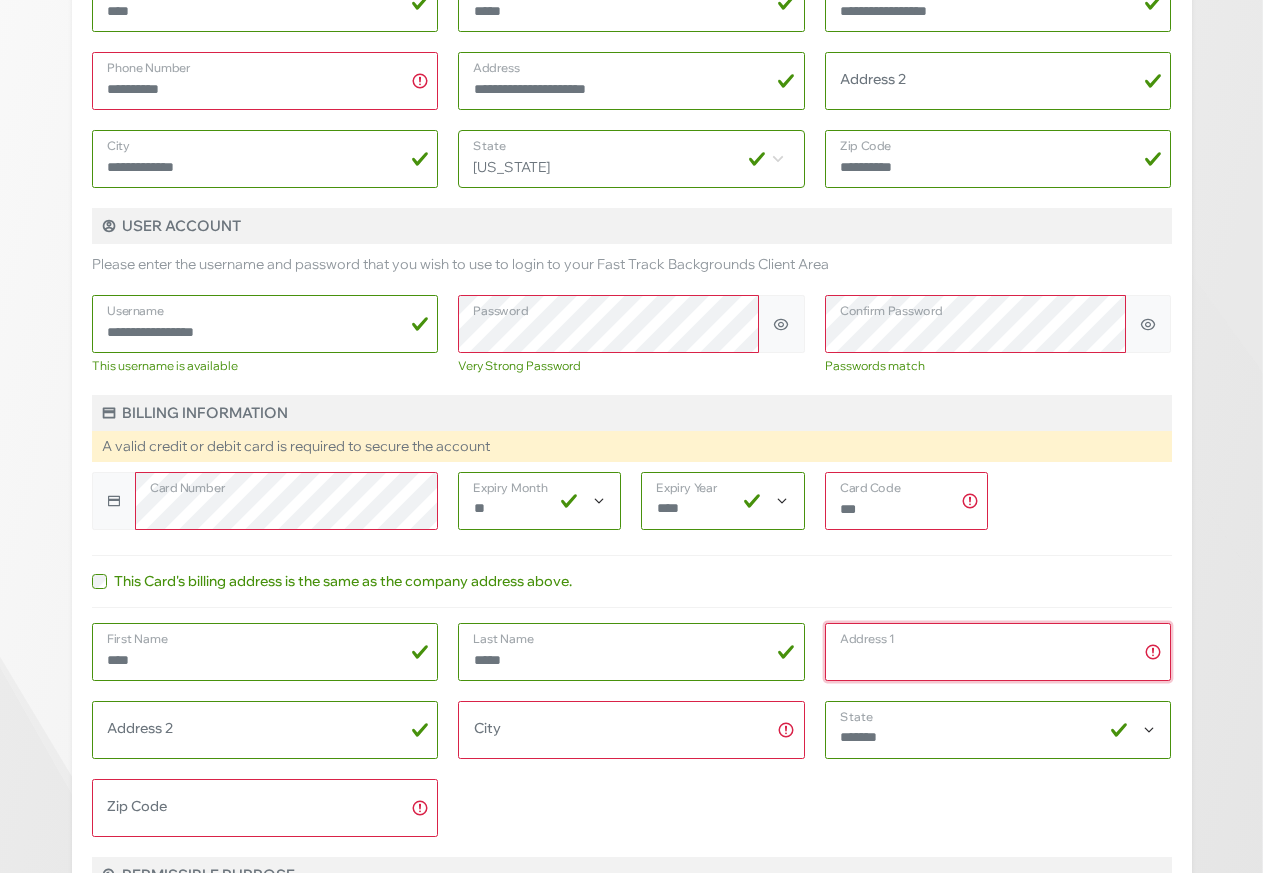 click on "Address 1" at bounding box center [998, 652] 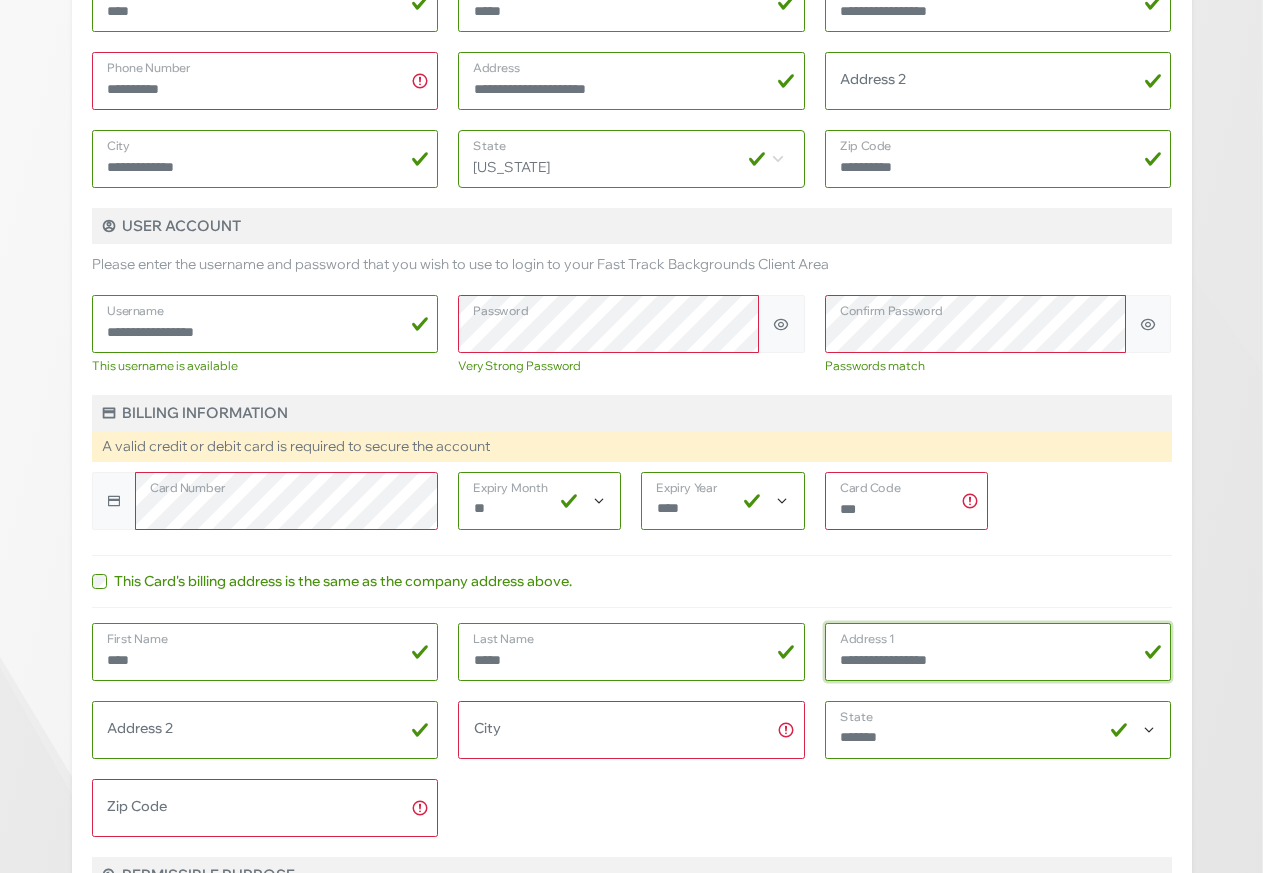 type on "**********" 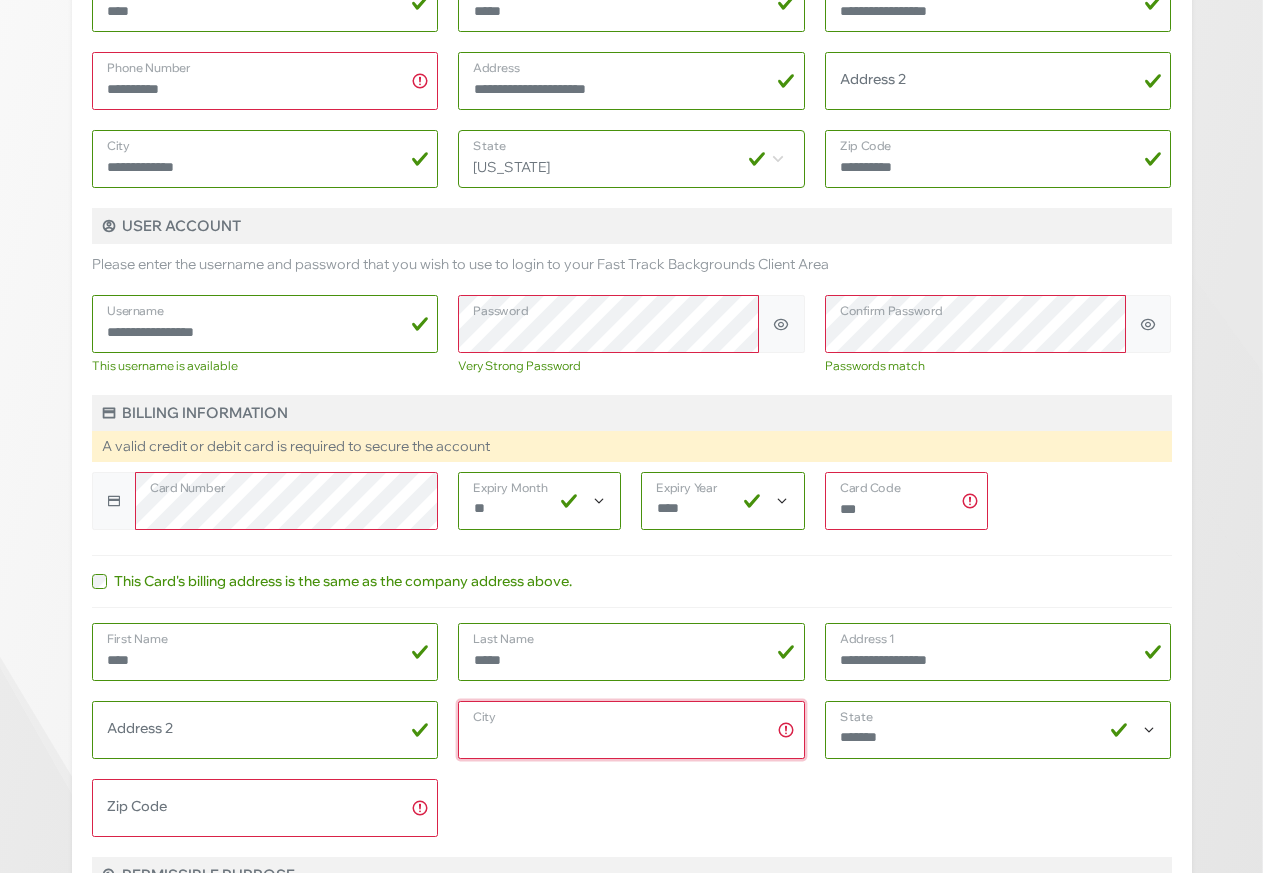 click on "City" at bounding box center [631, 730] 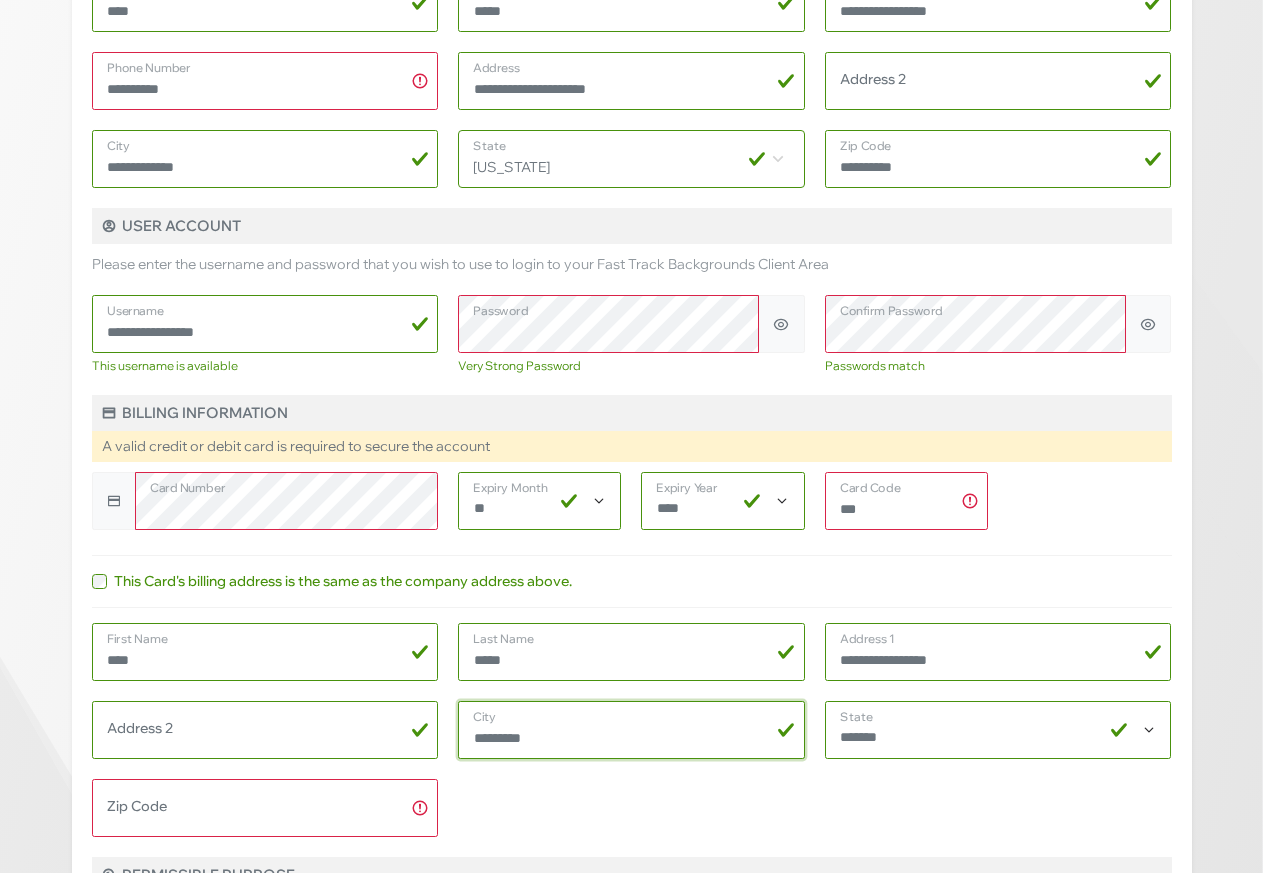 type on "*********" 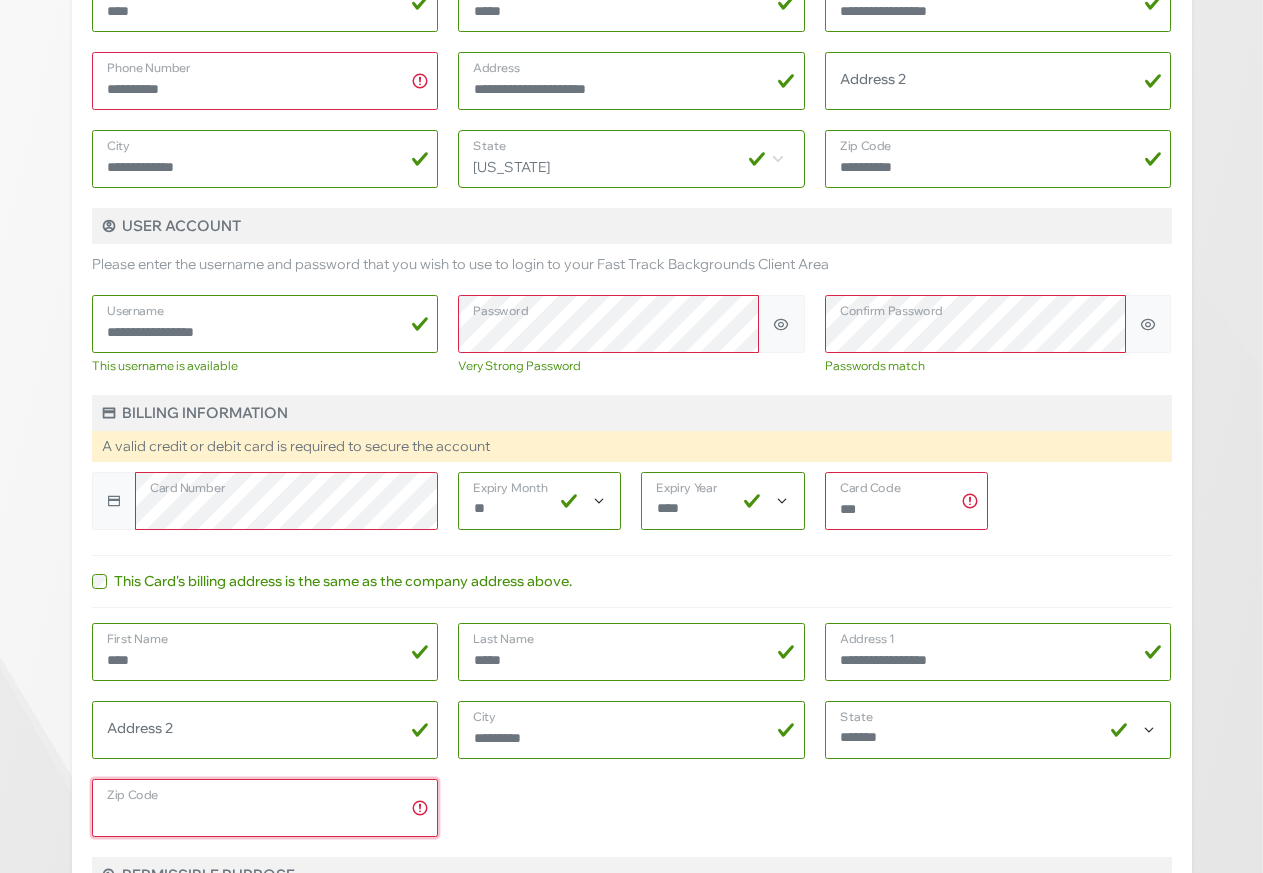 click on "Zip Code" at bounding box center [265, 808] 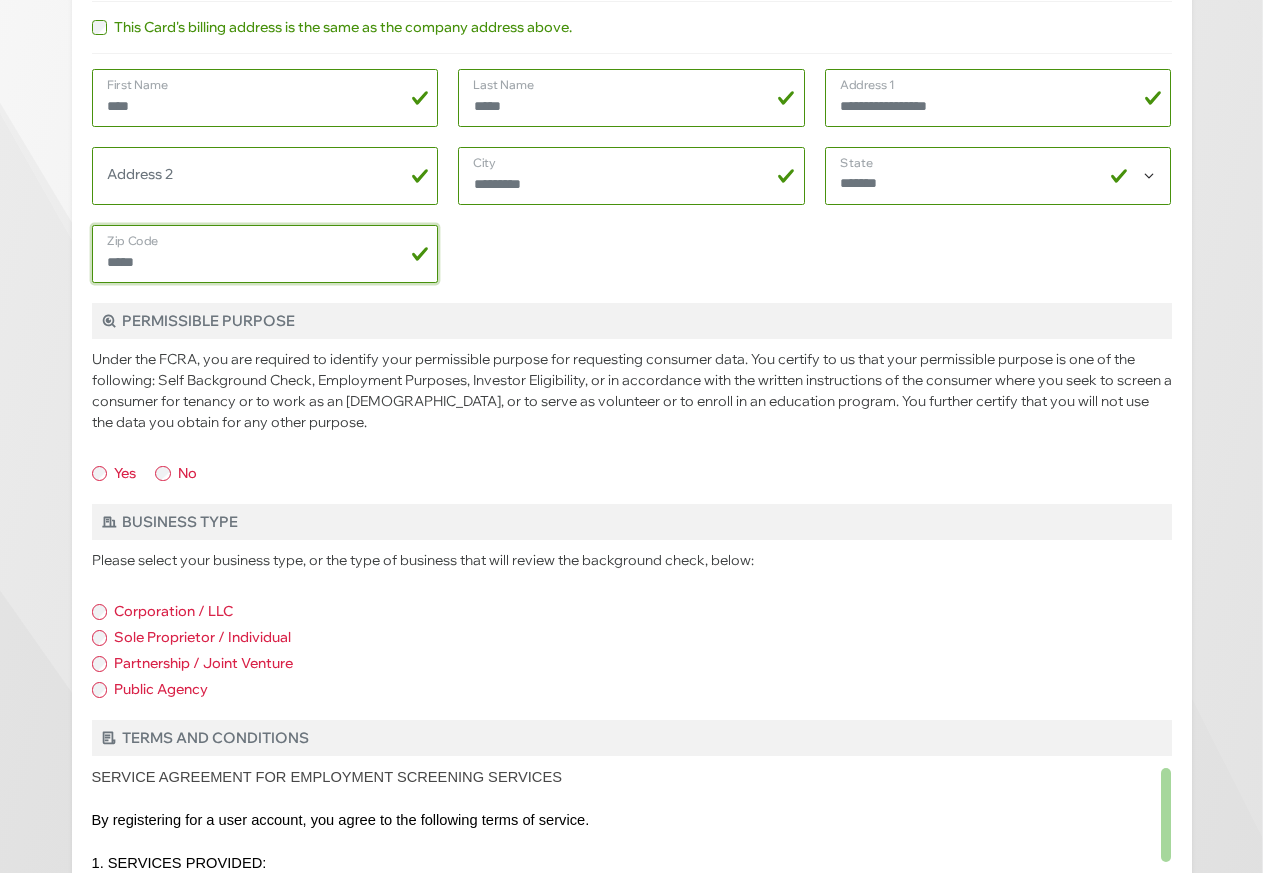scroll, scrollTop: 1245, scrollLeft: 0, axis: vertical 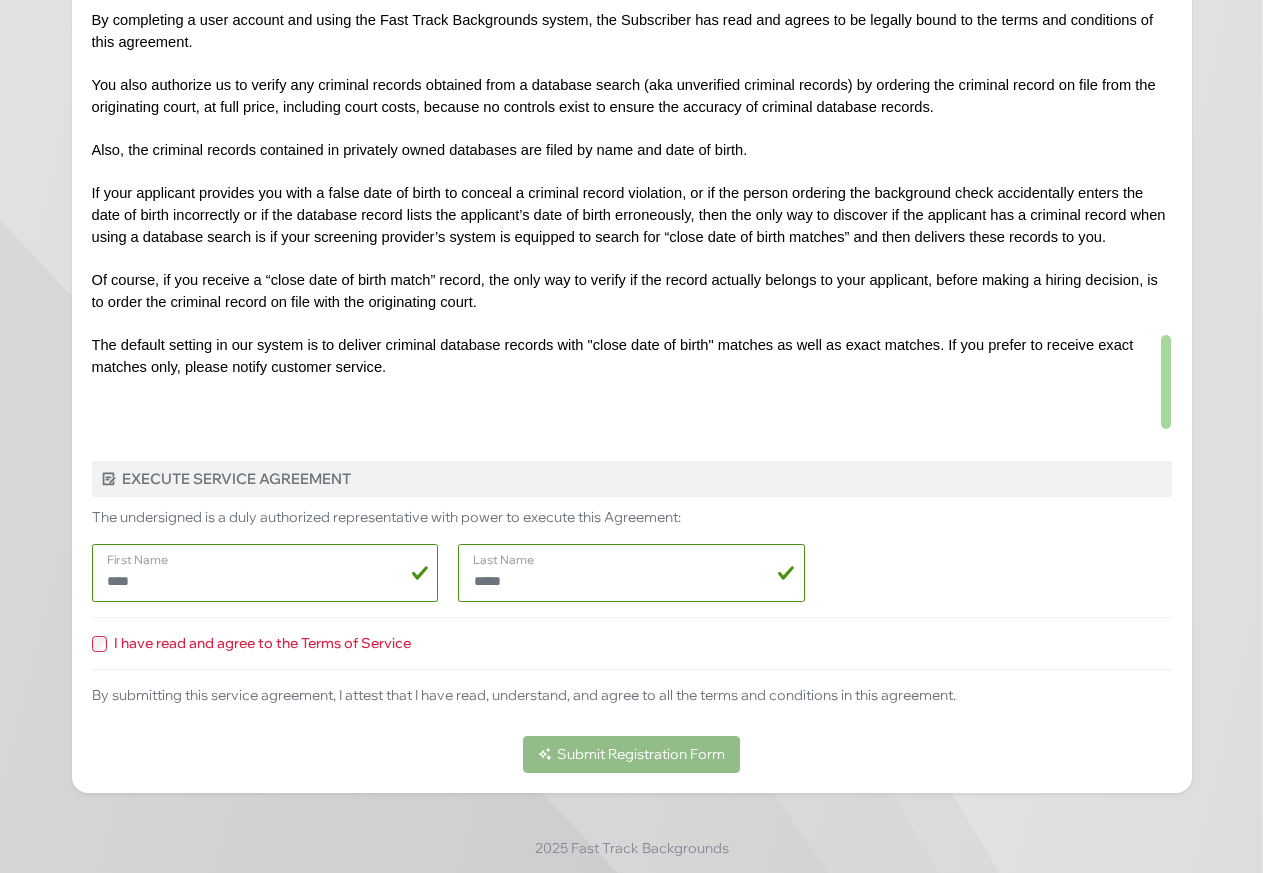 type on "*****" 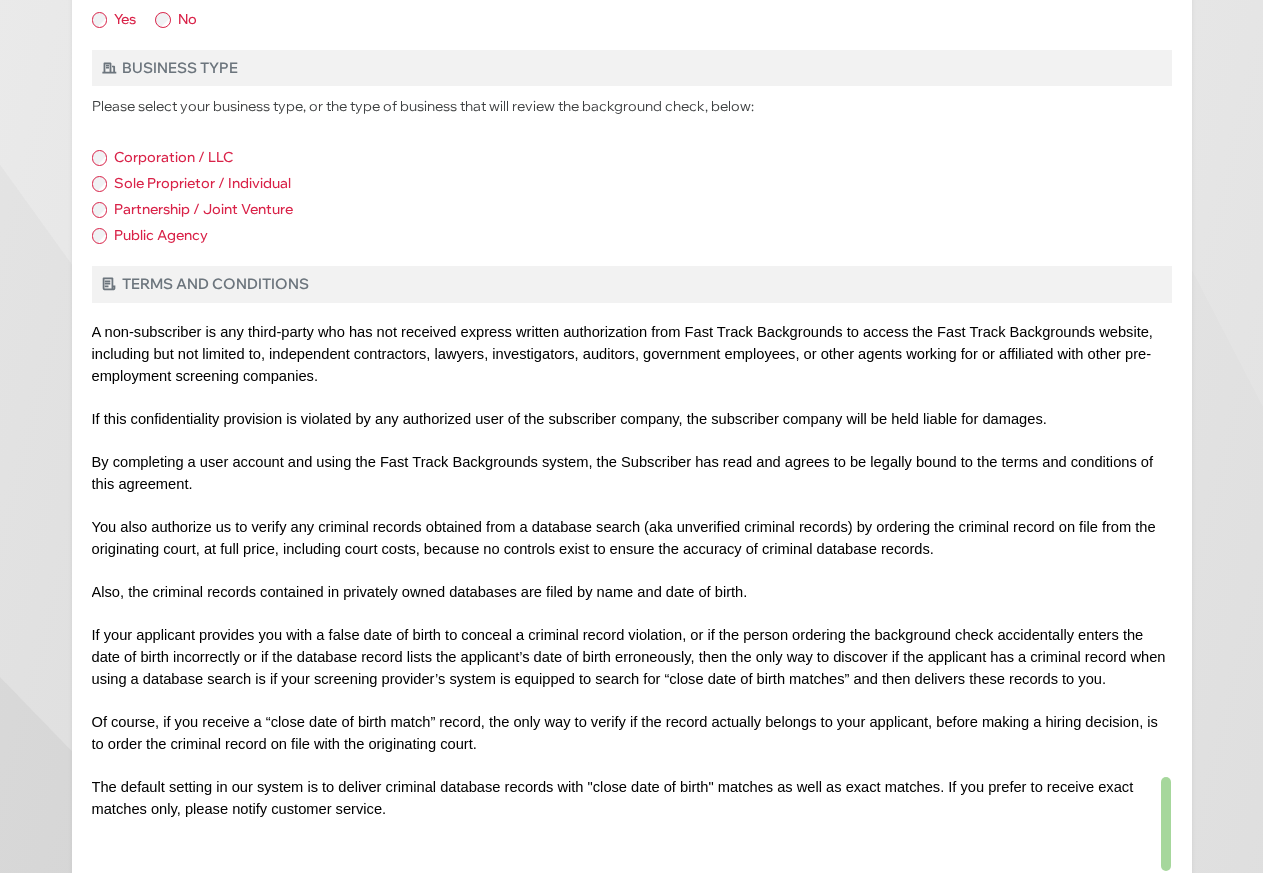 scroll, scrollTop: 1073, scrollLeft: 0, axis: vertical 